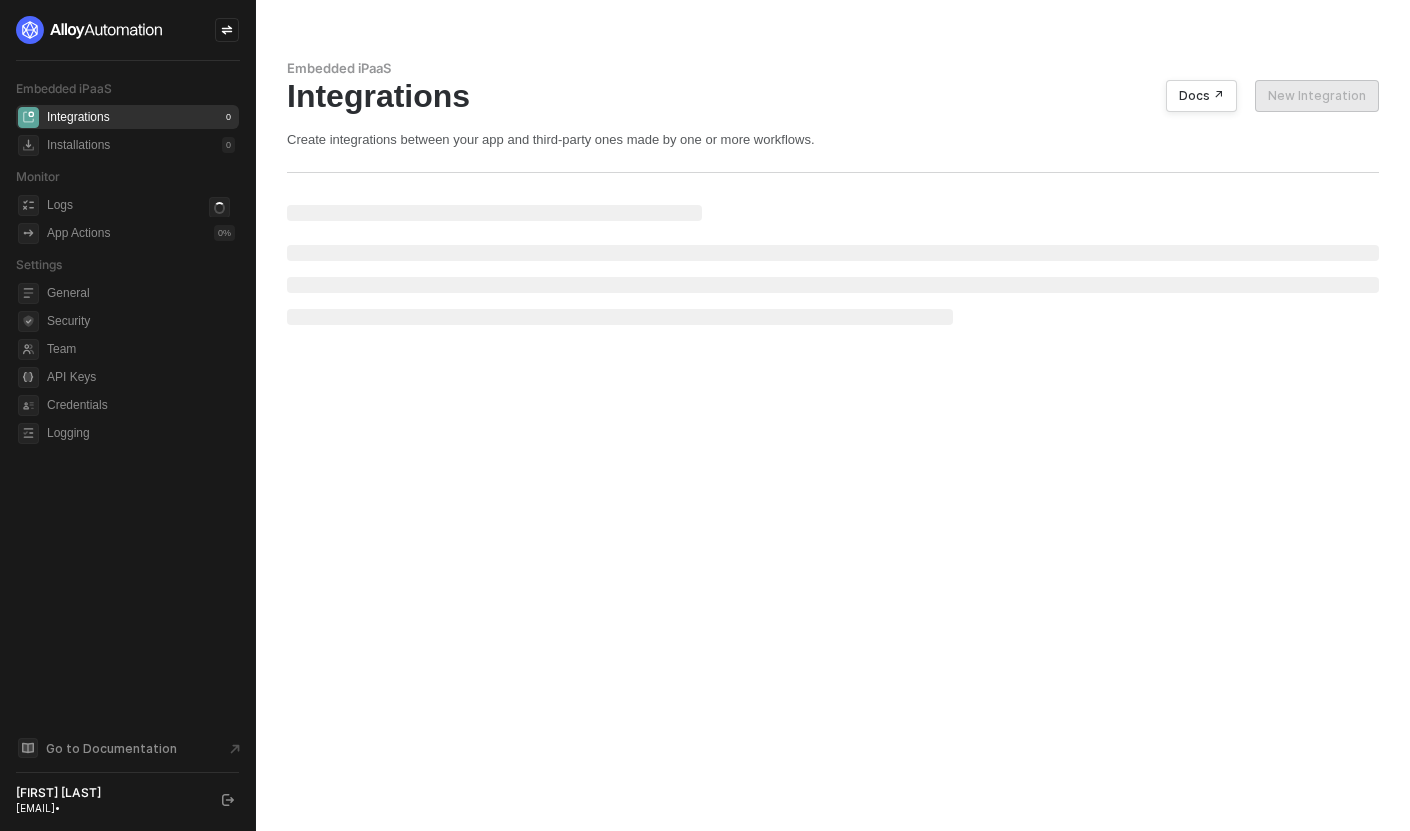scroll, scrollTop: 0, scrollLeft: 0, axis: both 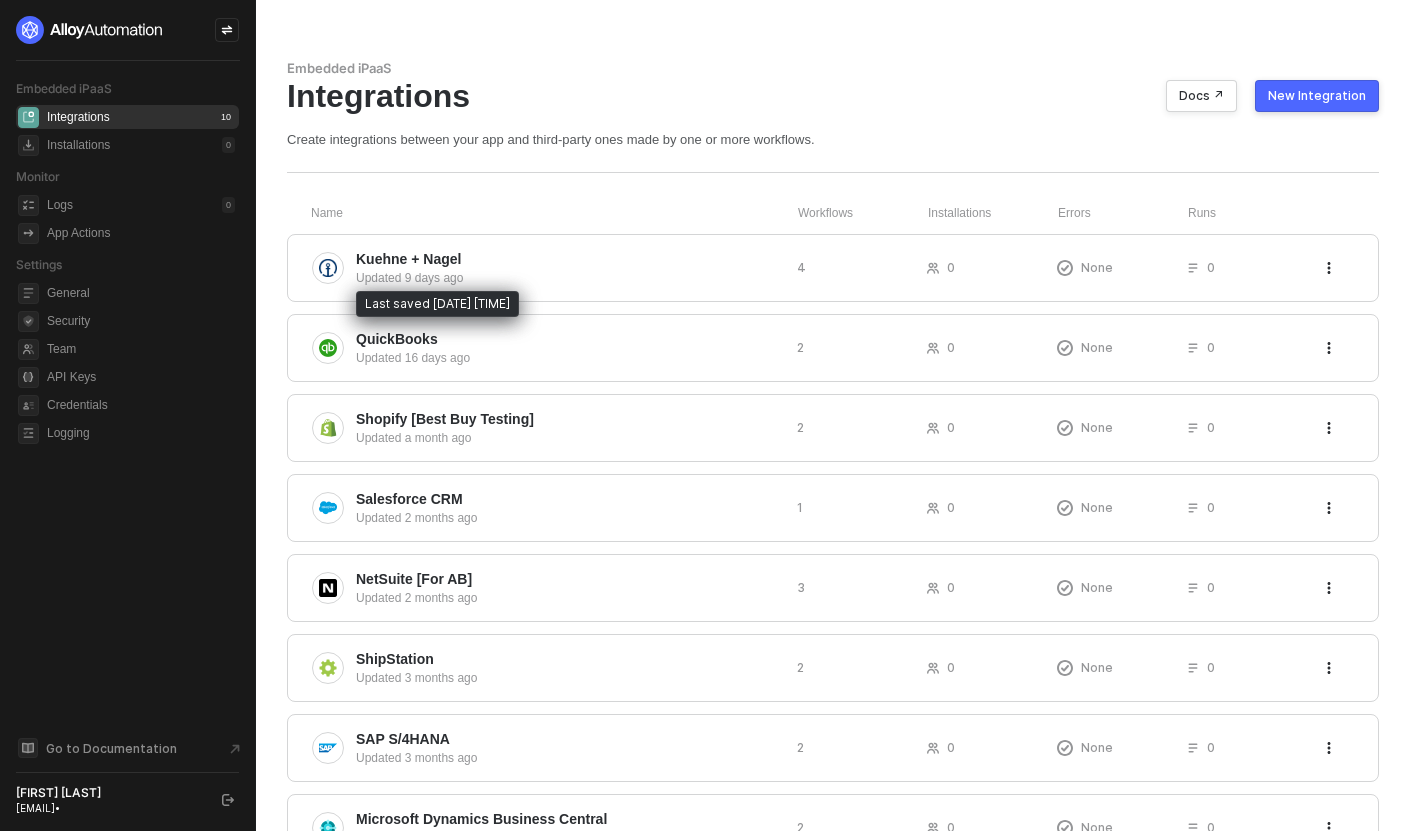 click at bounding box center [227, 30] 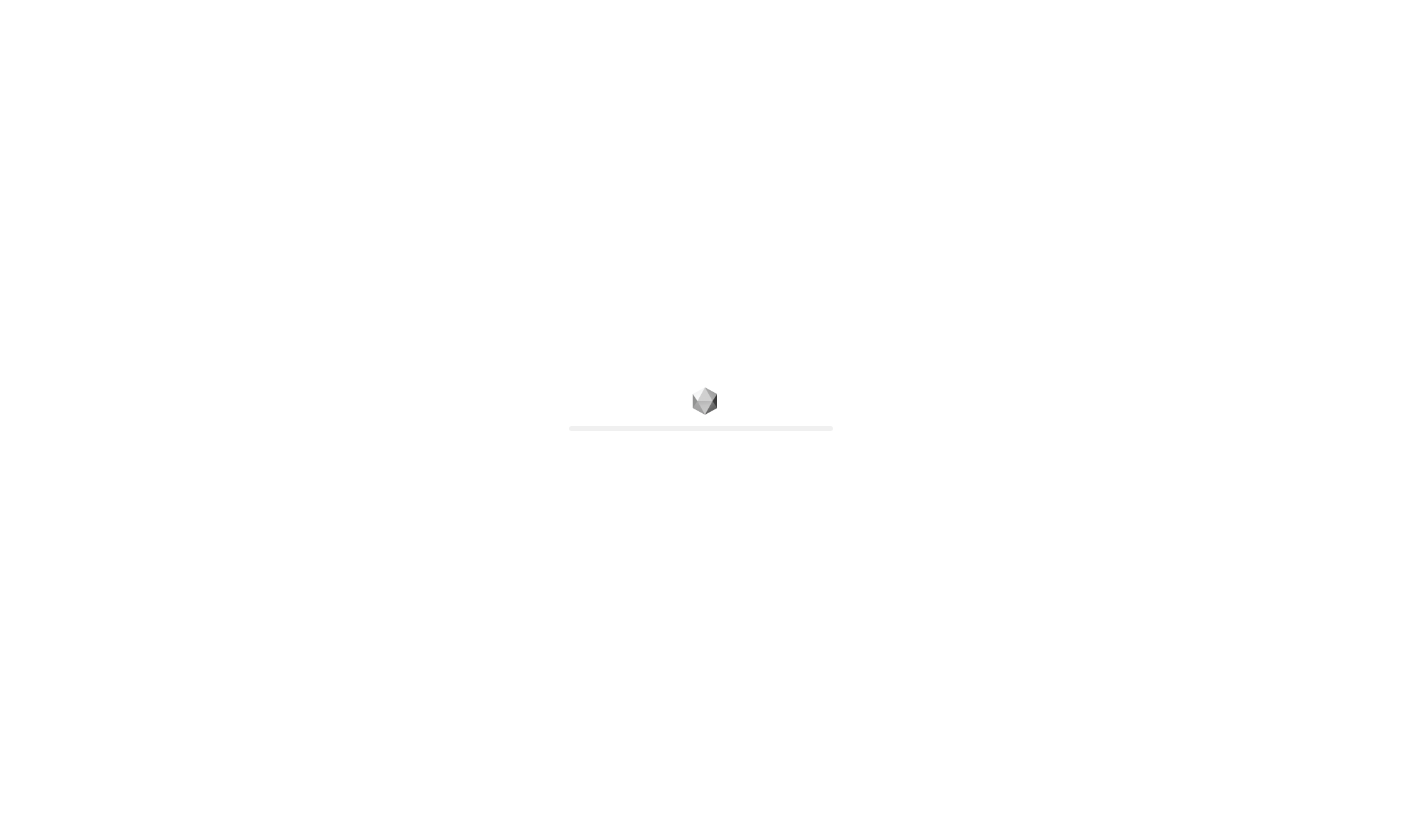 scroll, scrollTop: 0, scrollLeft: 0, axis: both 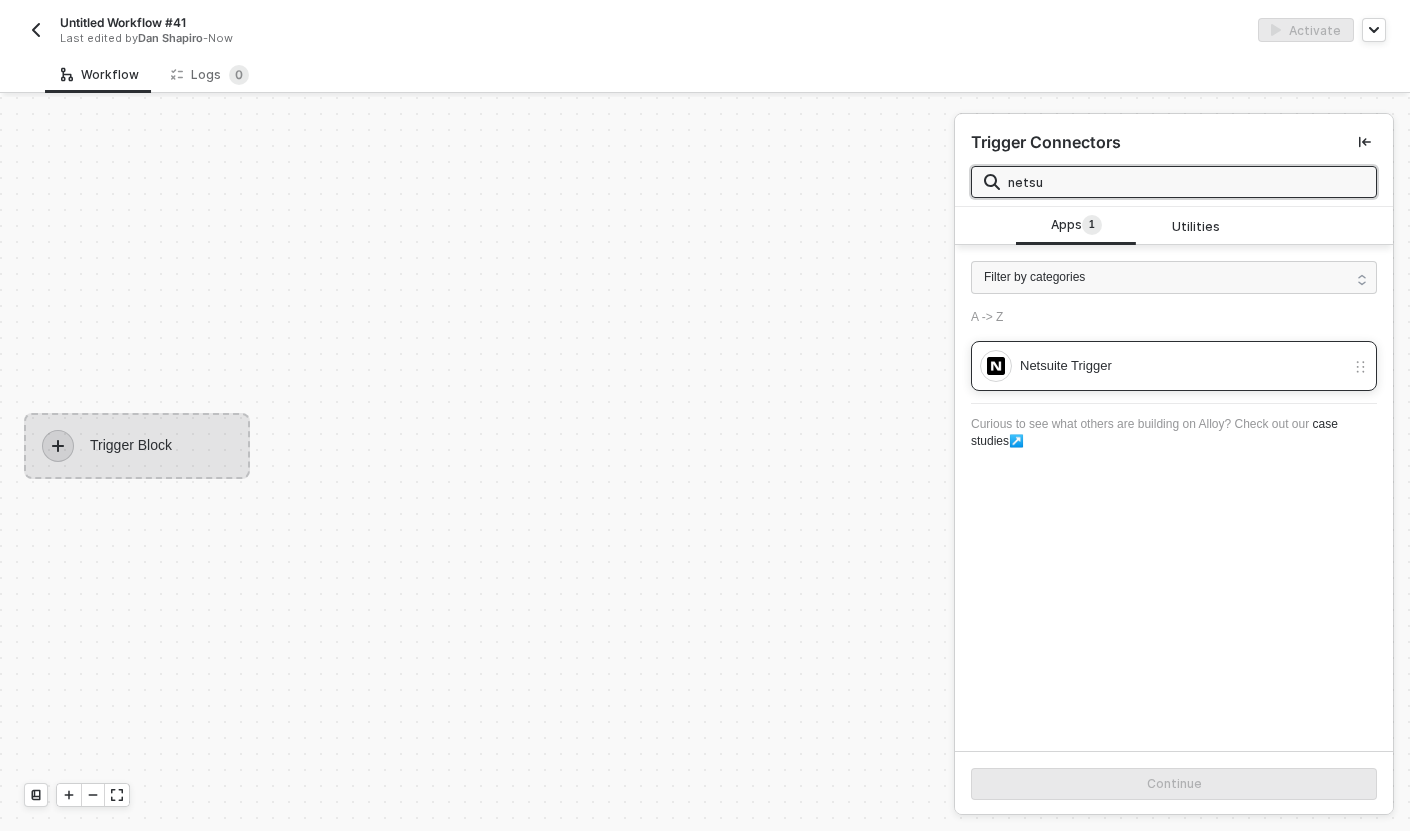 type on "netsu" 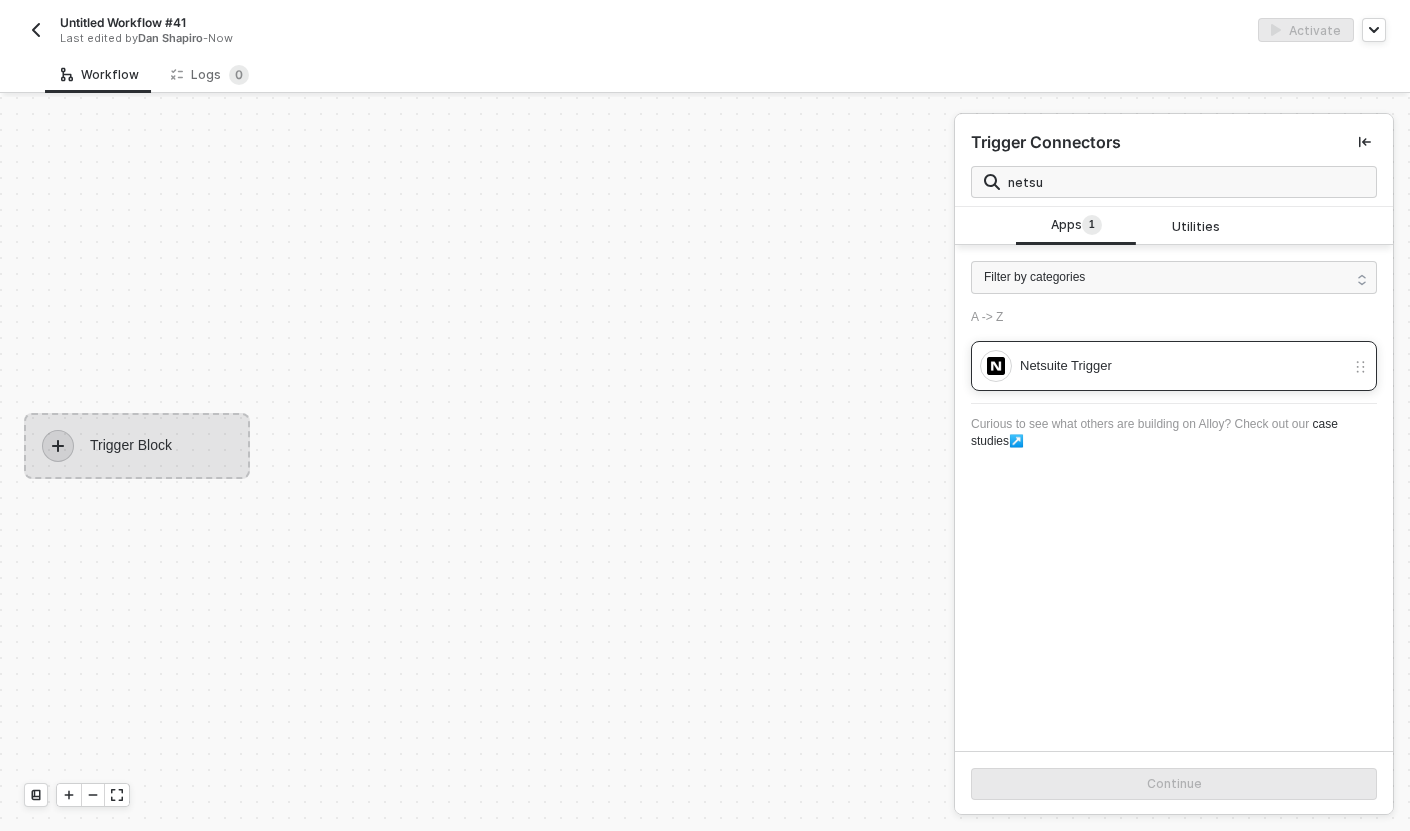 click on "Netsuite Trigger" at bounding box center [1182, 366] 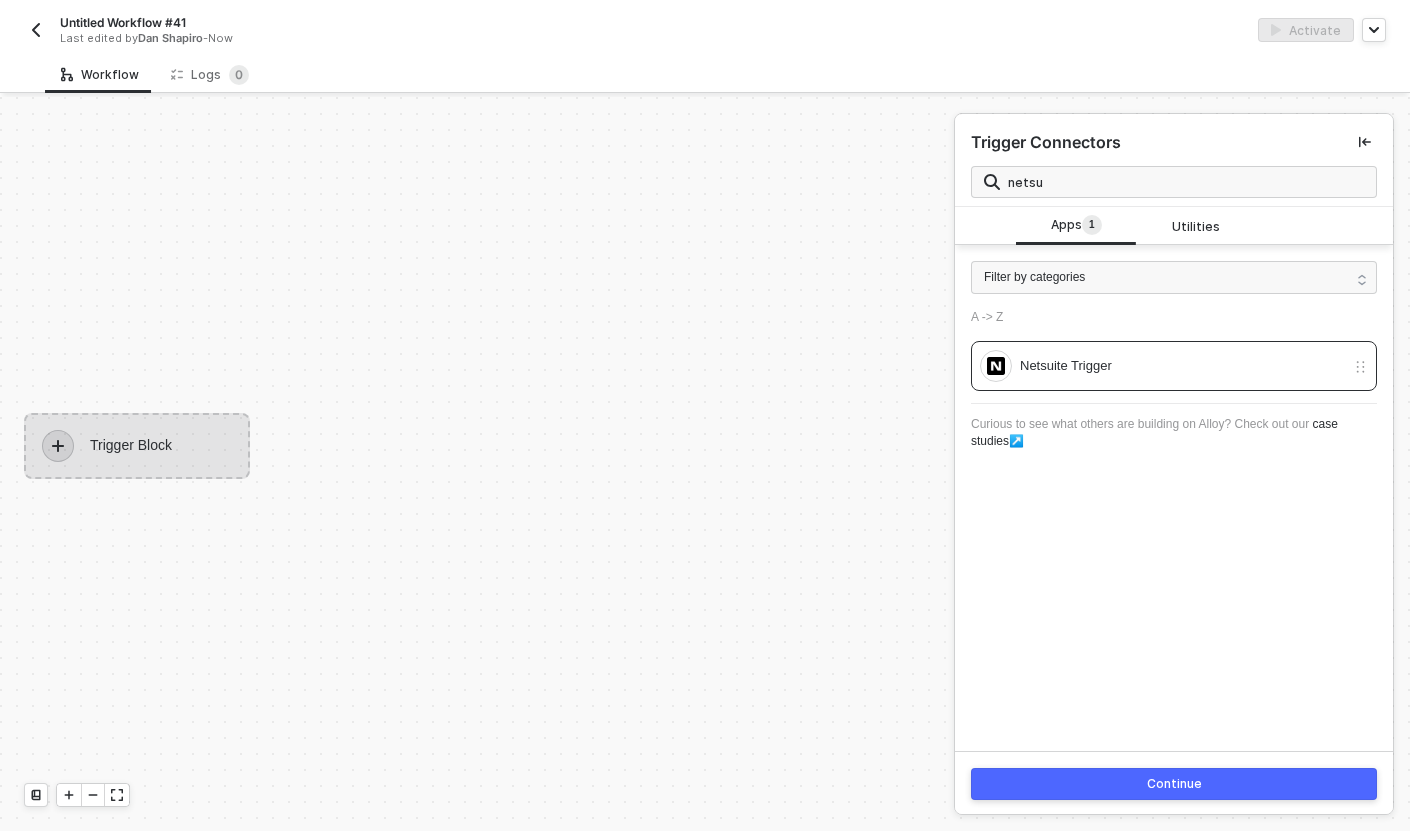 click on "Continue" at bounding box center (1174, 783) 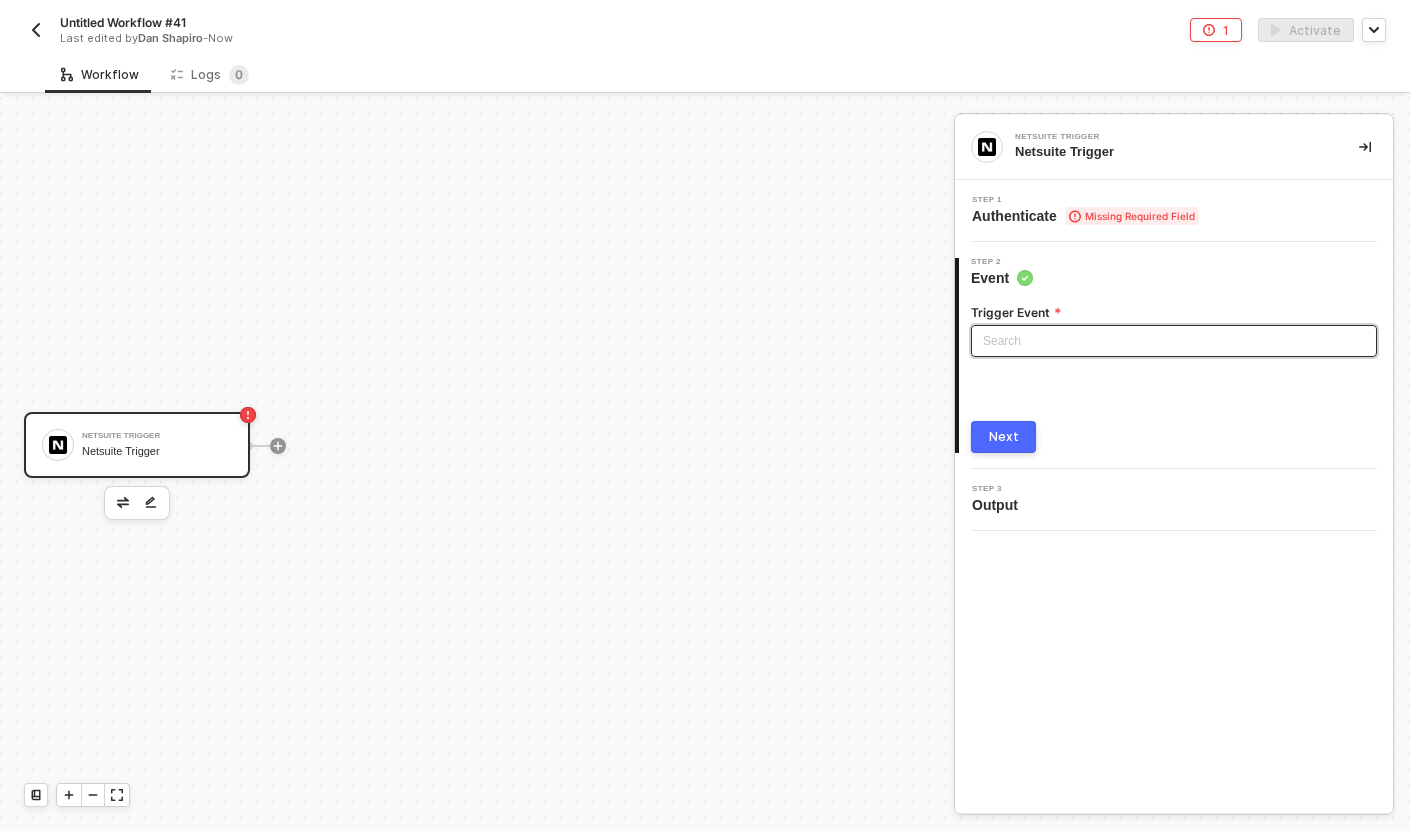 click at bounding box center [1174, 341] 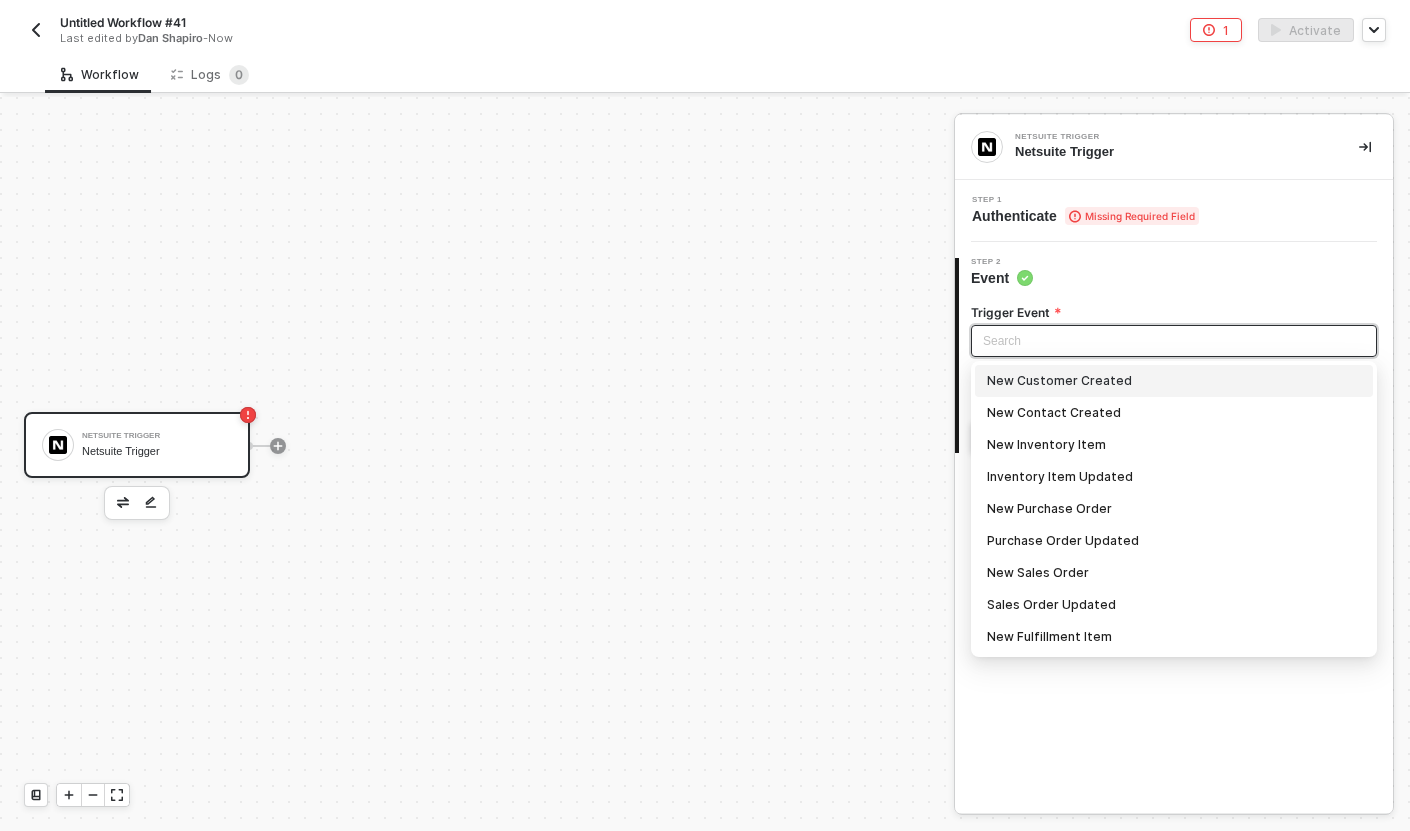 click on "Netsuite Trigger Netsuite Trigger" at bounding box center (472, 445) 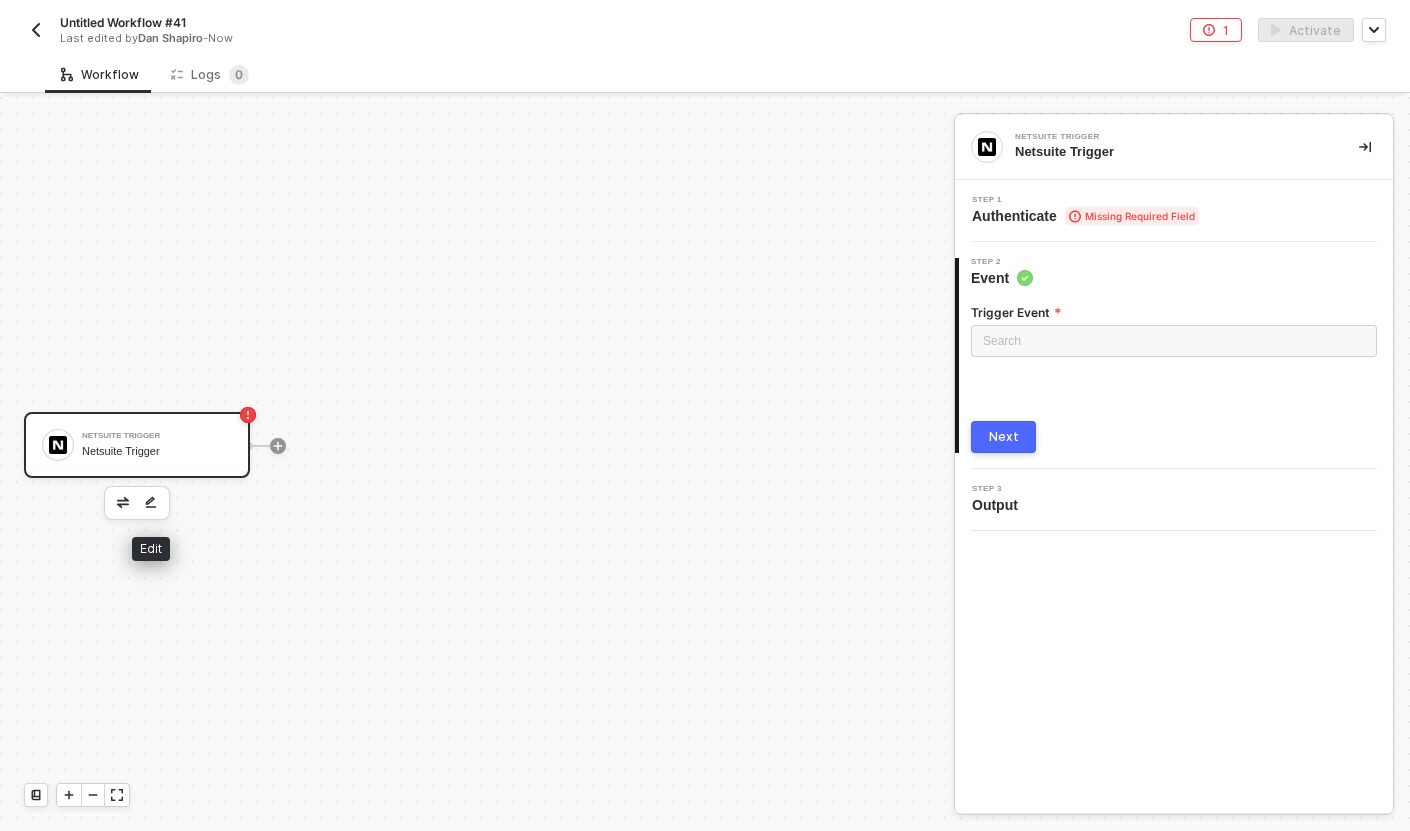 click at bounding box center (123, 502) 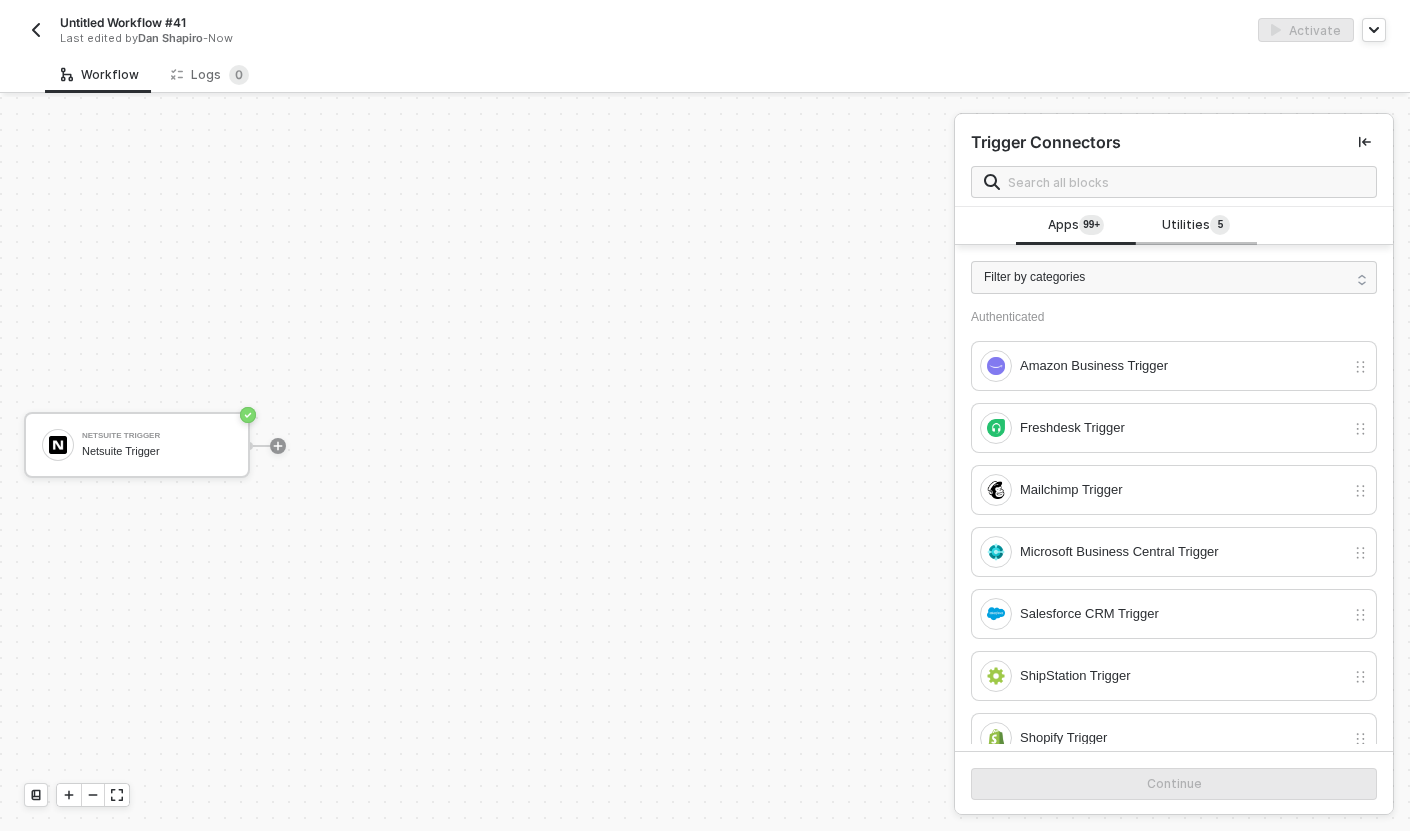 click on "Utilities  5" at bounding box center (1196, 226) 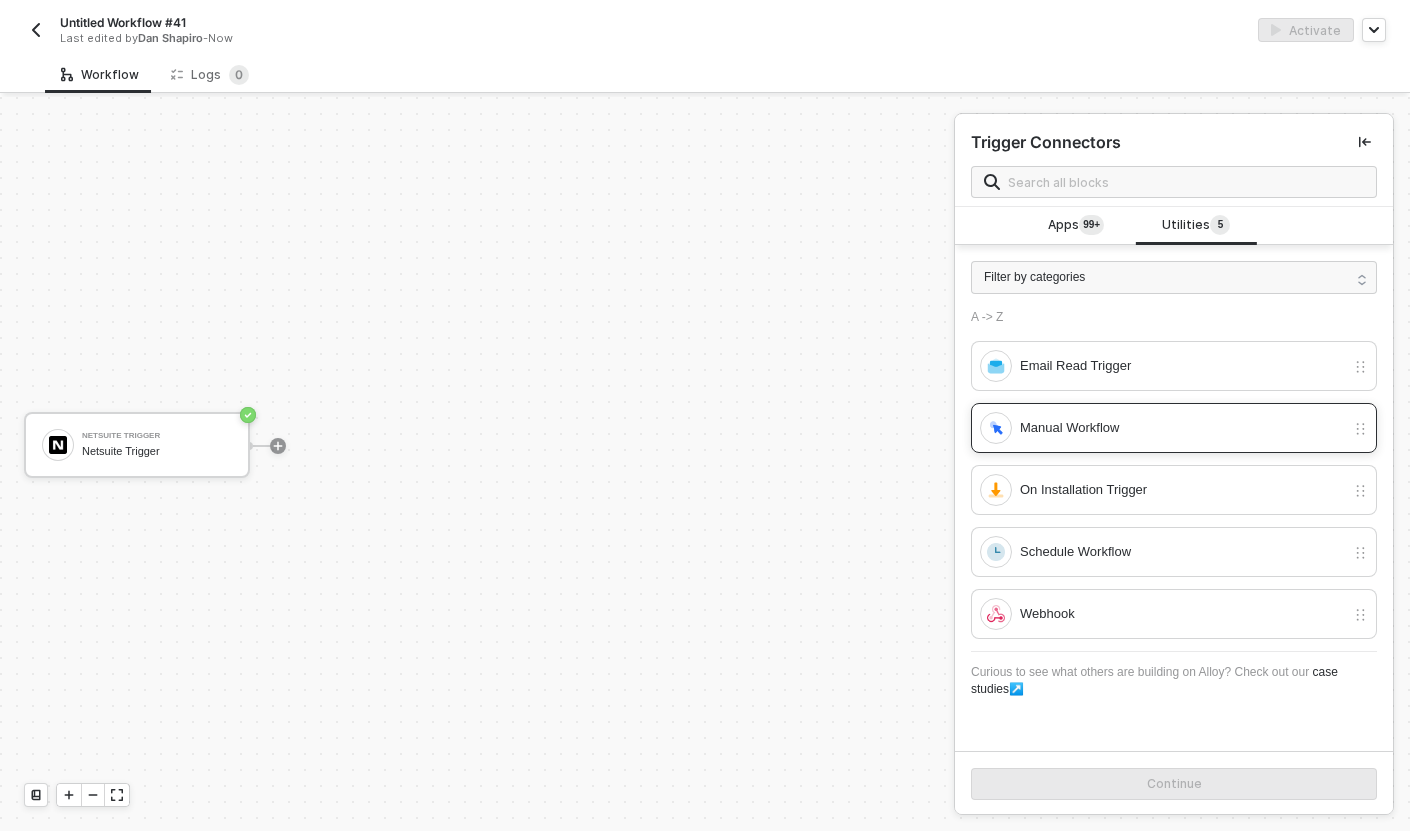 click on "Manual Workflow" at bounding box center [1182, 366] 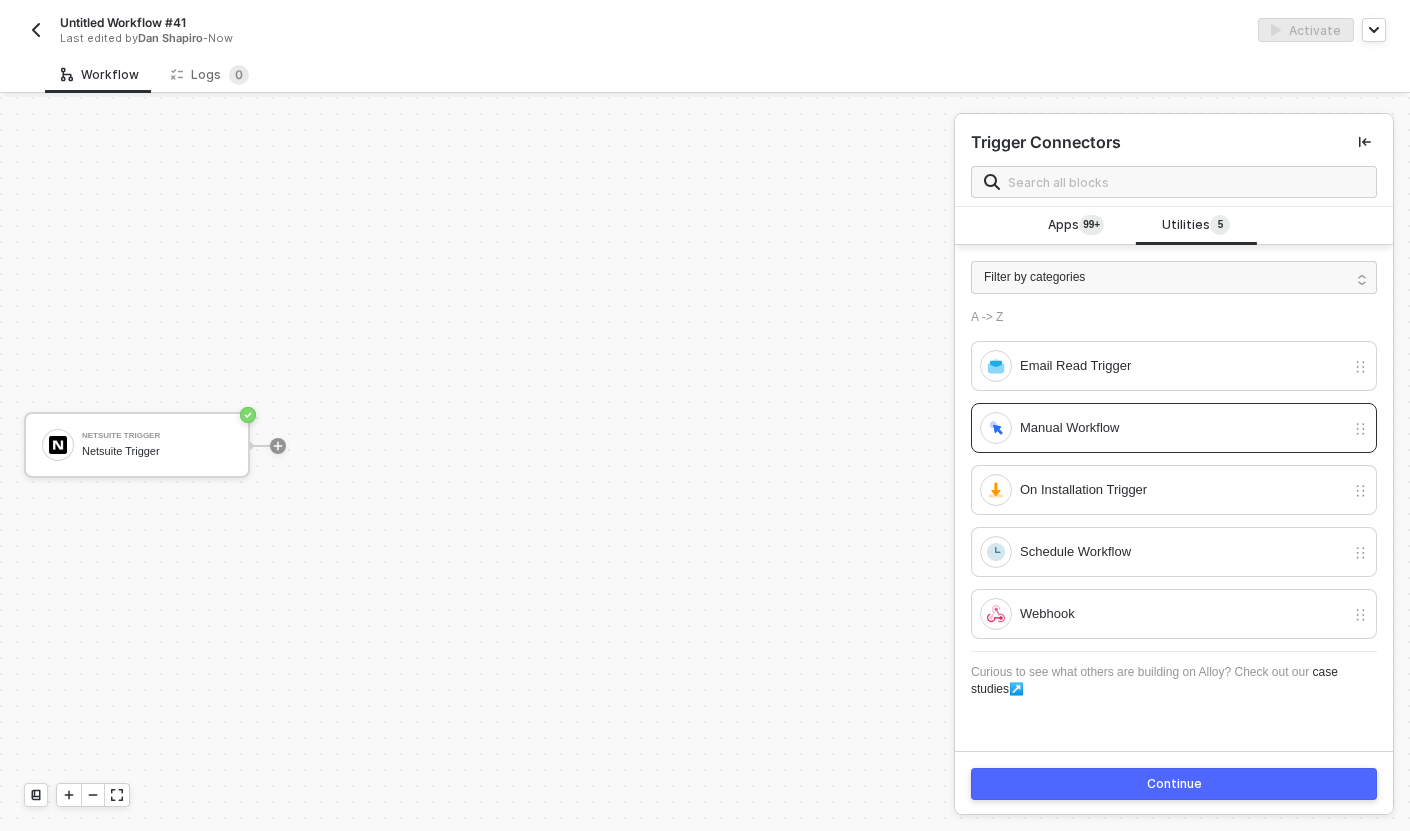 click on "Continue" at bounding box center [1174, 784] 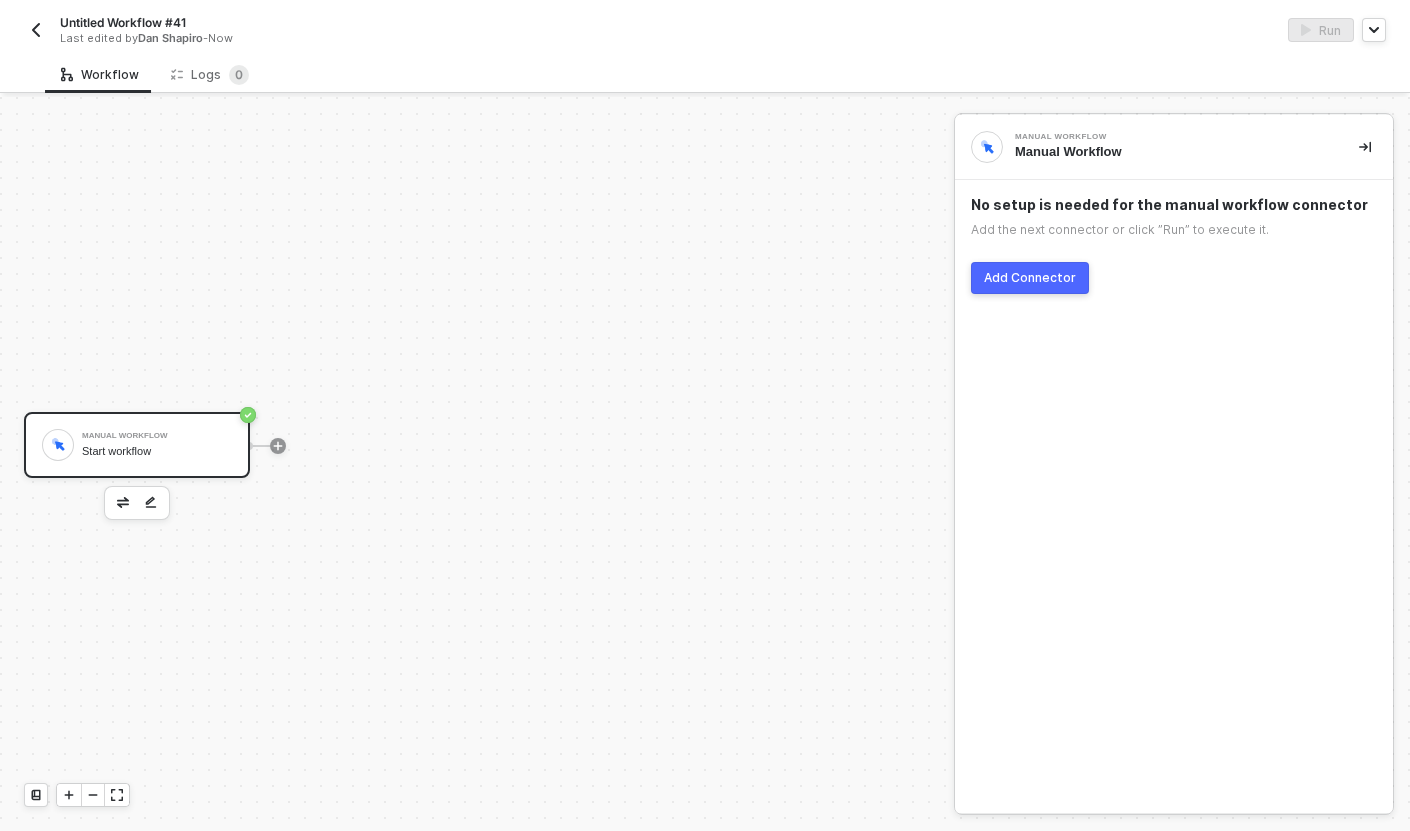 click on "Add Connector" at bounding box center (1030, 278) 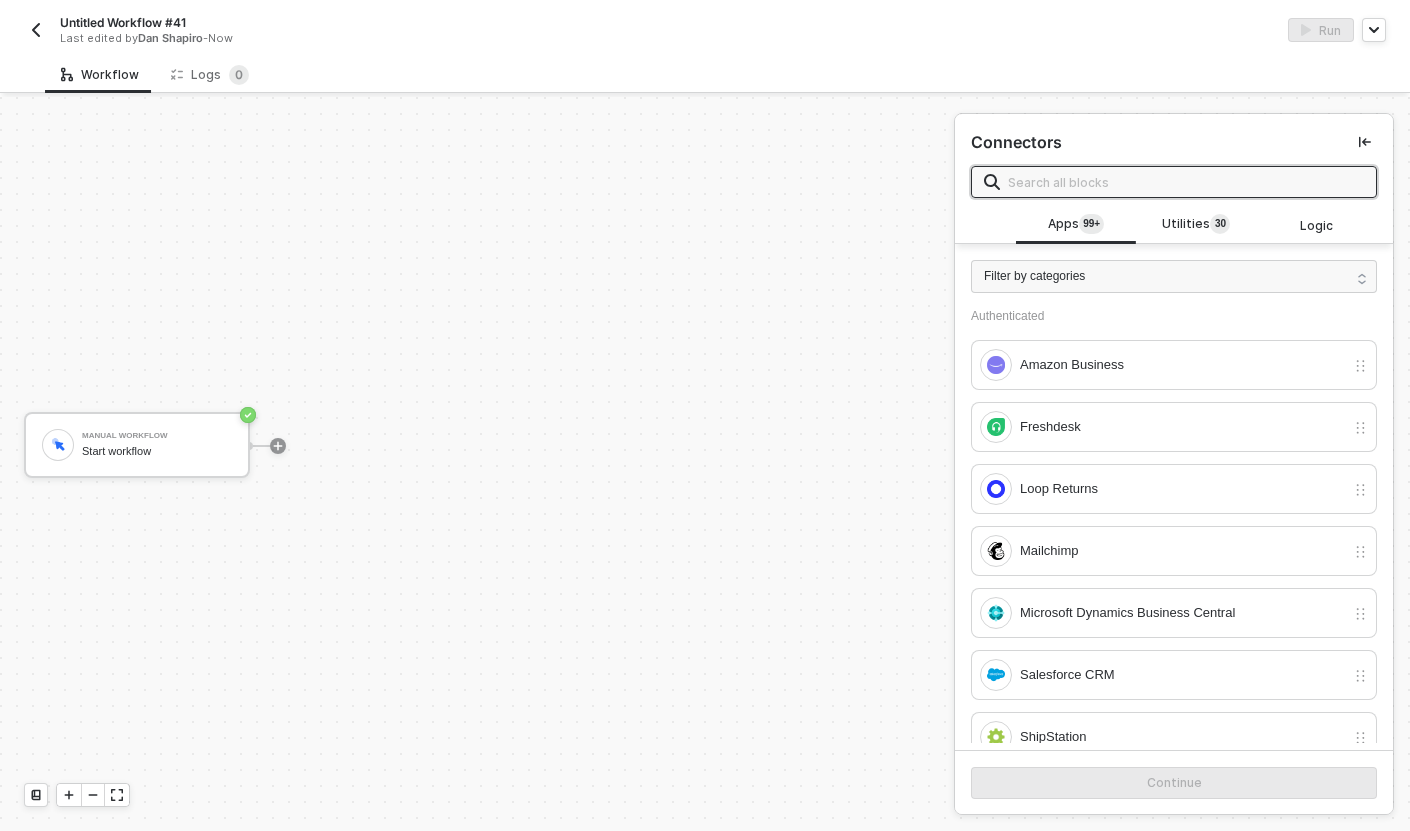 click at bounding box center [1186, 182] 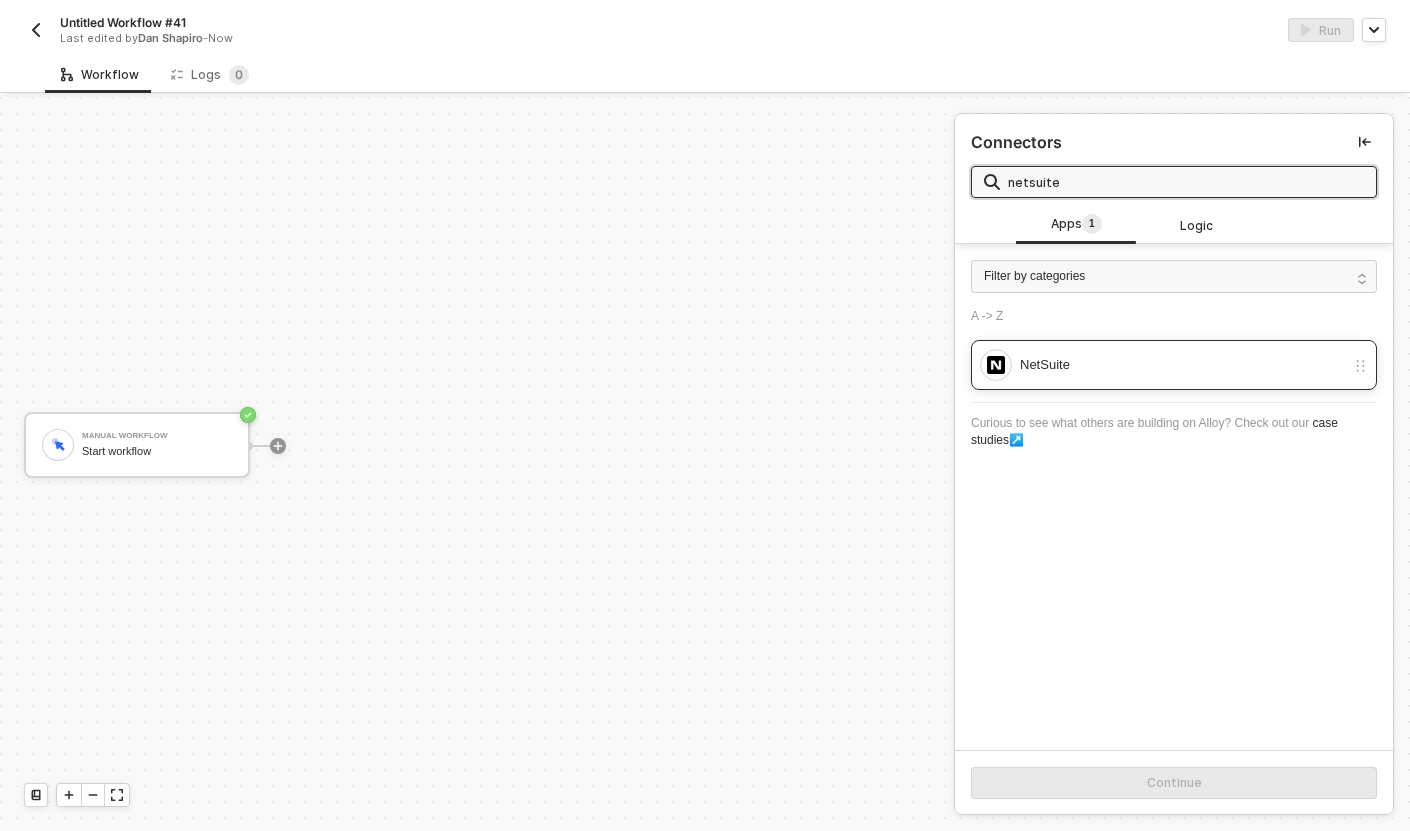 type on "netsuite" 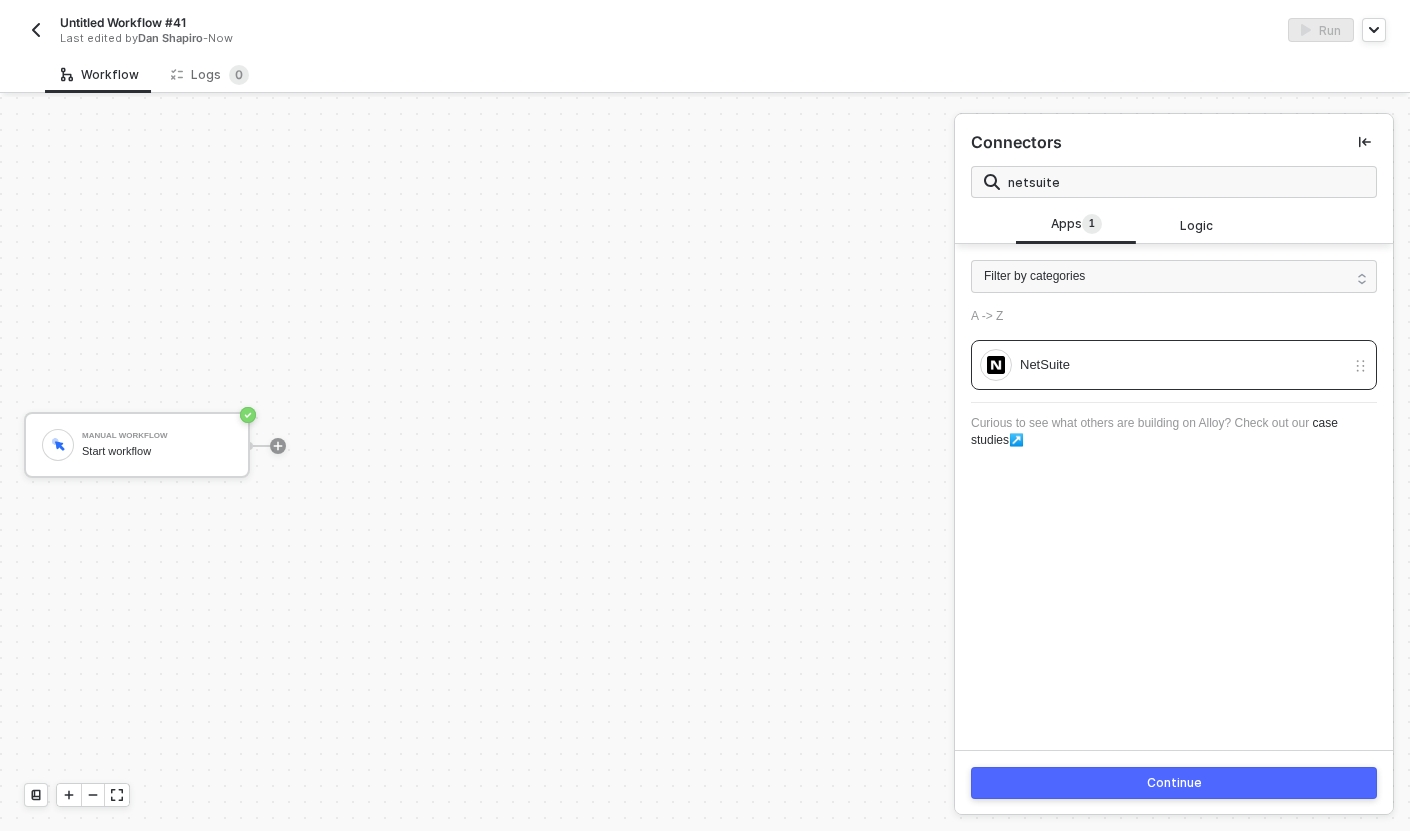 click on "Continue" at bounding box center [1174, 783] 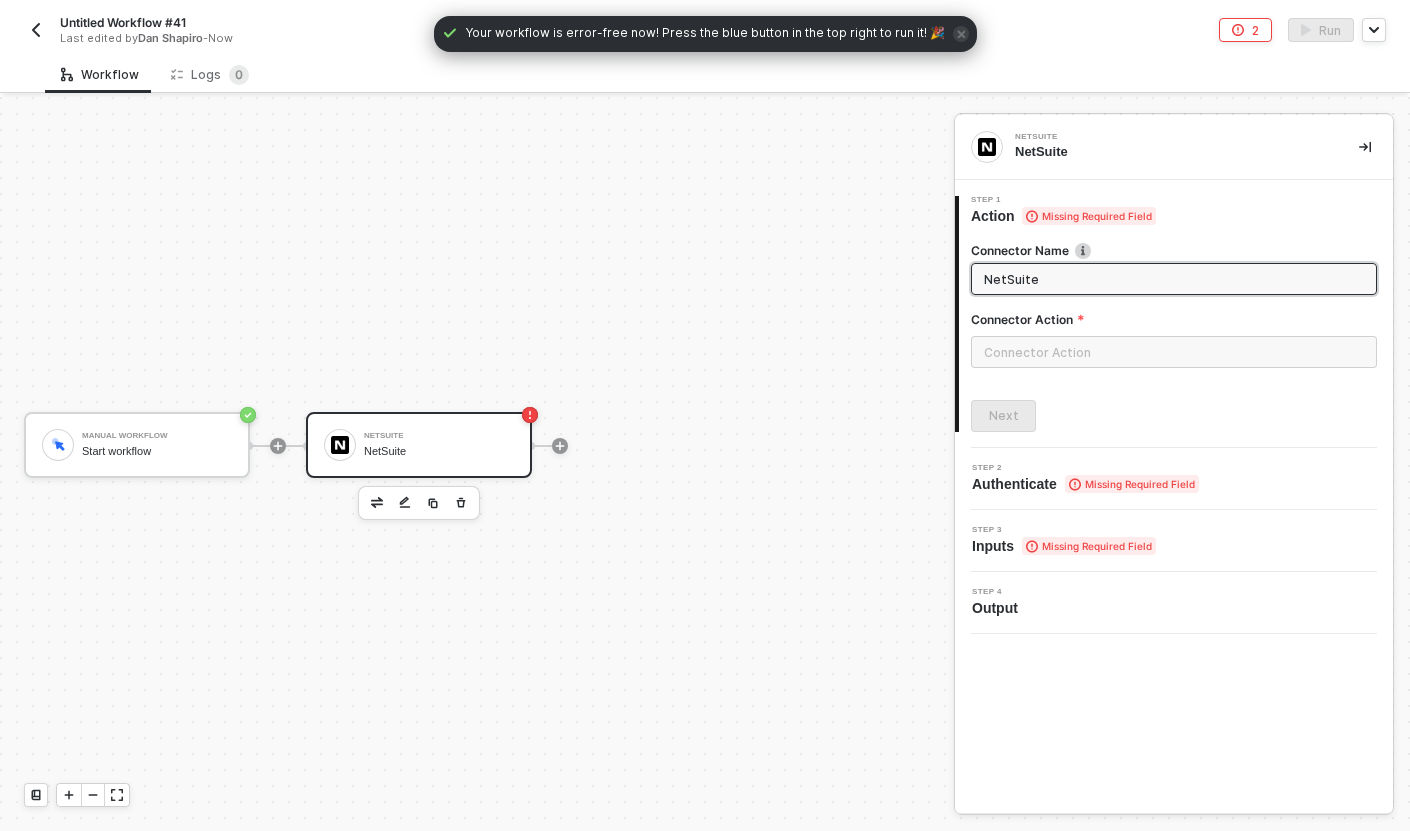 click at bounding box center (1174, 352) 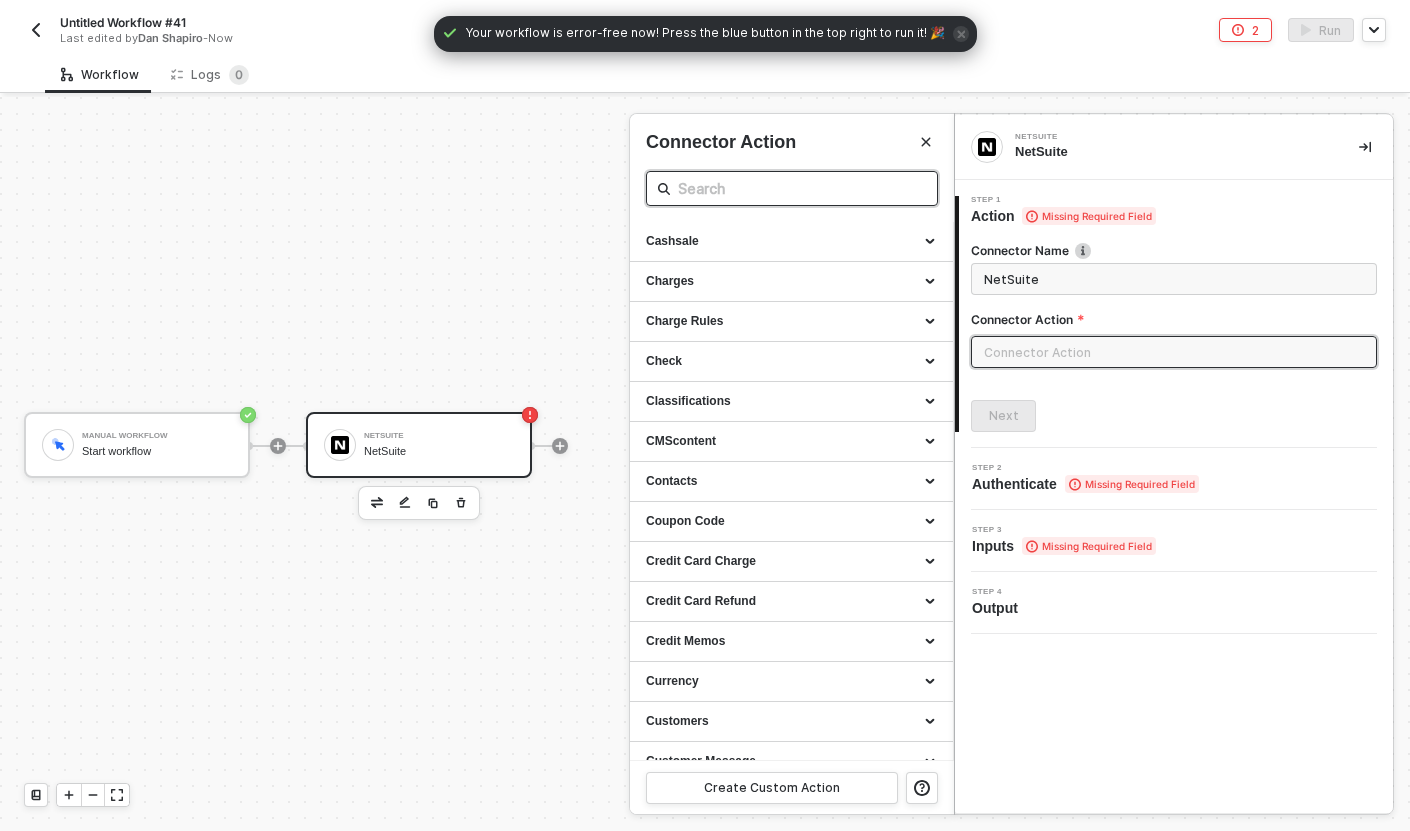 click at bounding box center [792, 188] 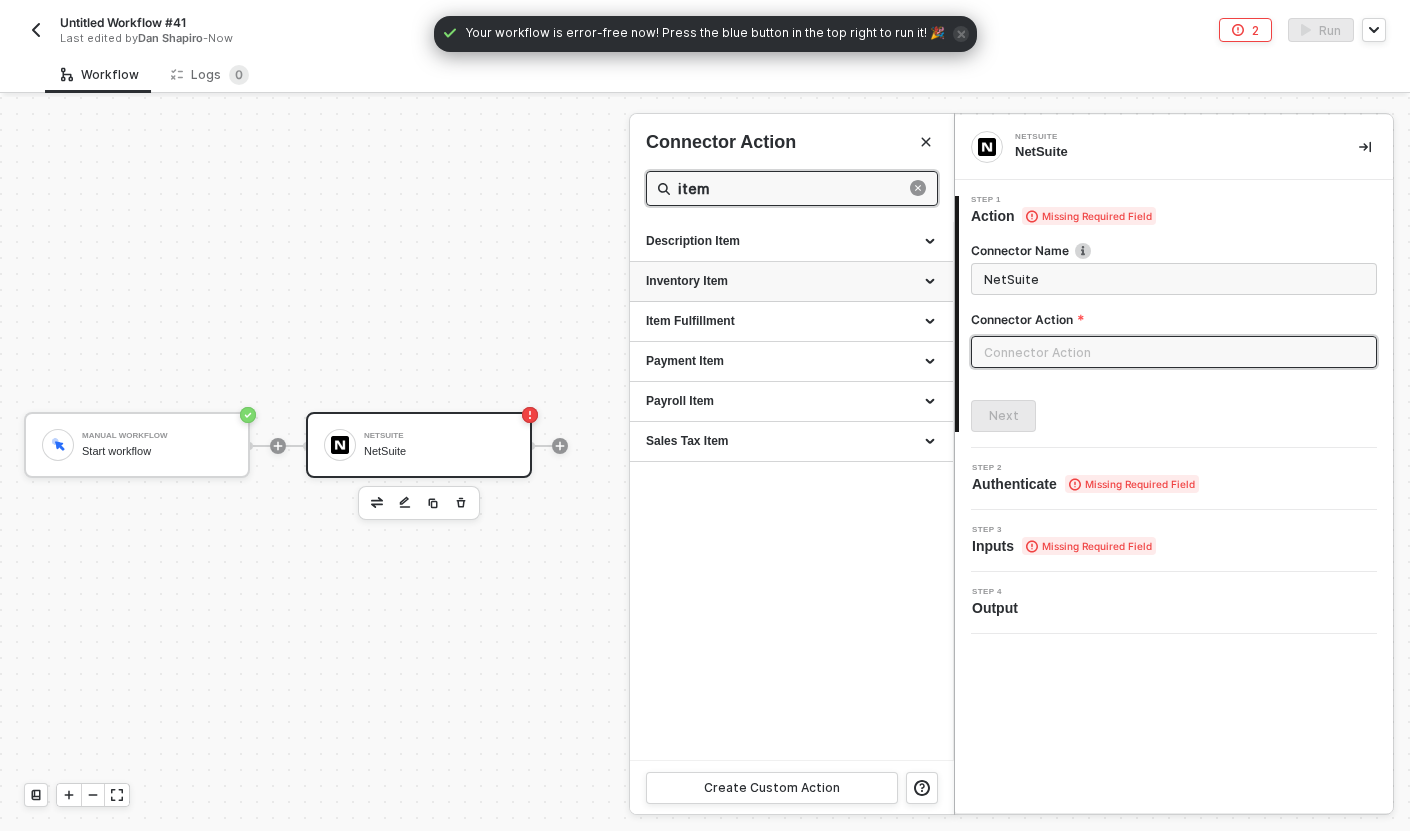 type on "item" 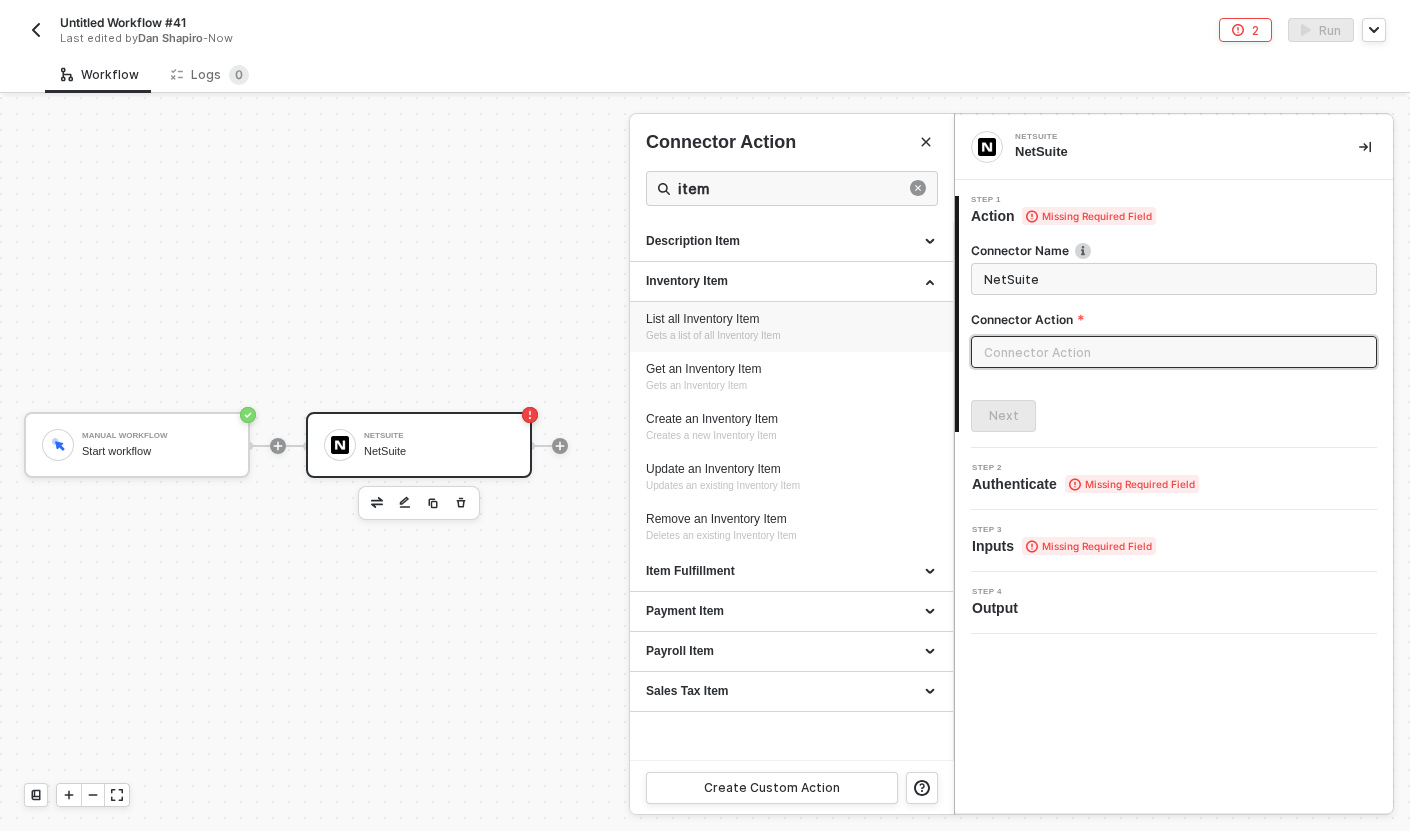 click on "List all Inventory Item" at bounding box center (791, 319) 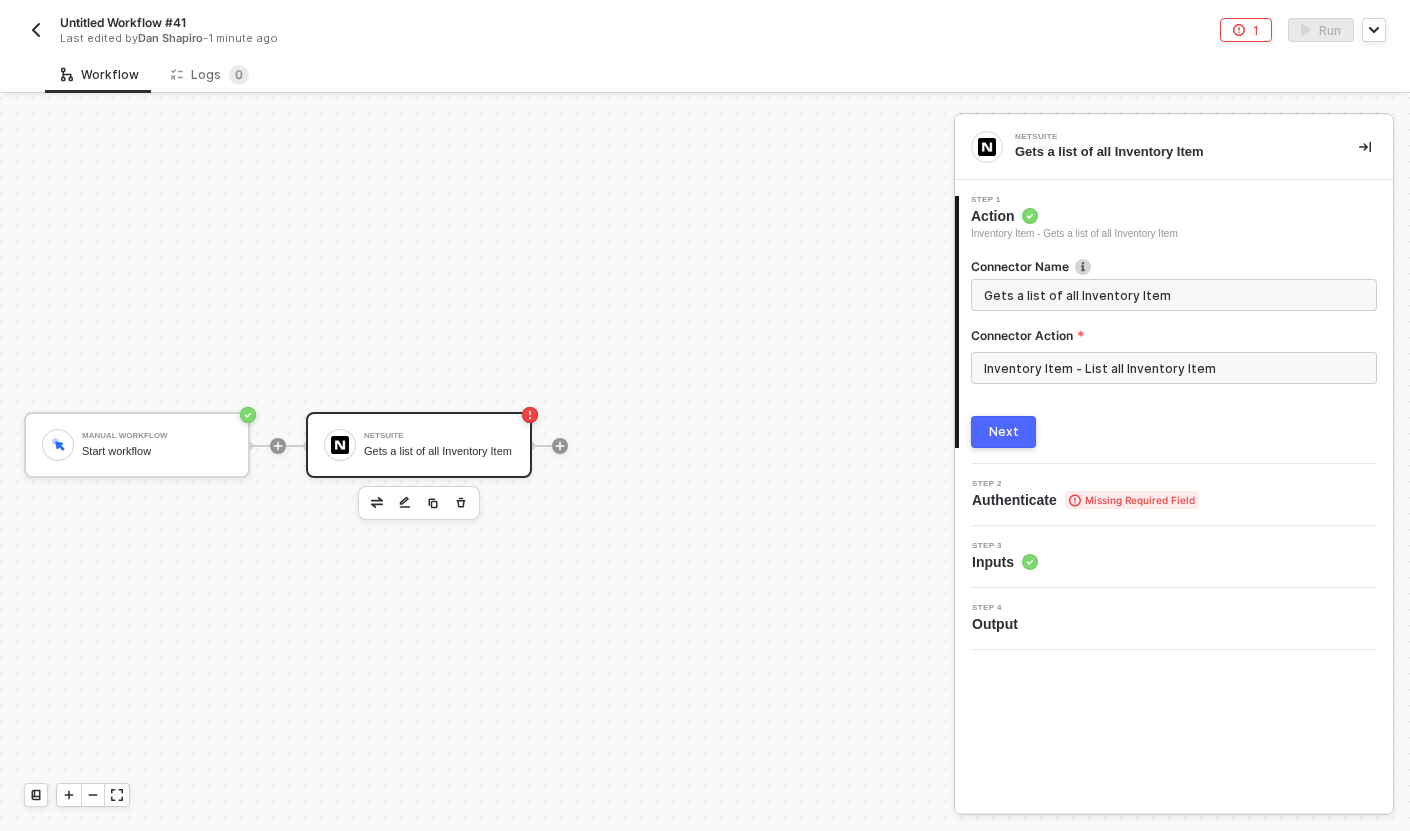 click on "Next" at bounding box center [1004, 432] 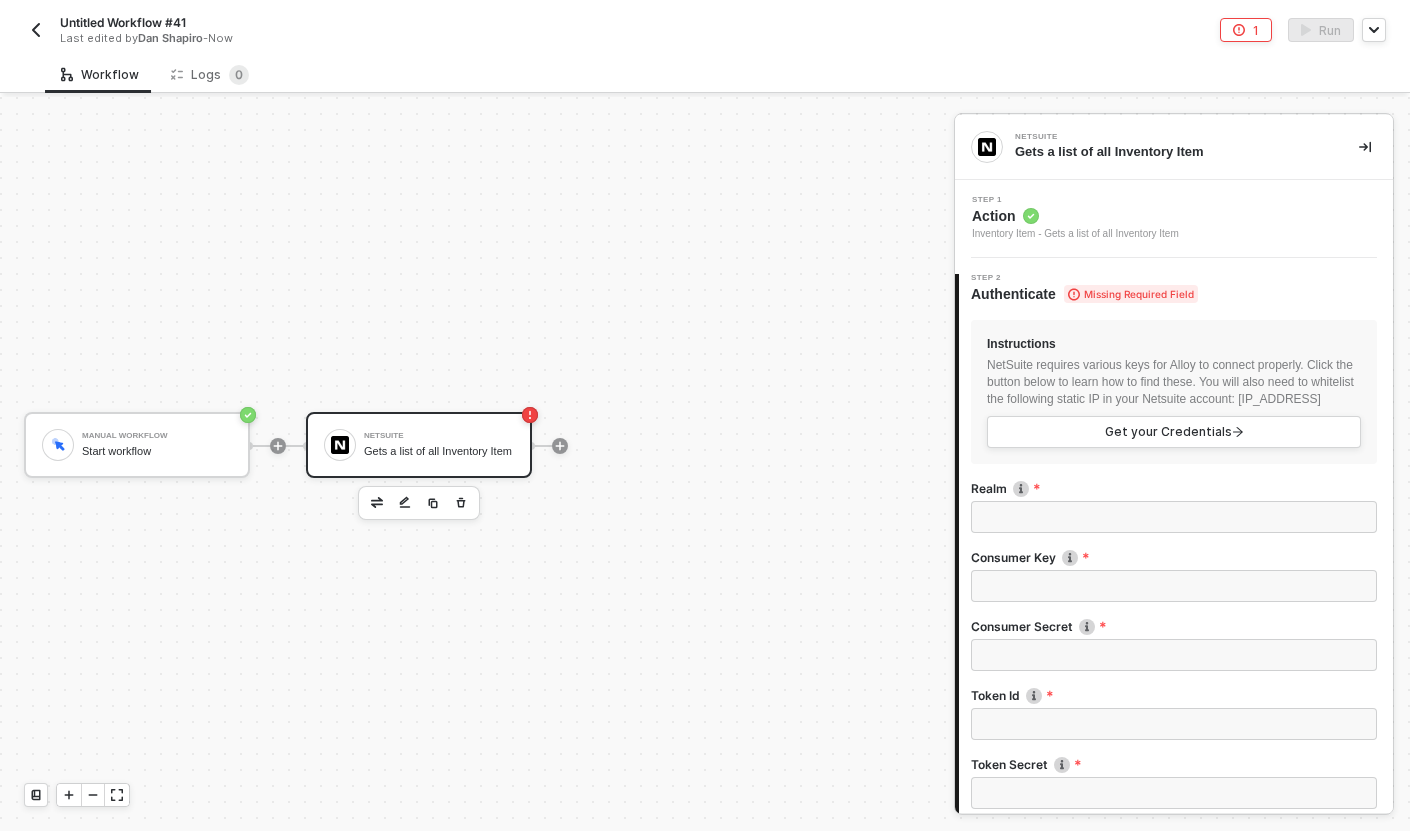 scroll, scrollTop: 28, scrollLeft: 0, axis: vertical 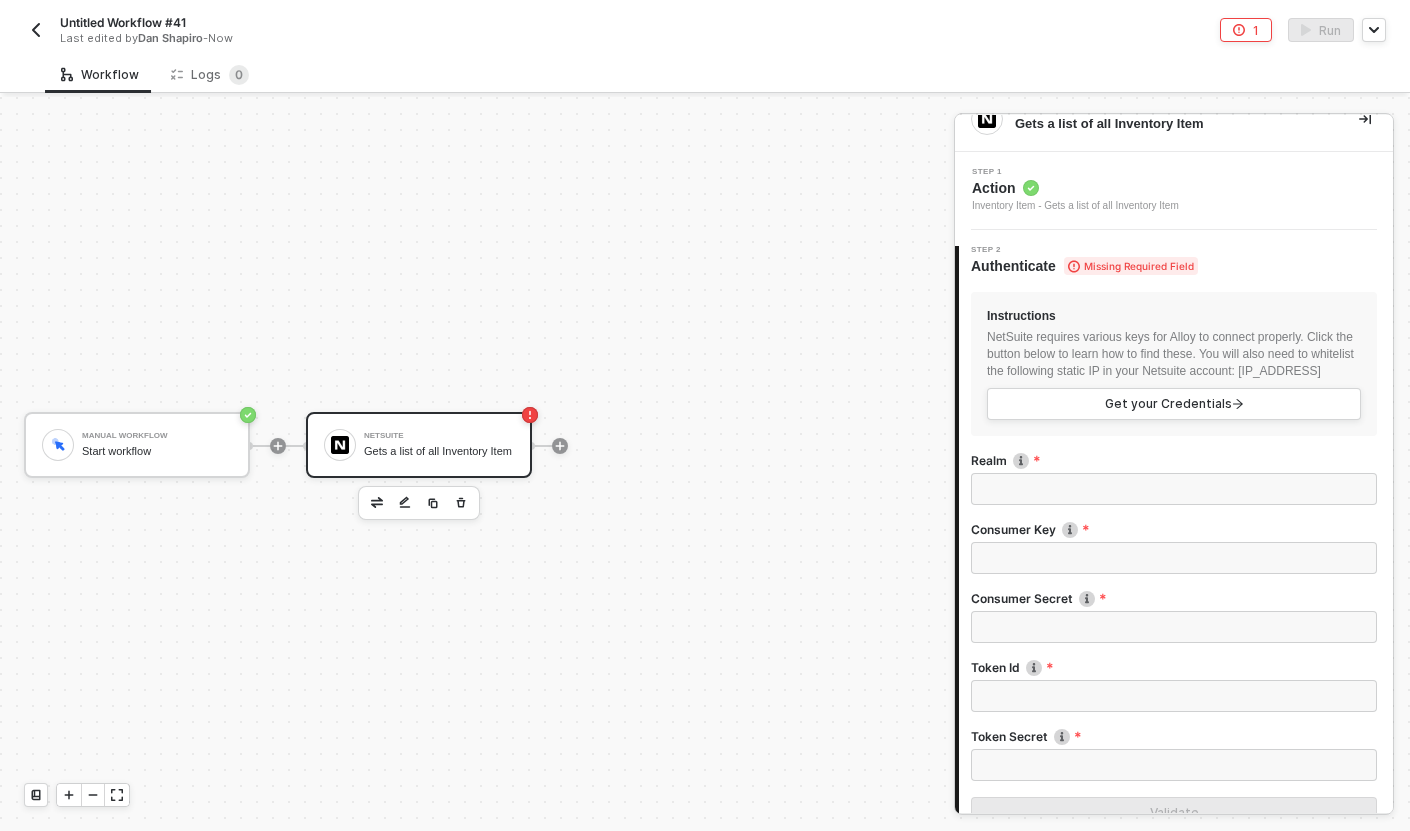 click on "Realm" at bounding box center [1174, 489] 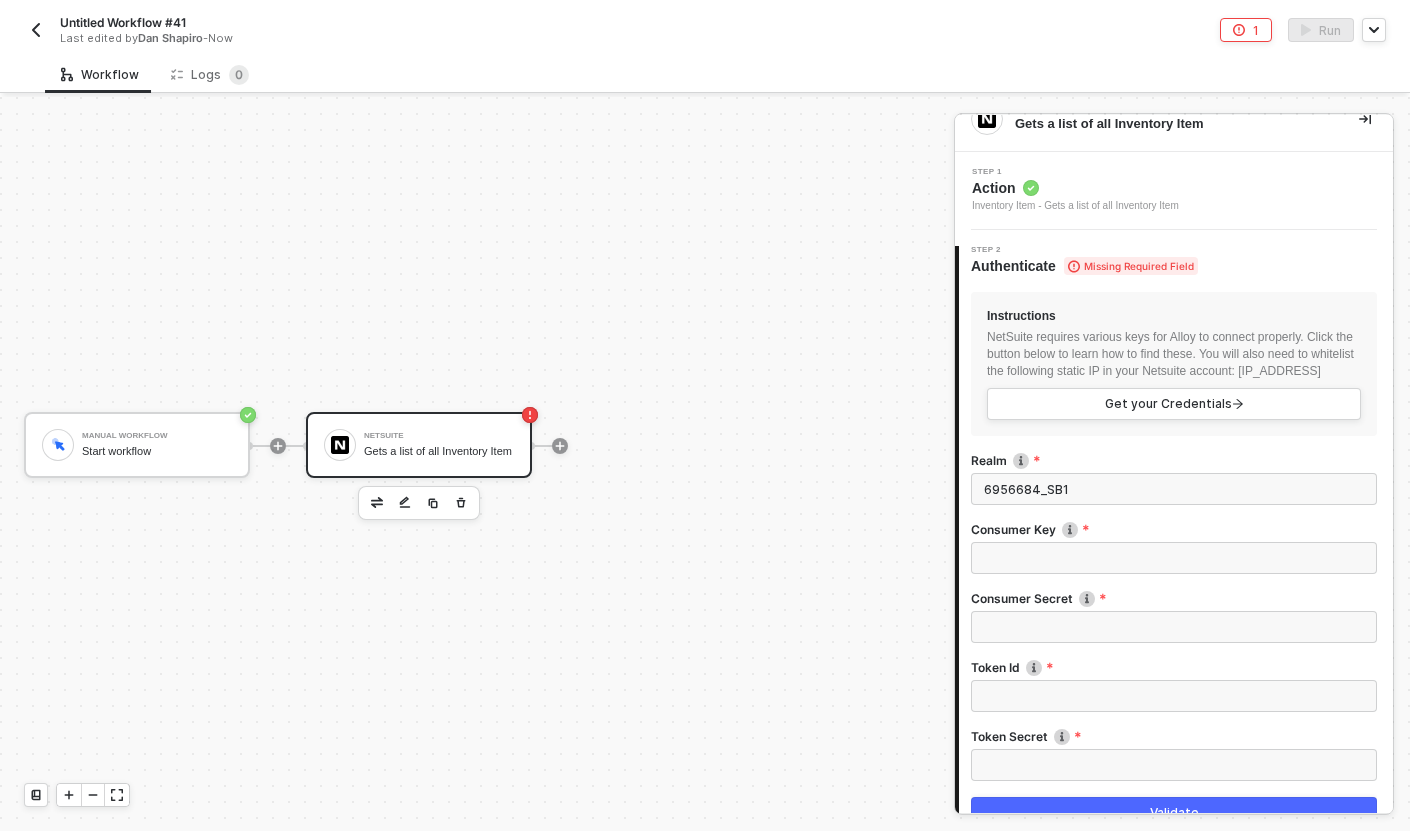 type on "6956684_SB1" 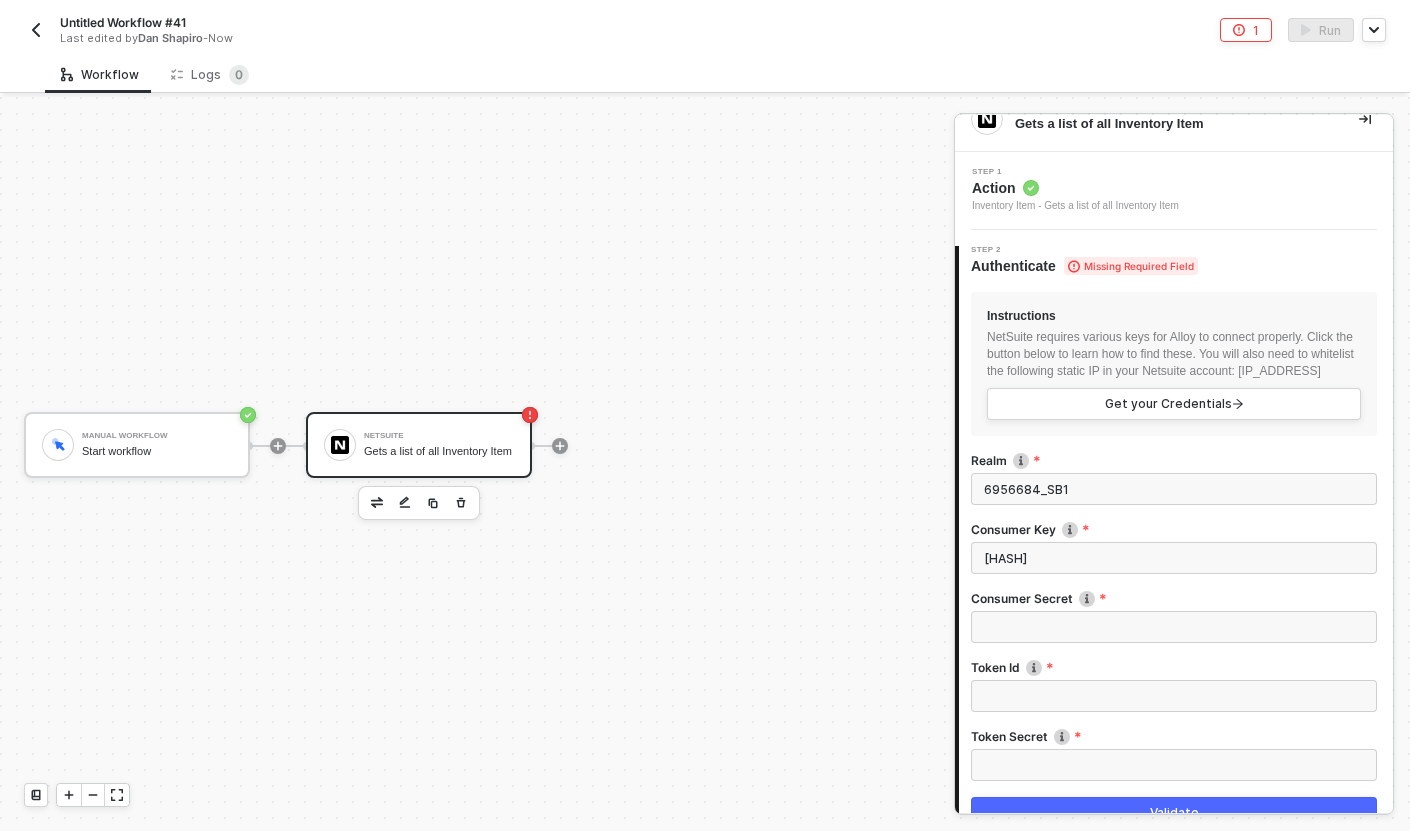 scroll, scrollTop: 0, scrollLeft: 78, axis: horizontal 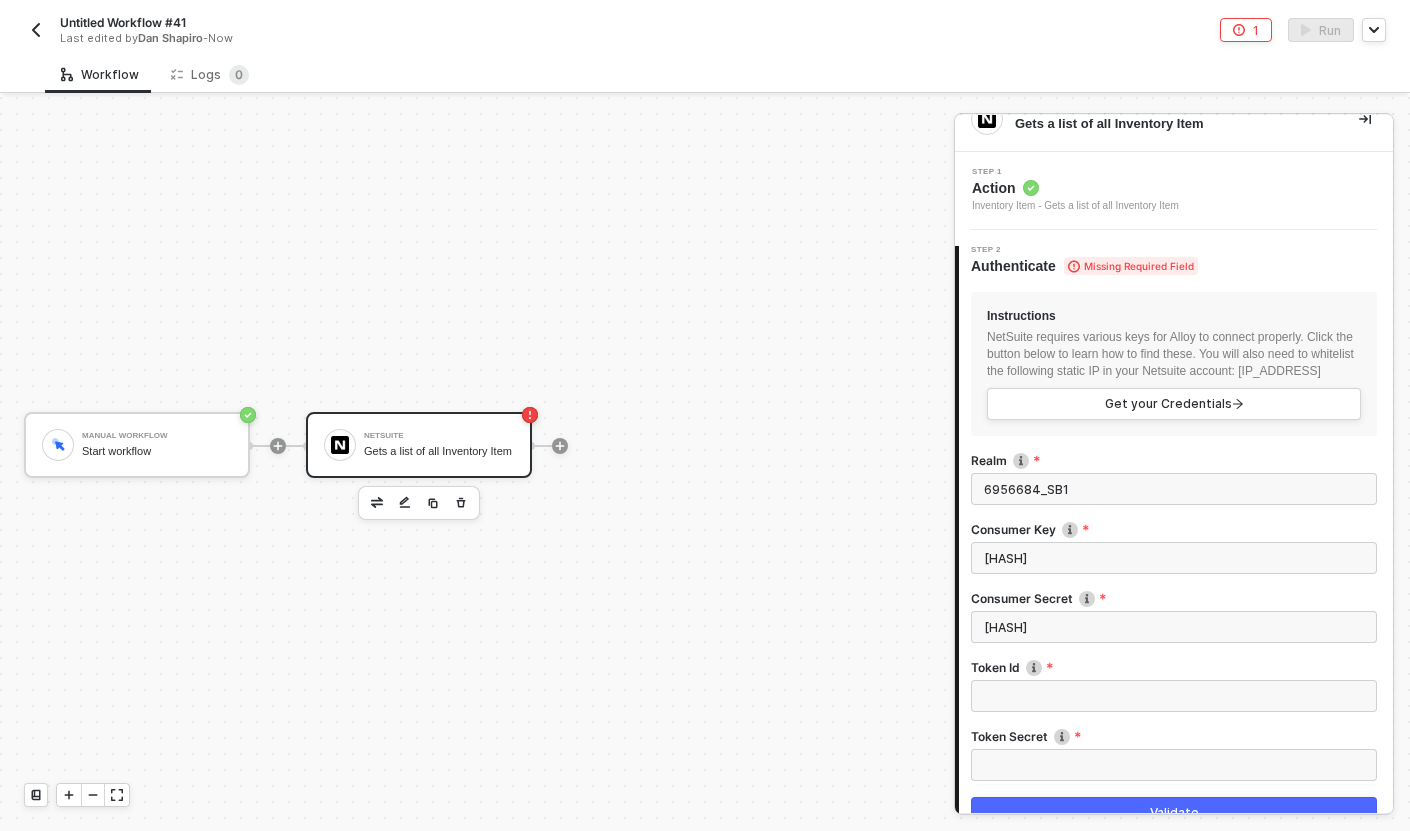 type on "350adf9a26d96c7ea63fb7aa90be7af681af4a146174898cfdd0e5f4b87711b7" 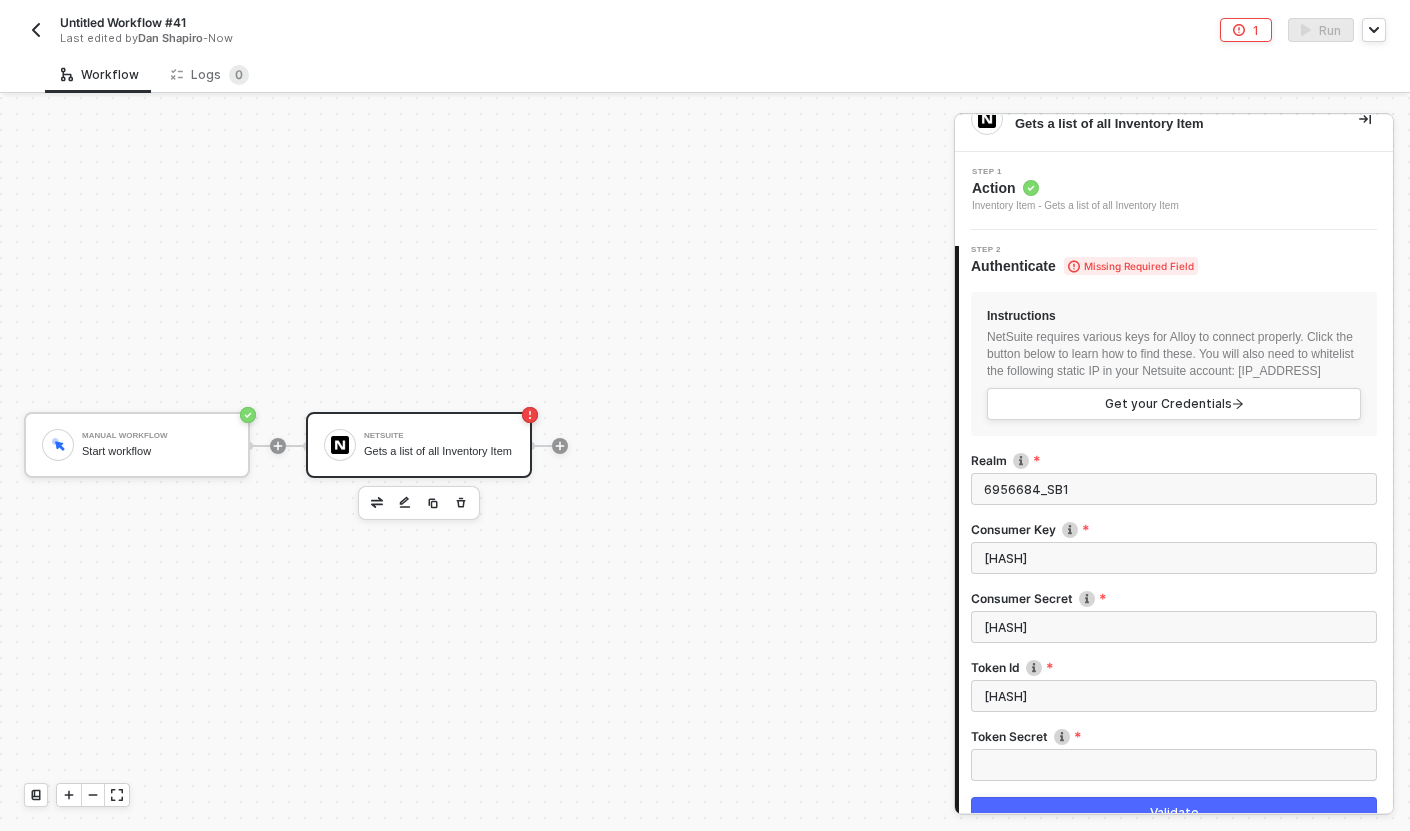 scroll, scrollTop: 0, scrollLeft: 85, axis: horizontal 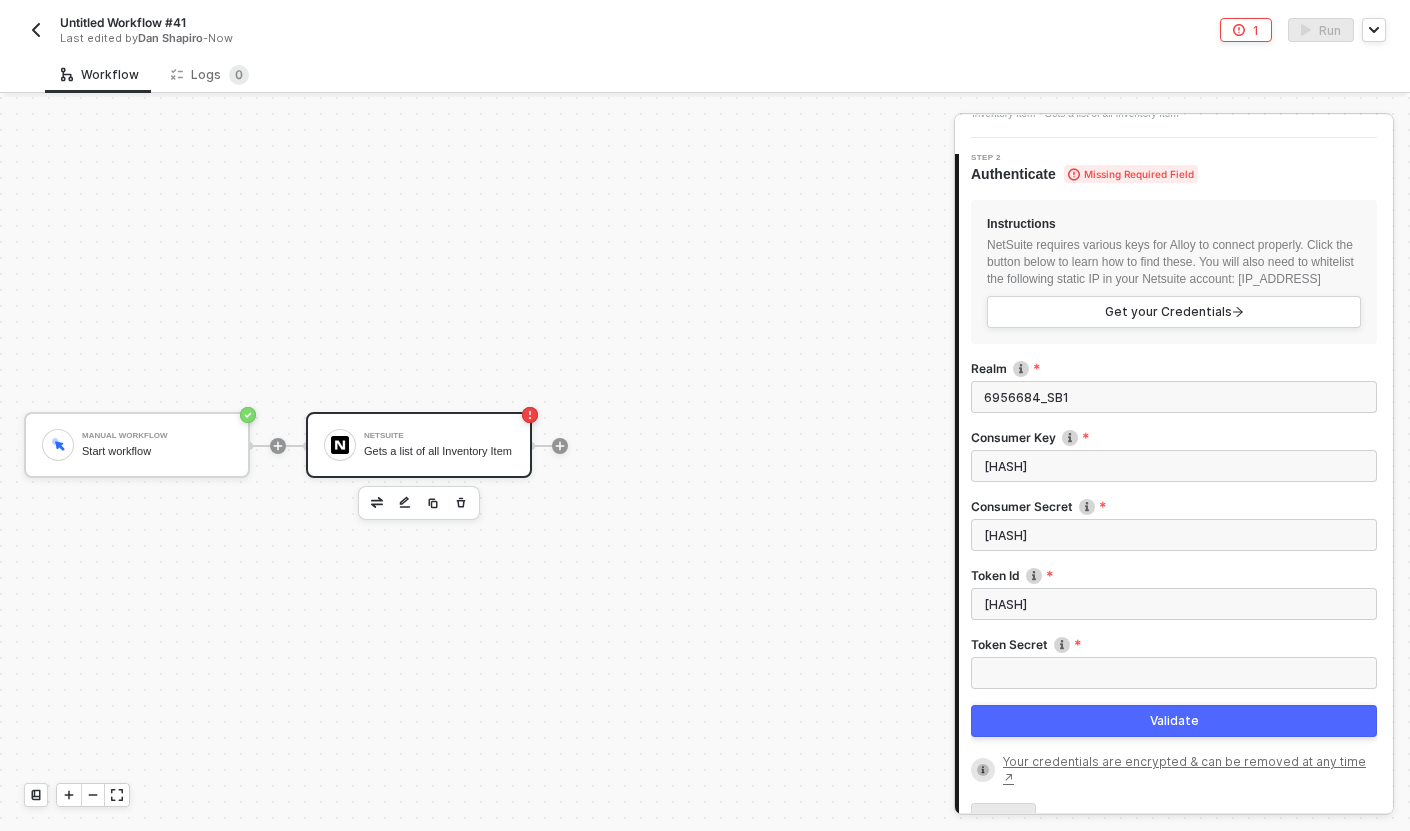 click on "Token Secret" at bounding box center (1174, 673) 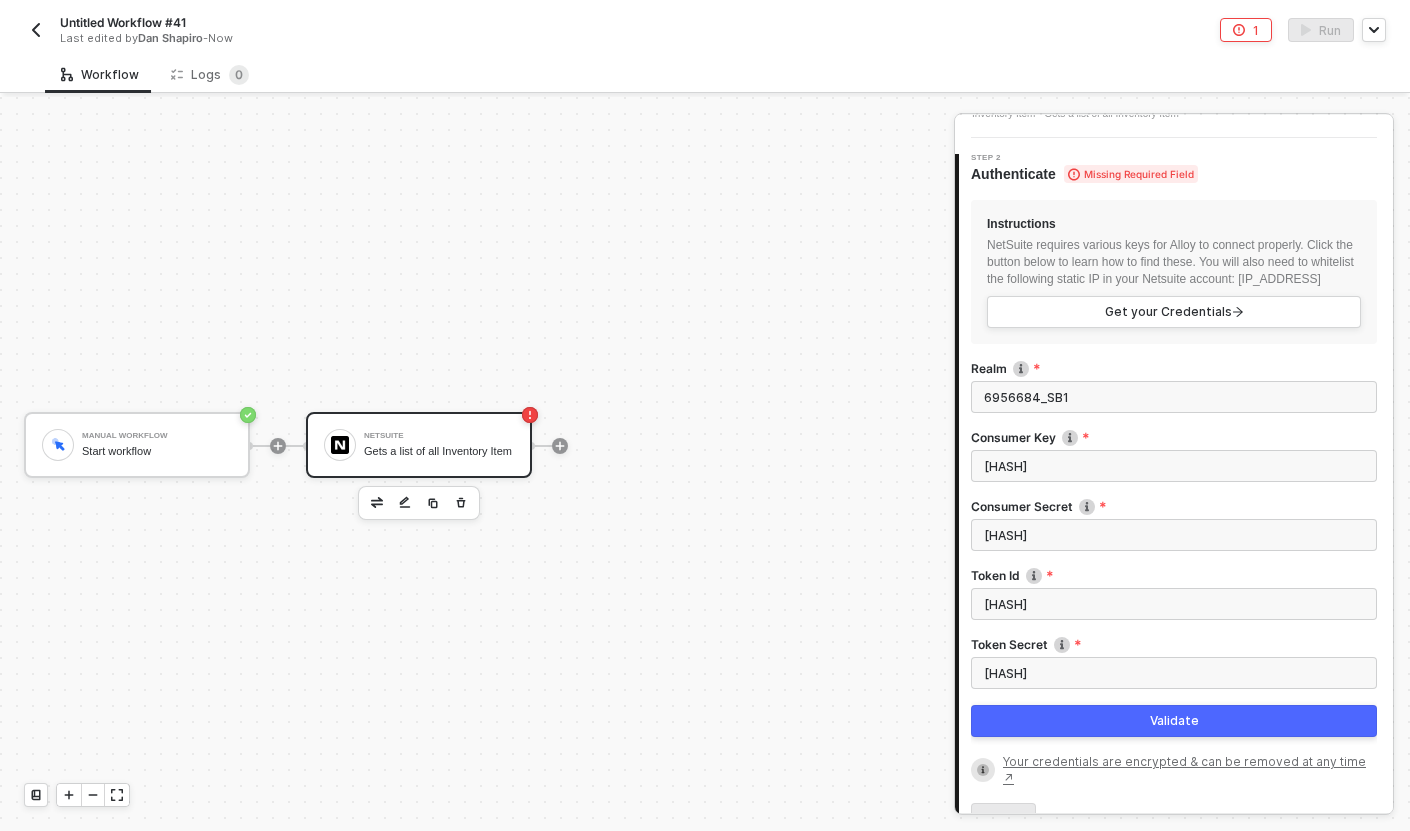 scroll, scrollTop: 0, scrollLeft: 59, axis: horizontal 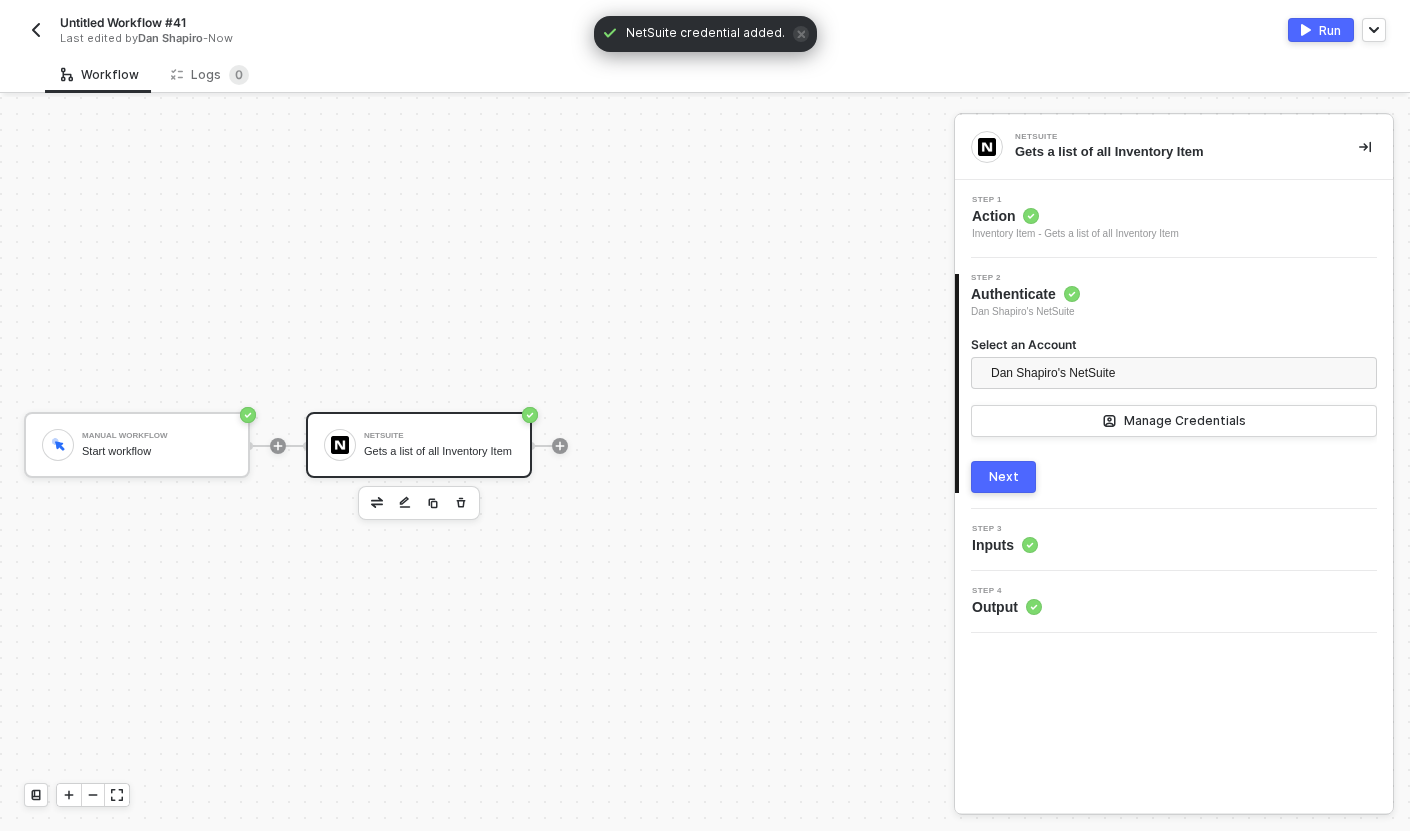 click on "Next" at bounding box center [1004, 477] 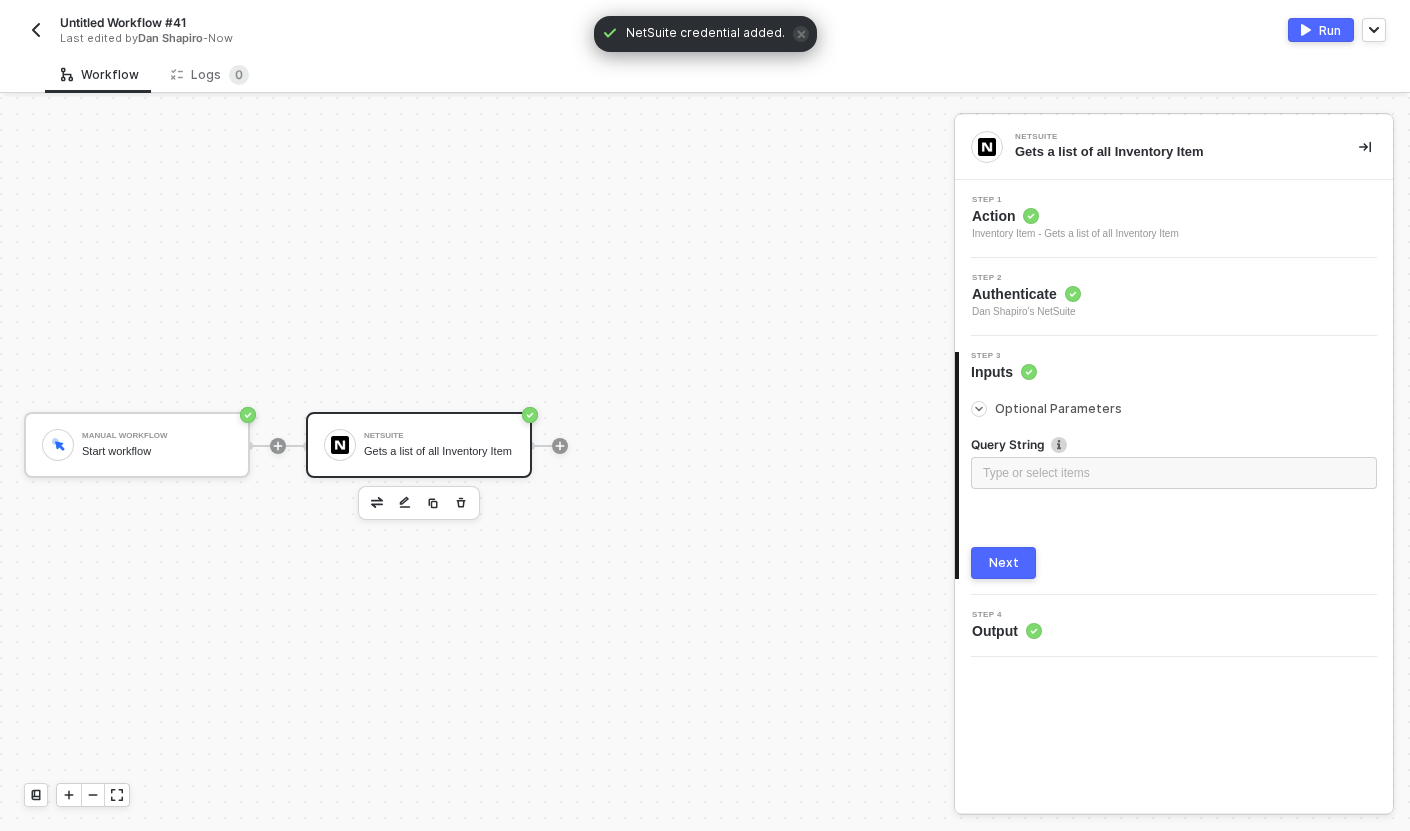 click on "Next" at bounding box center [1004, 563] 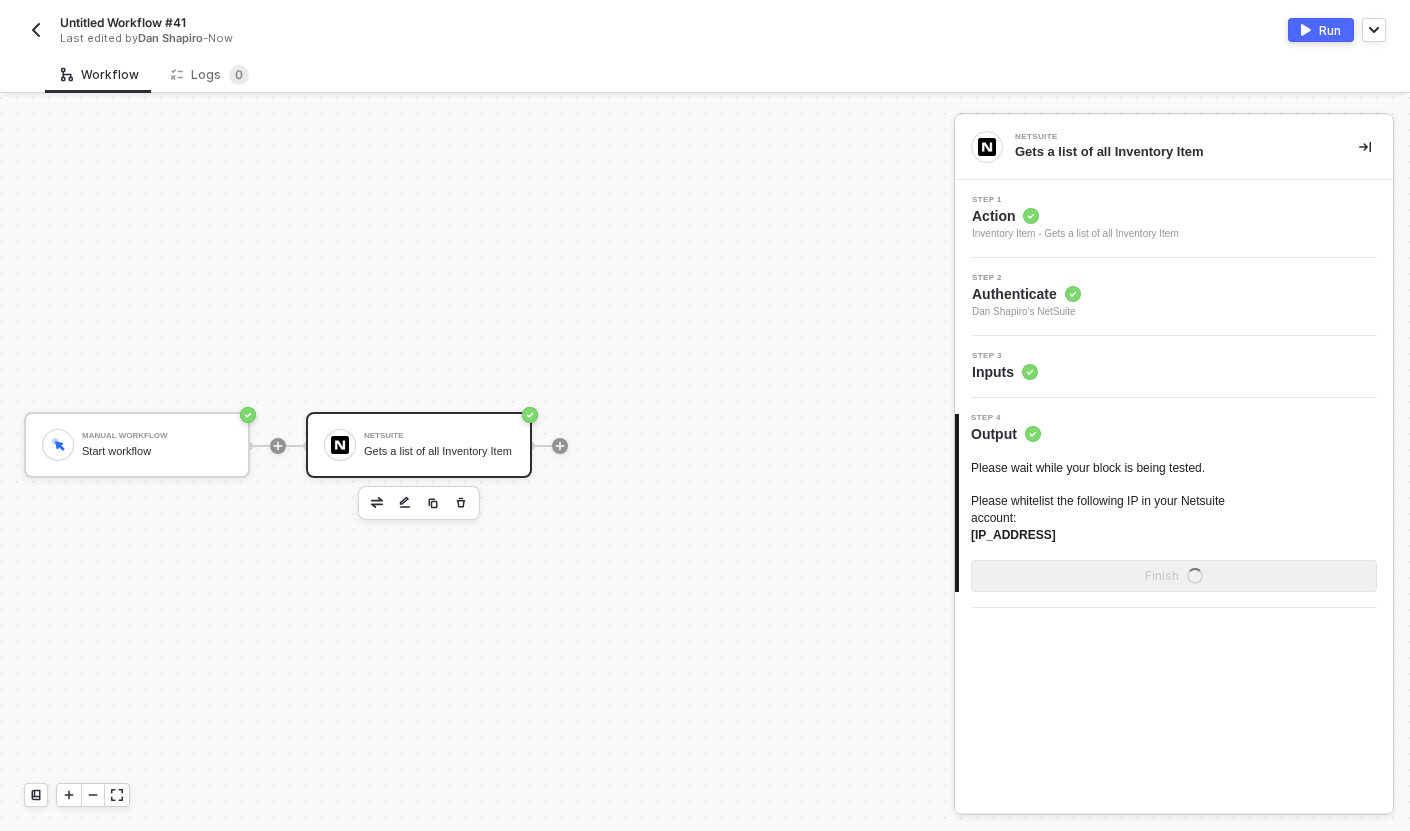 click on "Manual Workflow Start workflow NetSuite Gets a list of all Inventory Item" at bounding box center (472, 445) 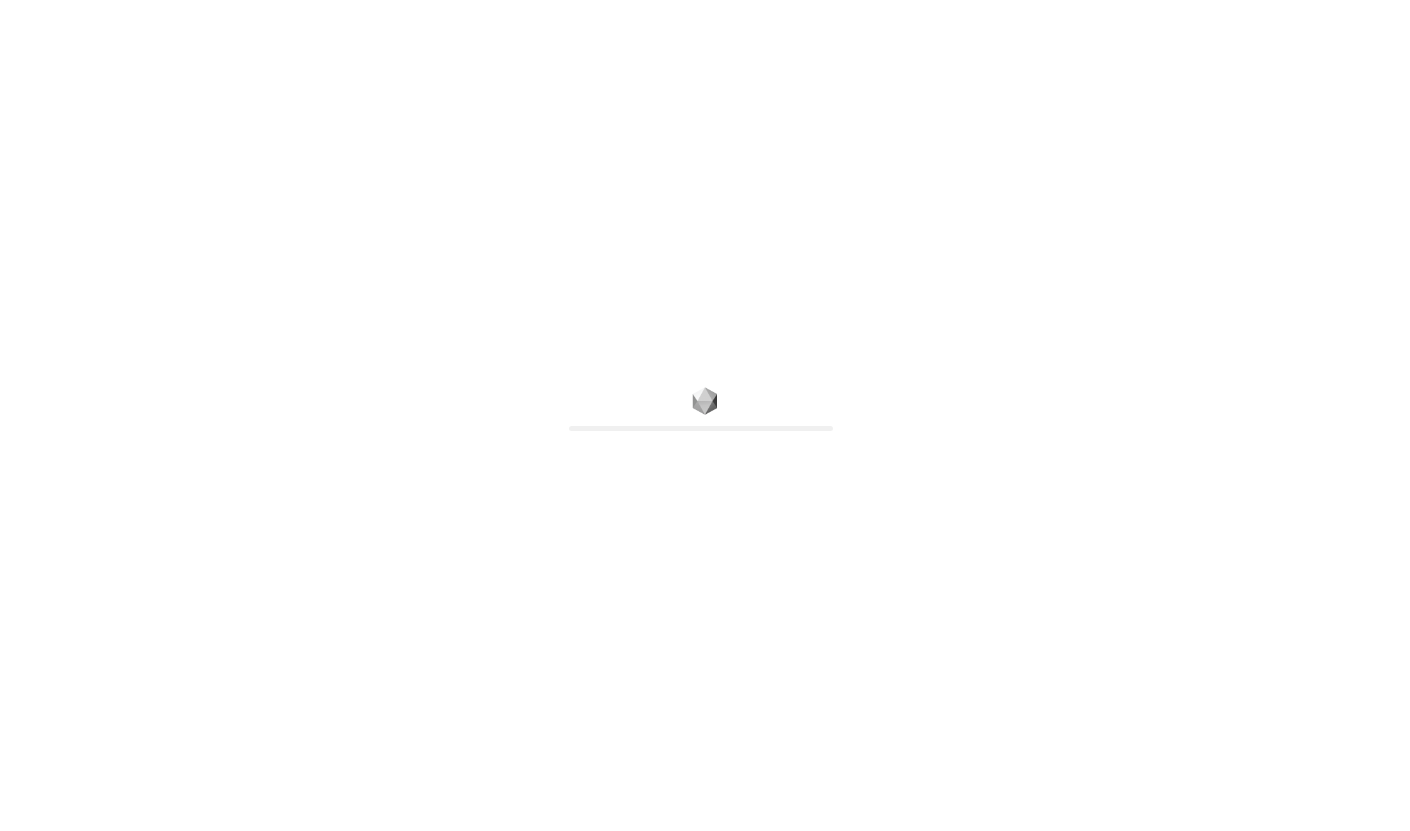 scroll, scrollTop: 0, scrollLeft: 0, axis: both 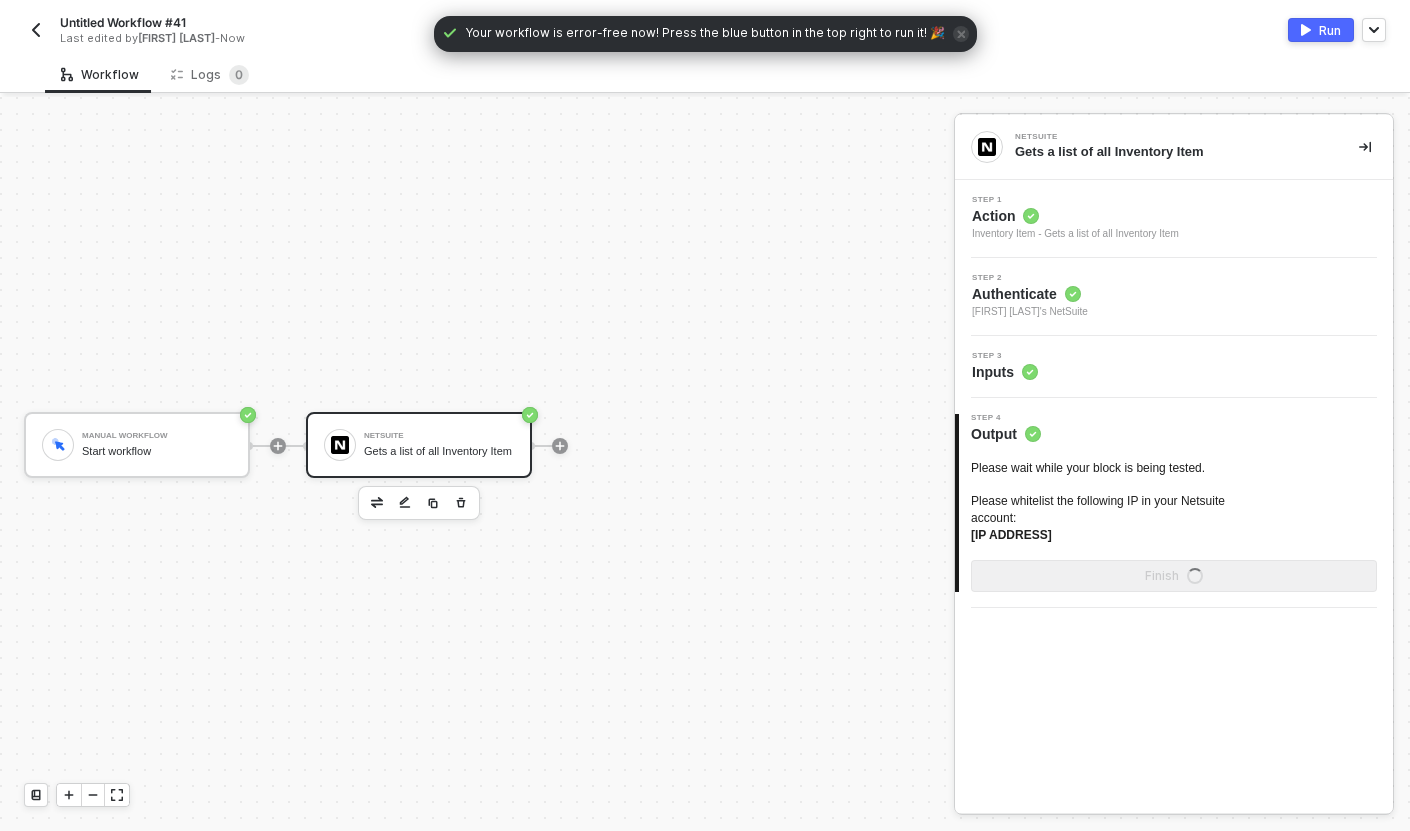 click on "Run" at bounding box center (1321, 30) 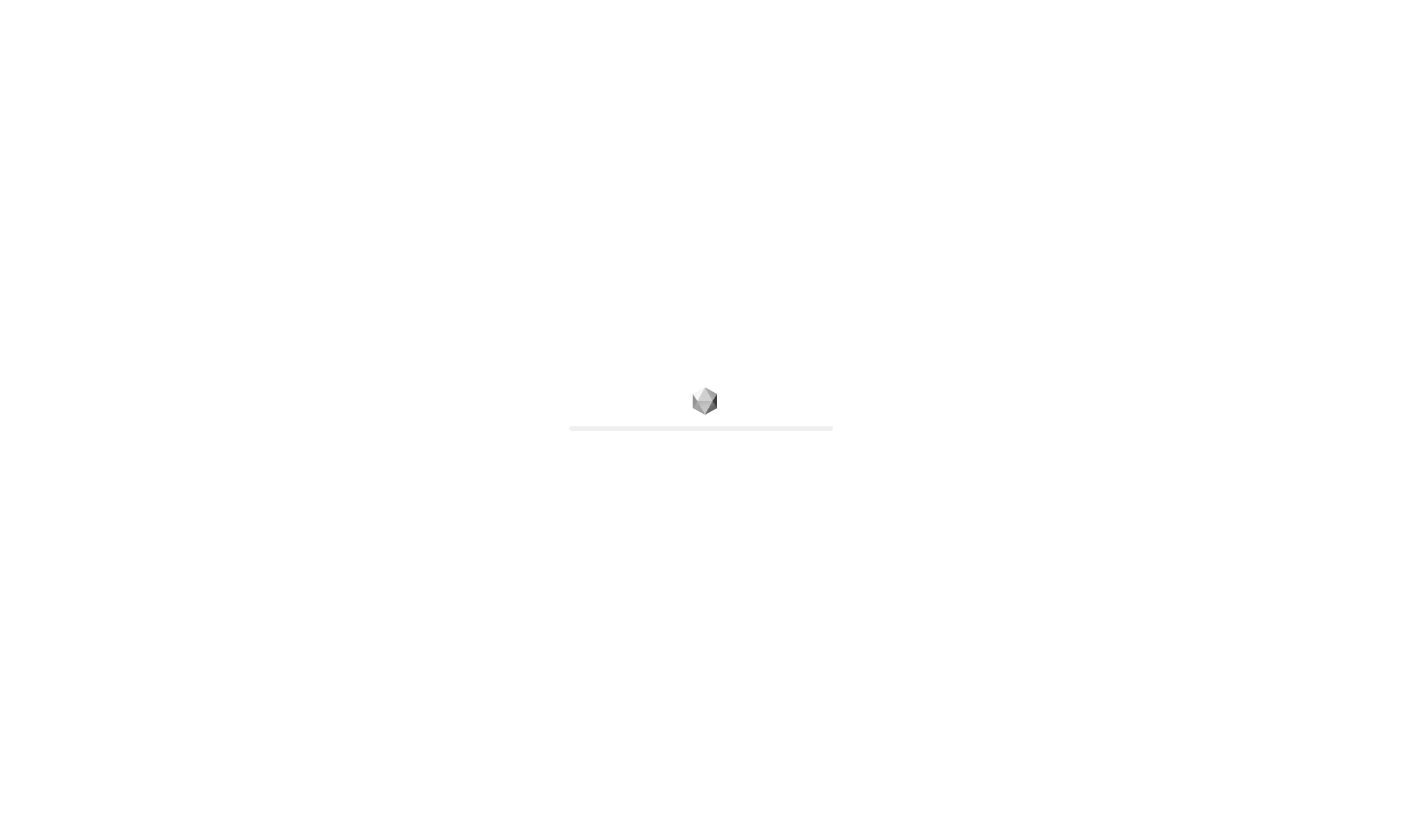 scroll, scrollTop: 0, scrollLeft: 0, axis: both 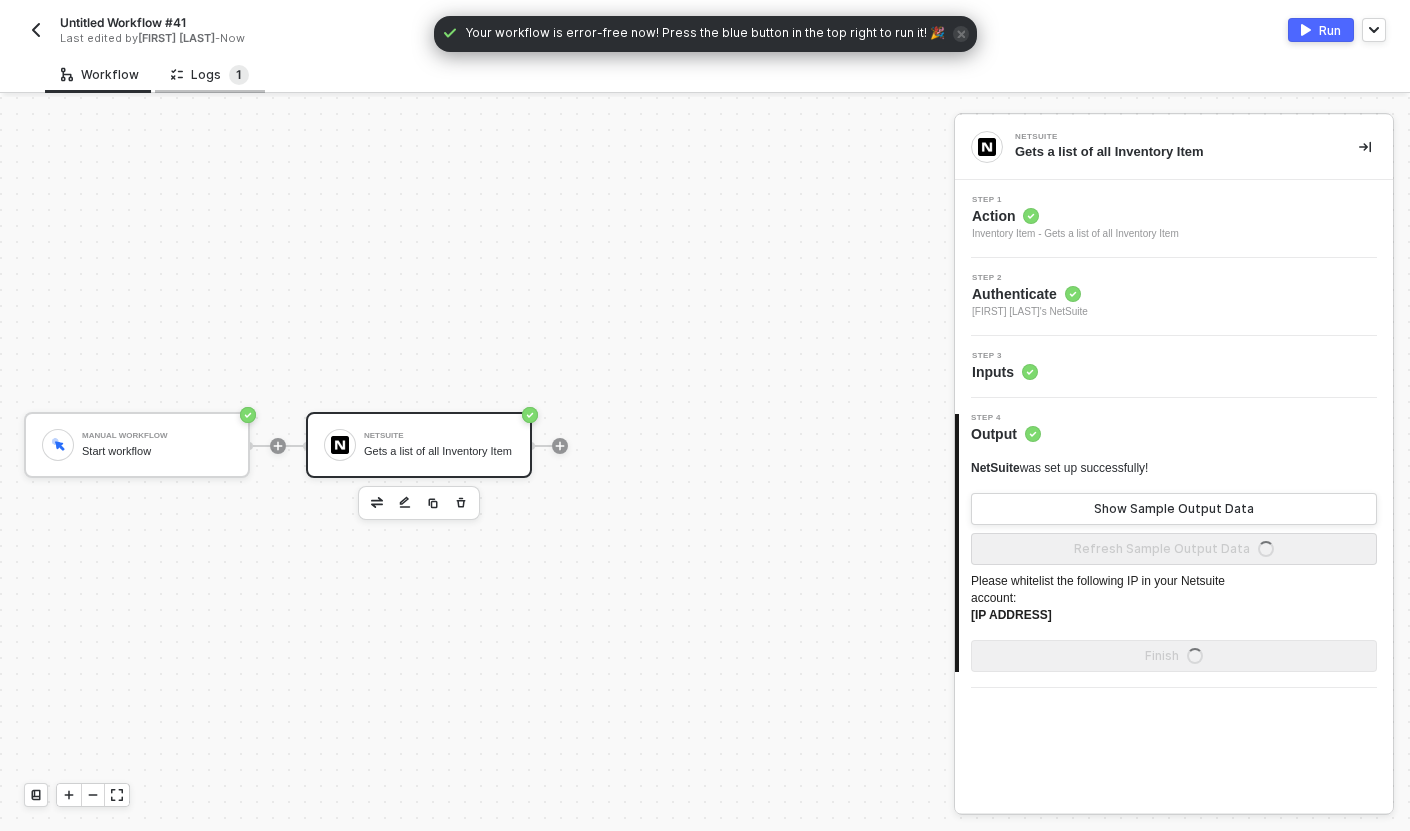 click on "1" at bounding box center [239, 75] 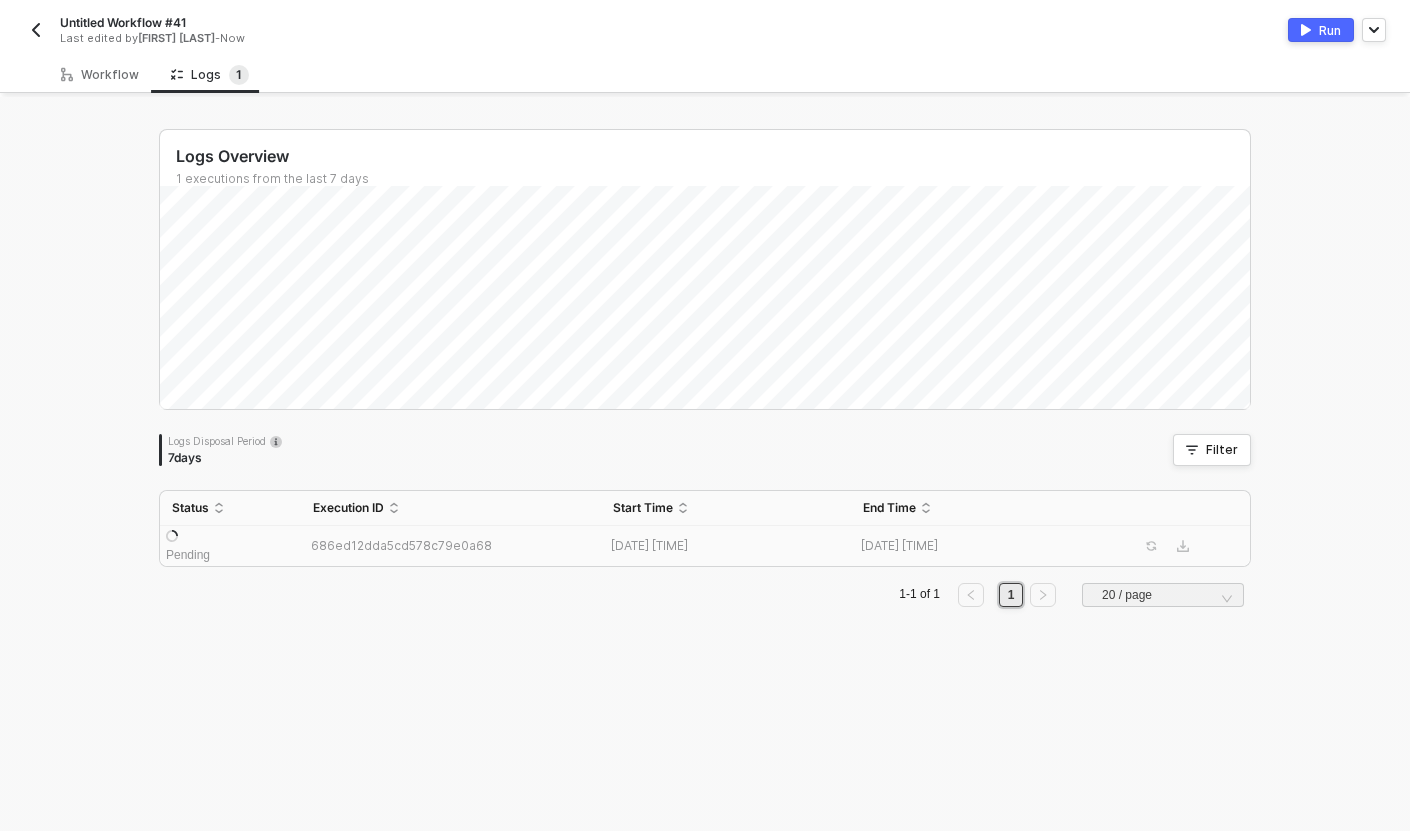 click on "Pending" at bounding box center [230, 546] 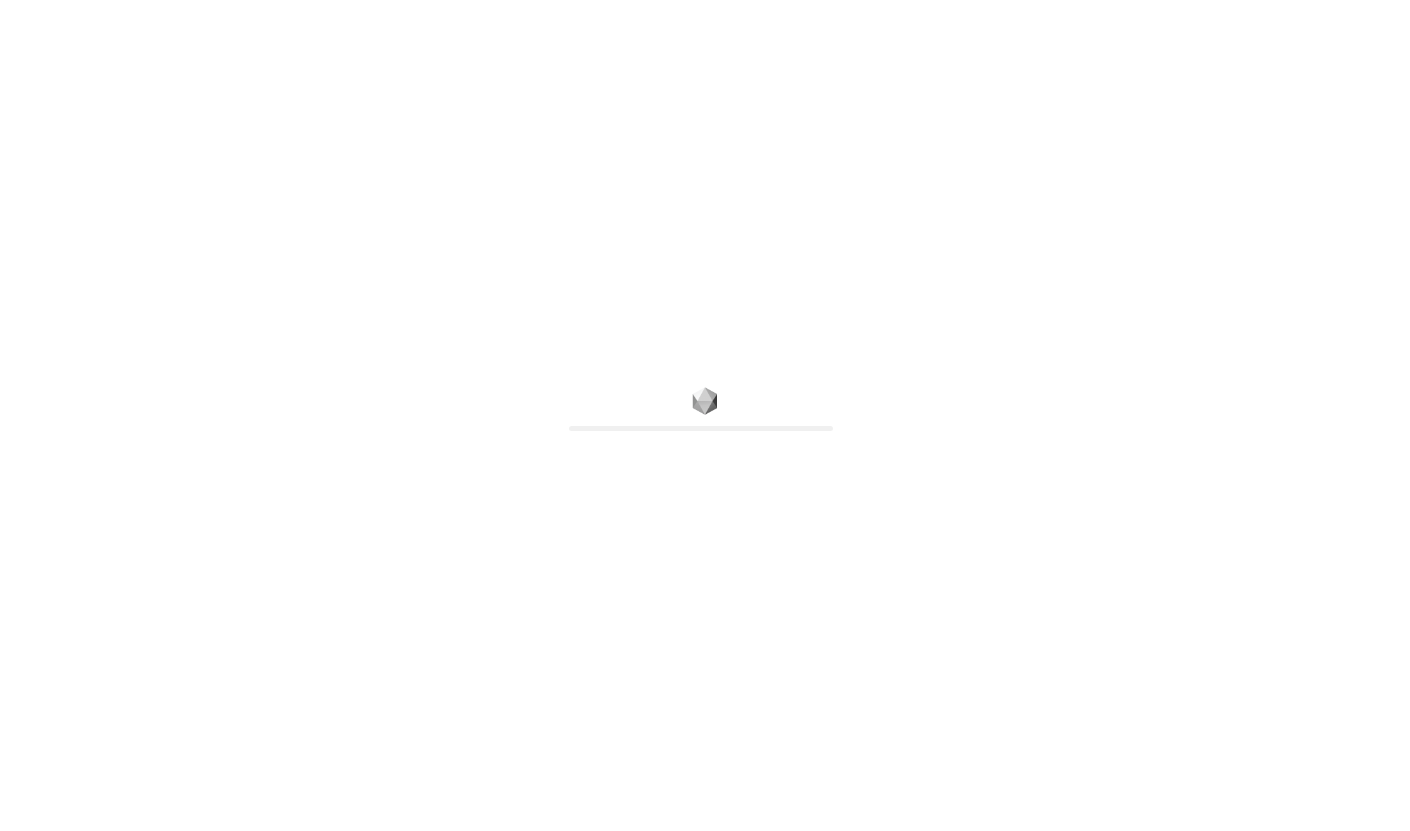 scroll, scrollTop: 0, scrollLeft: 0, axis: both 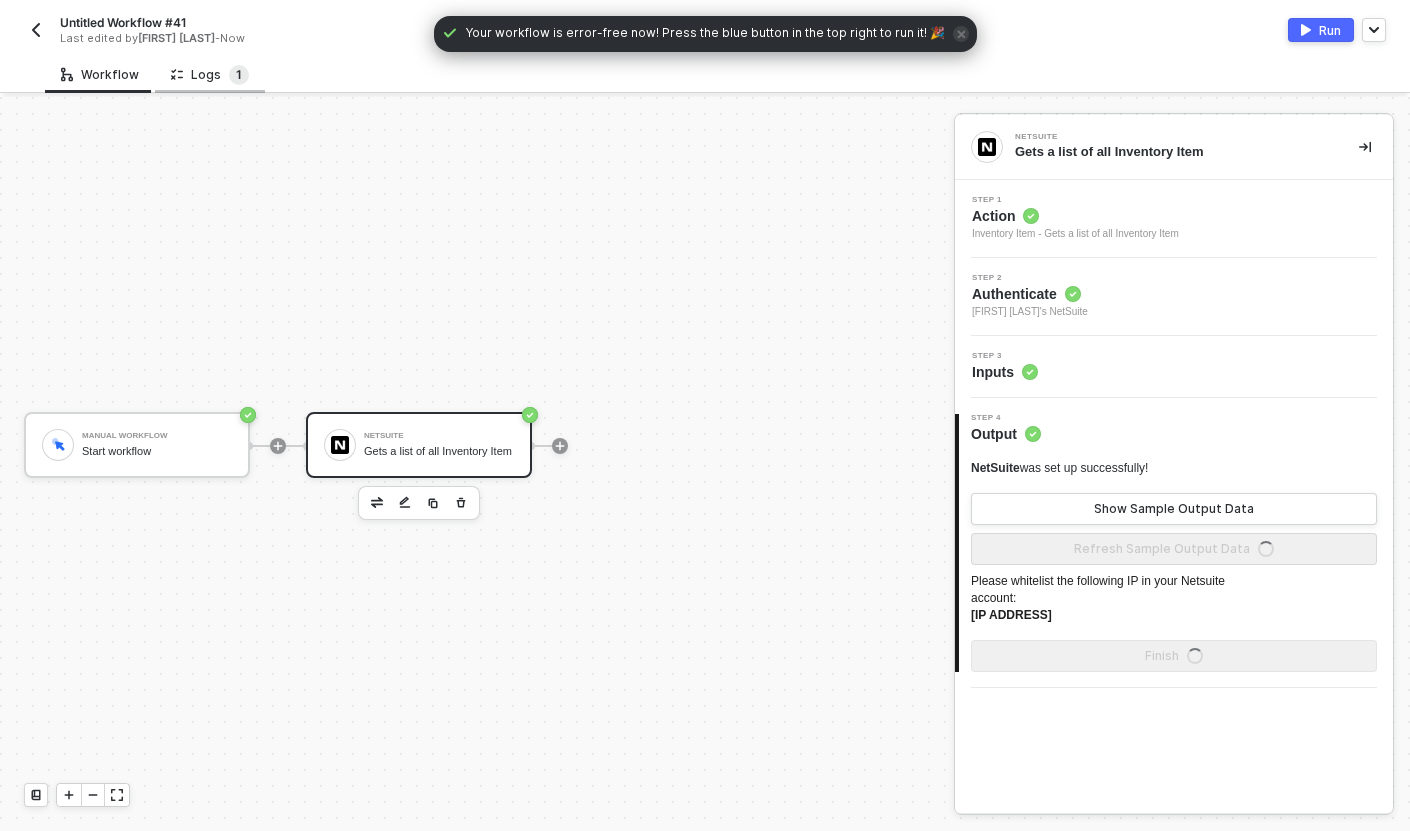 click on "1" at bounding box center [239, 75] 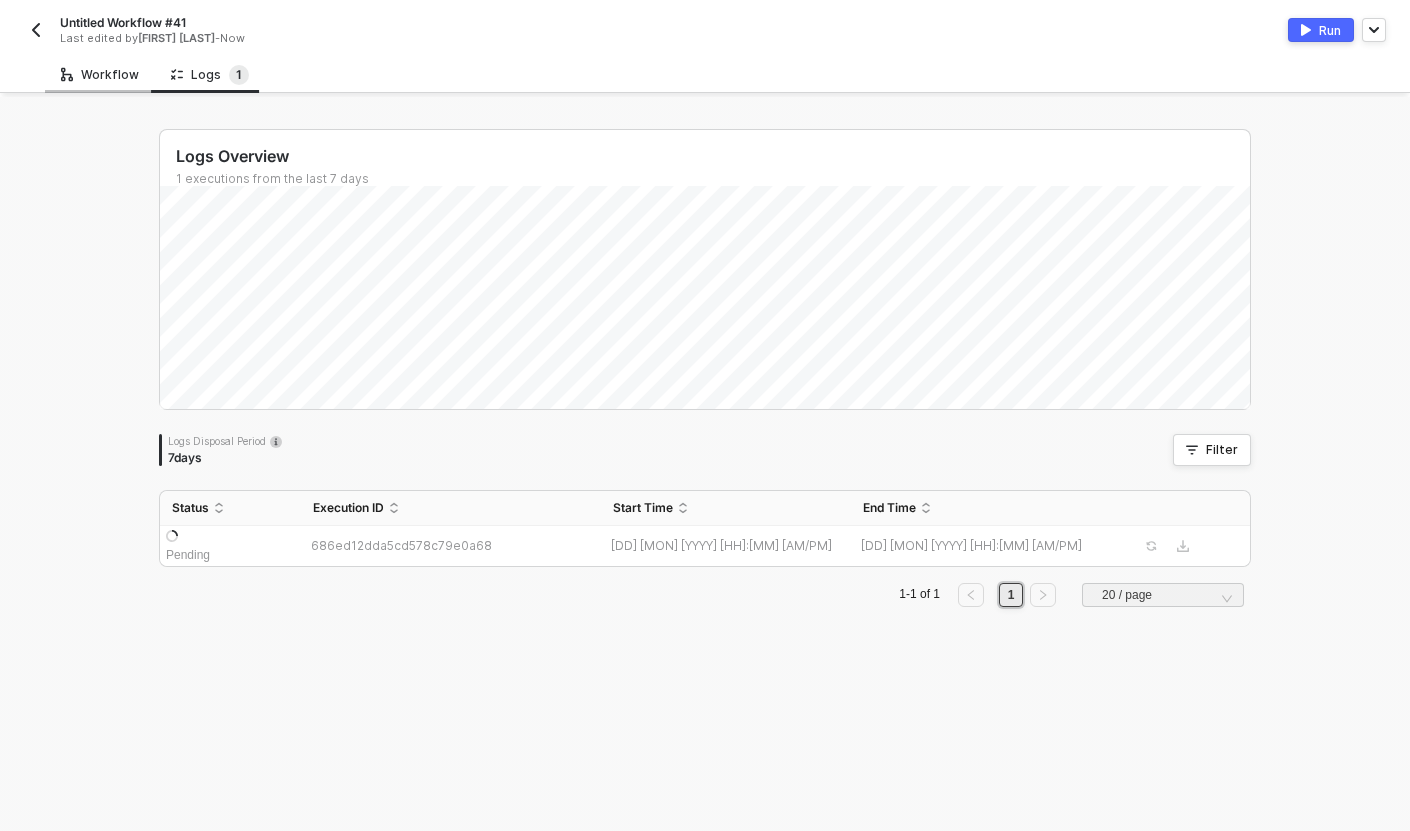 click on "Workflow" at bounding box center (100, 75) 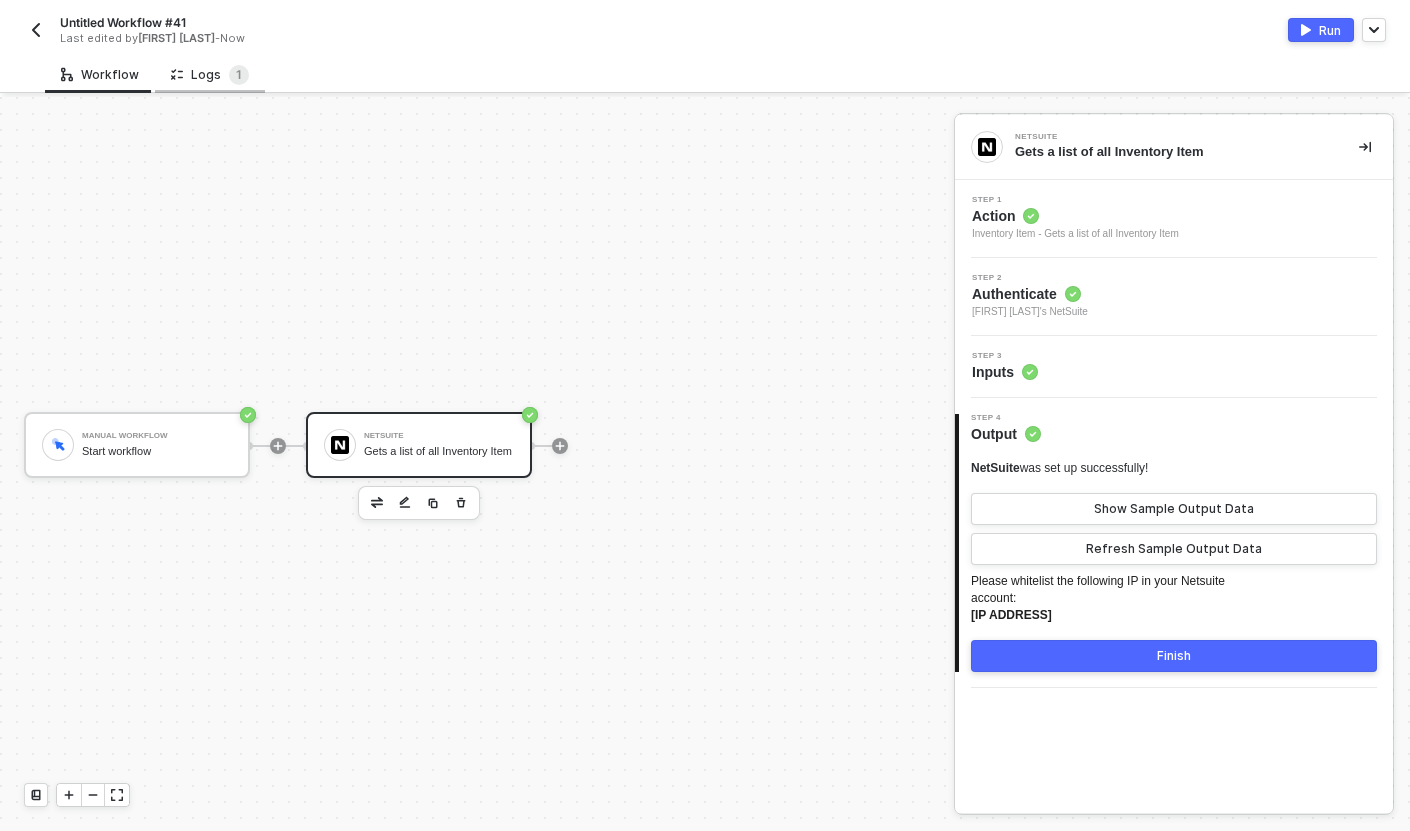 click on "Logs 1" at bounding box center (210, 74) 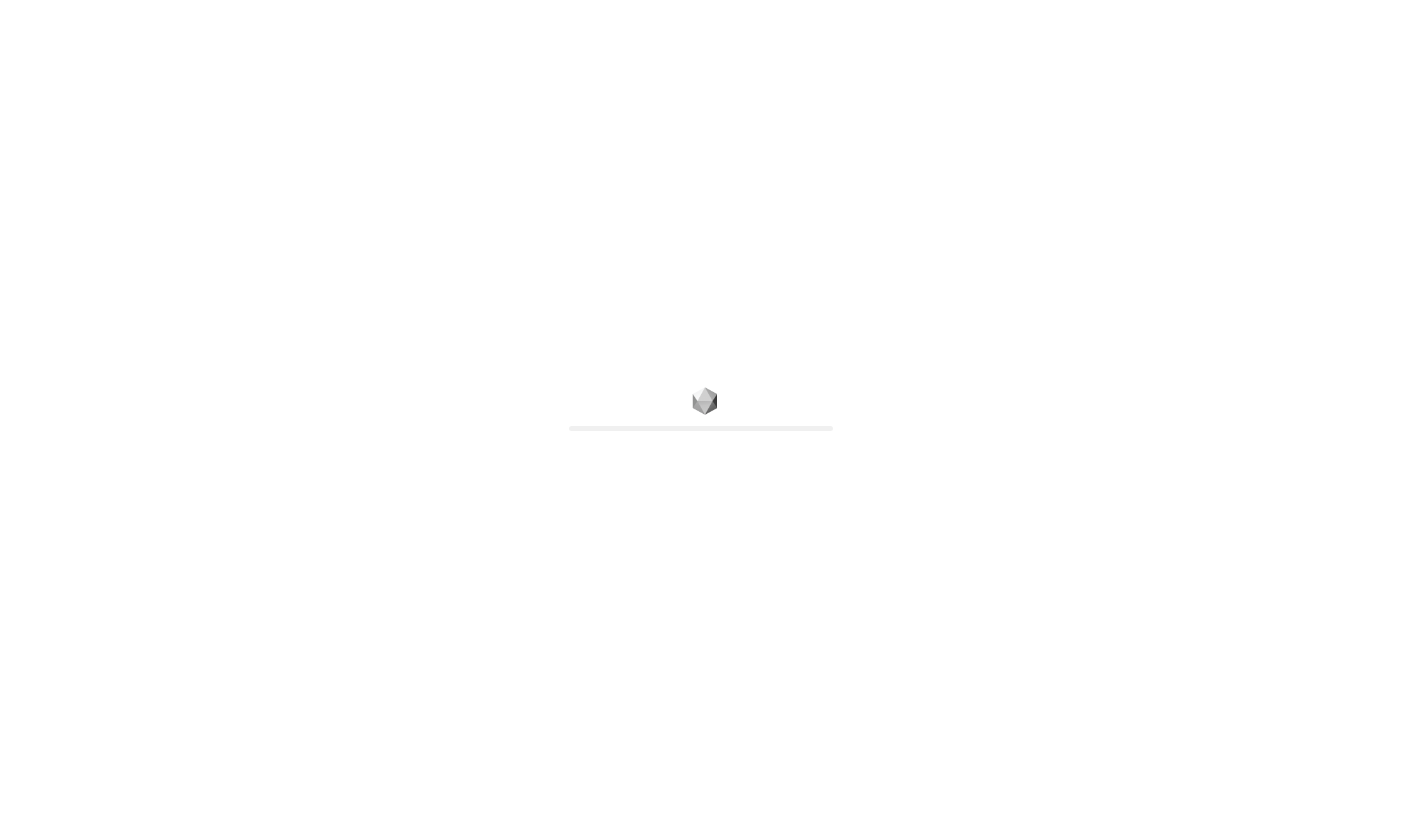scroll, scrollTop: 0, scrollLeft: 0, axis: both 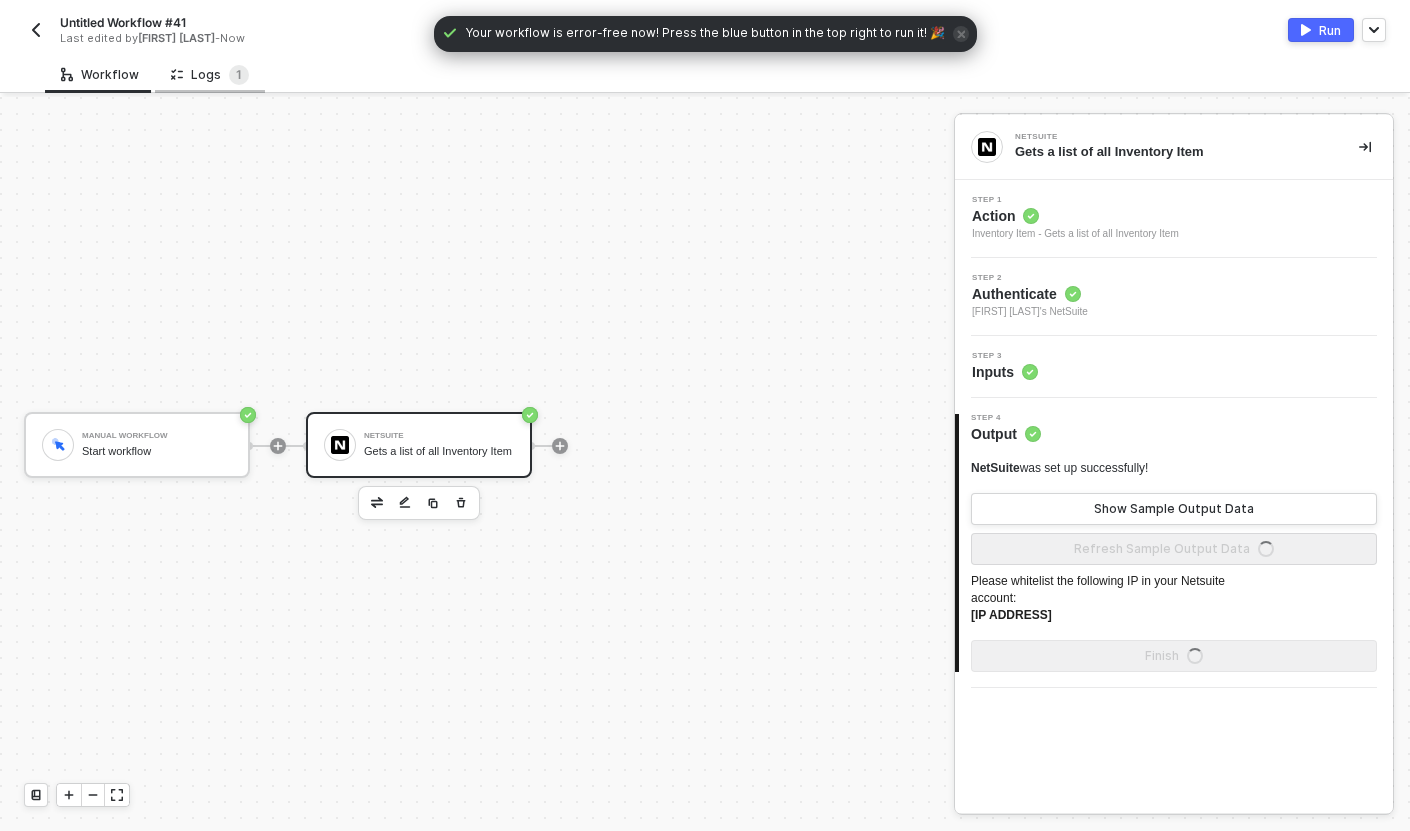 click on "Logs 1" at bounding box center (210, 75) 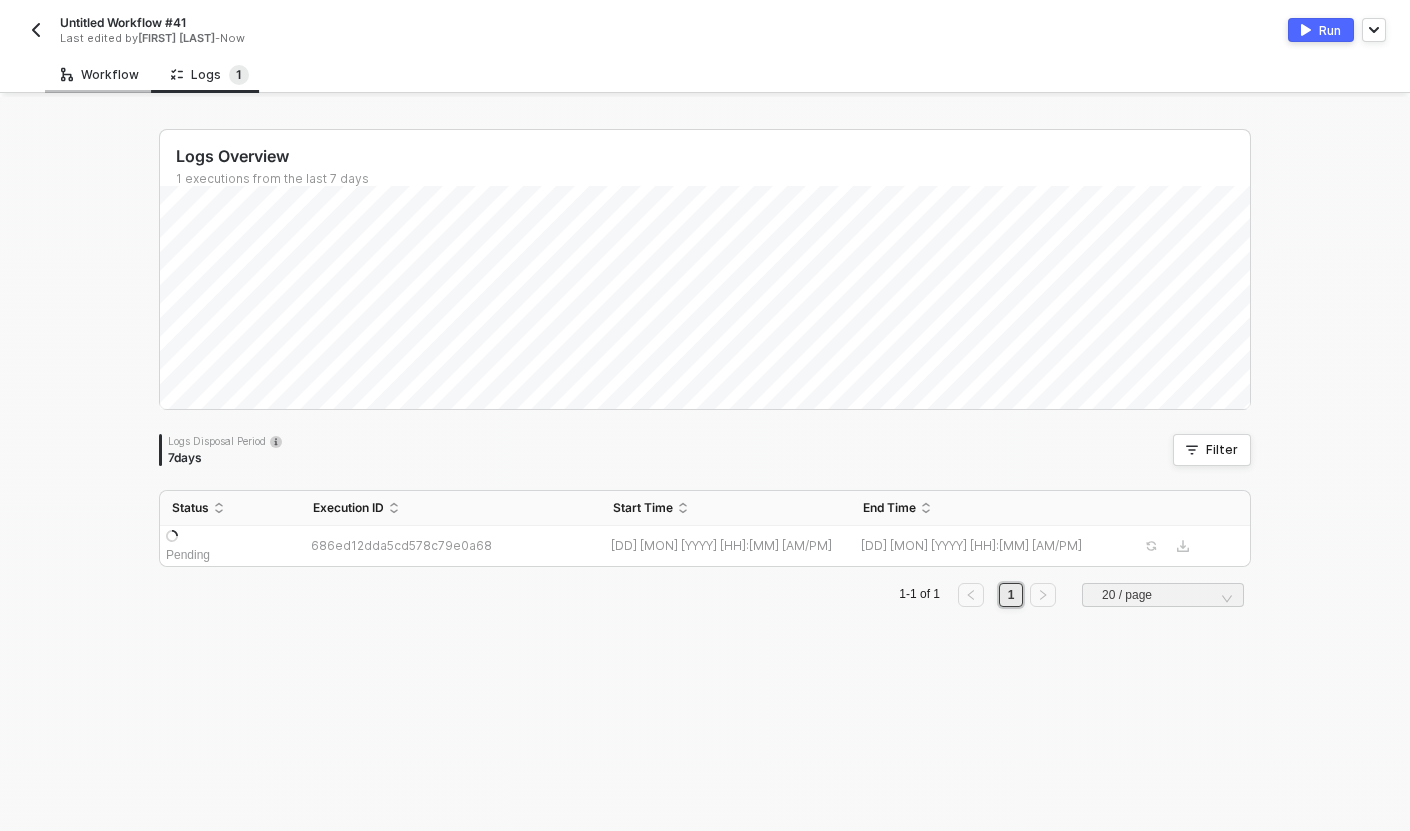 click on "Workflow" at bounding box center (100, 75) 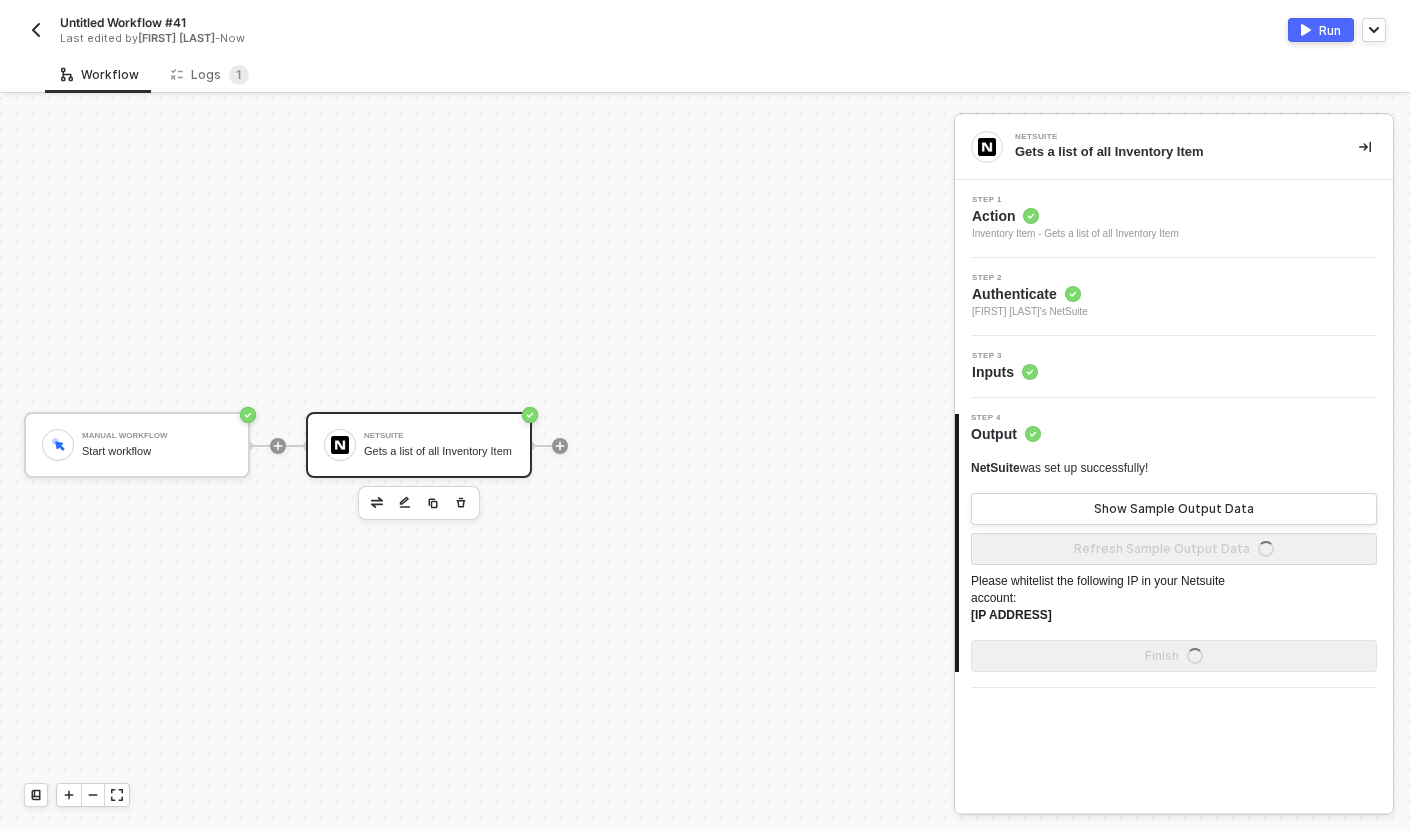 click on "Step 3 Inputs" at bounding box center [1176, 219] 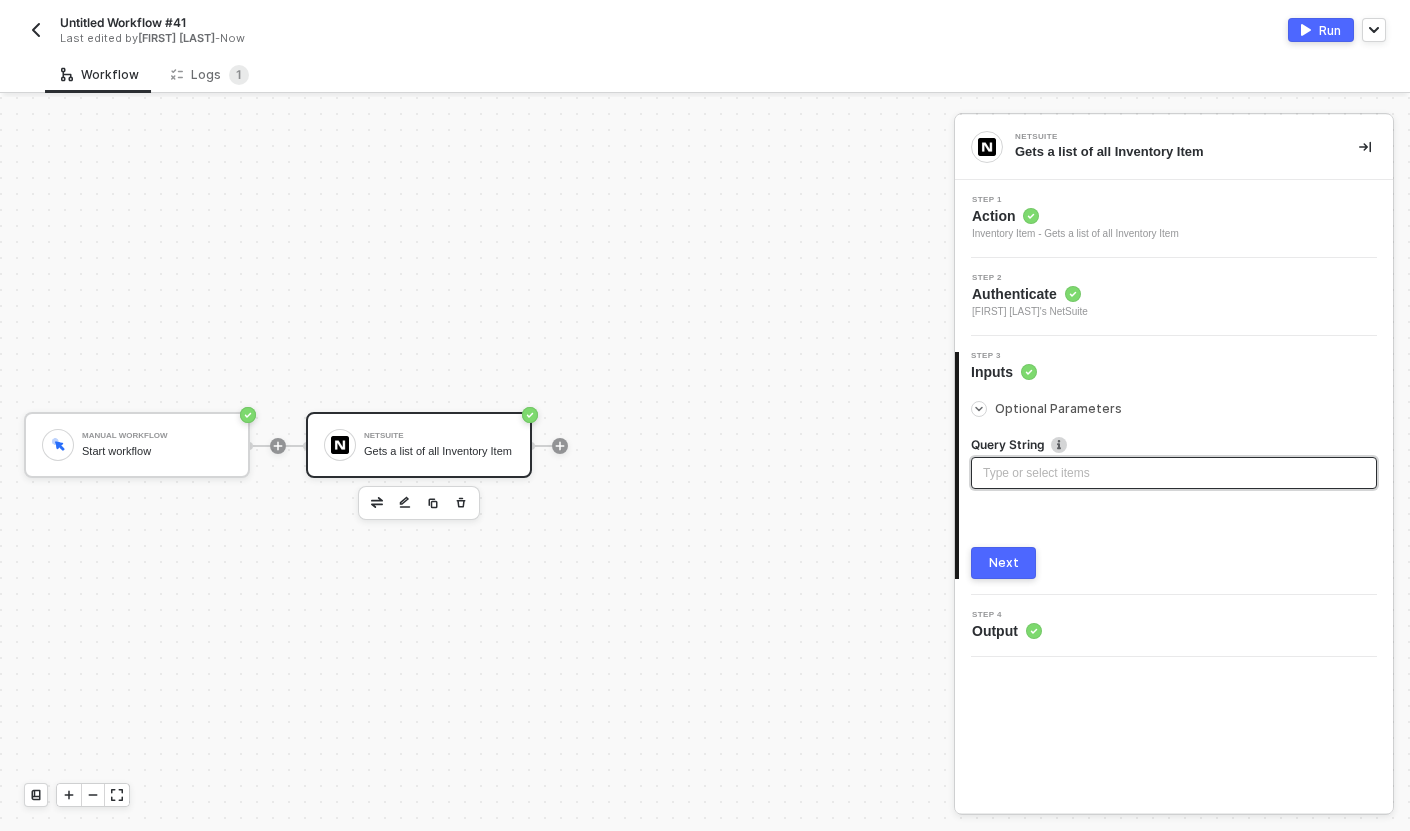 click on "Type or select items ﻿" at bounding box center (1174, 473) 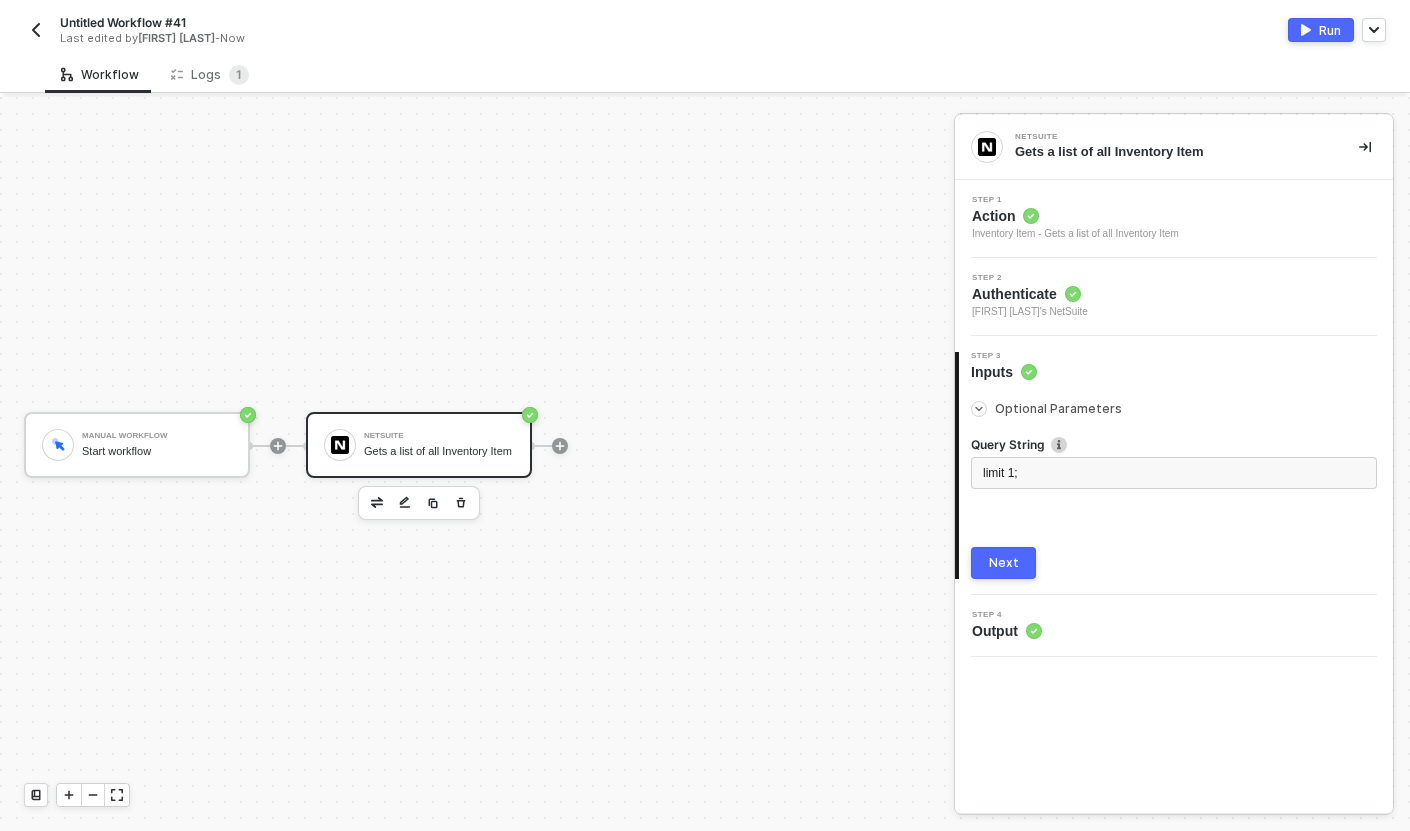 click on "3 Step 3 Inputs    Optional Parameters Query String limit 1; Next" at bounding box center (1174, 465) 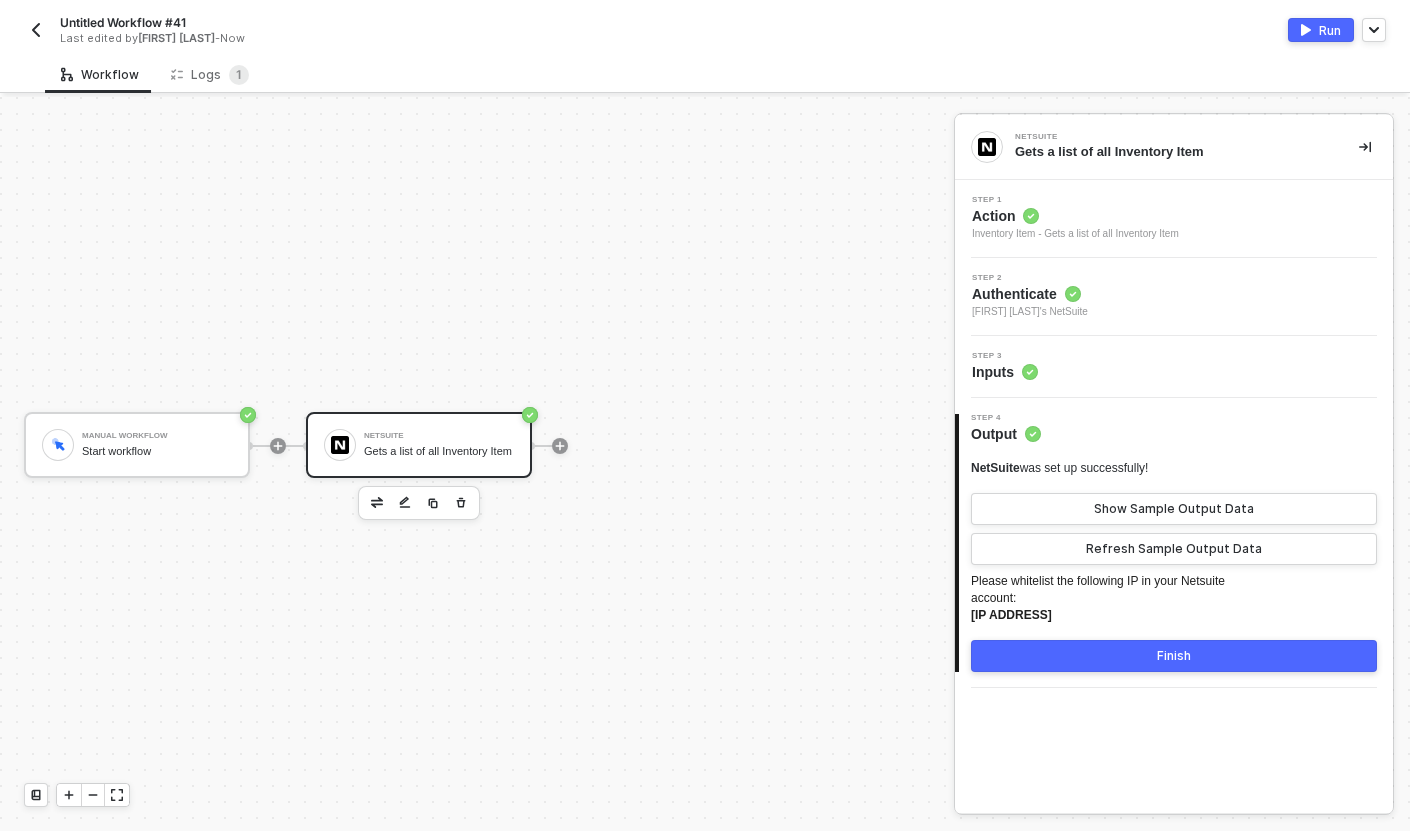 click on "Step 3 Inputs" at bounding box center (1176, 219) 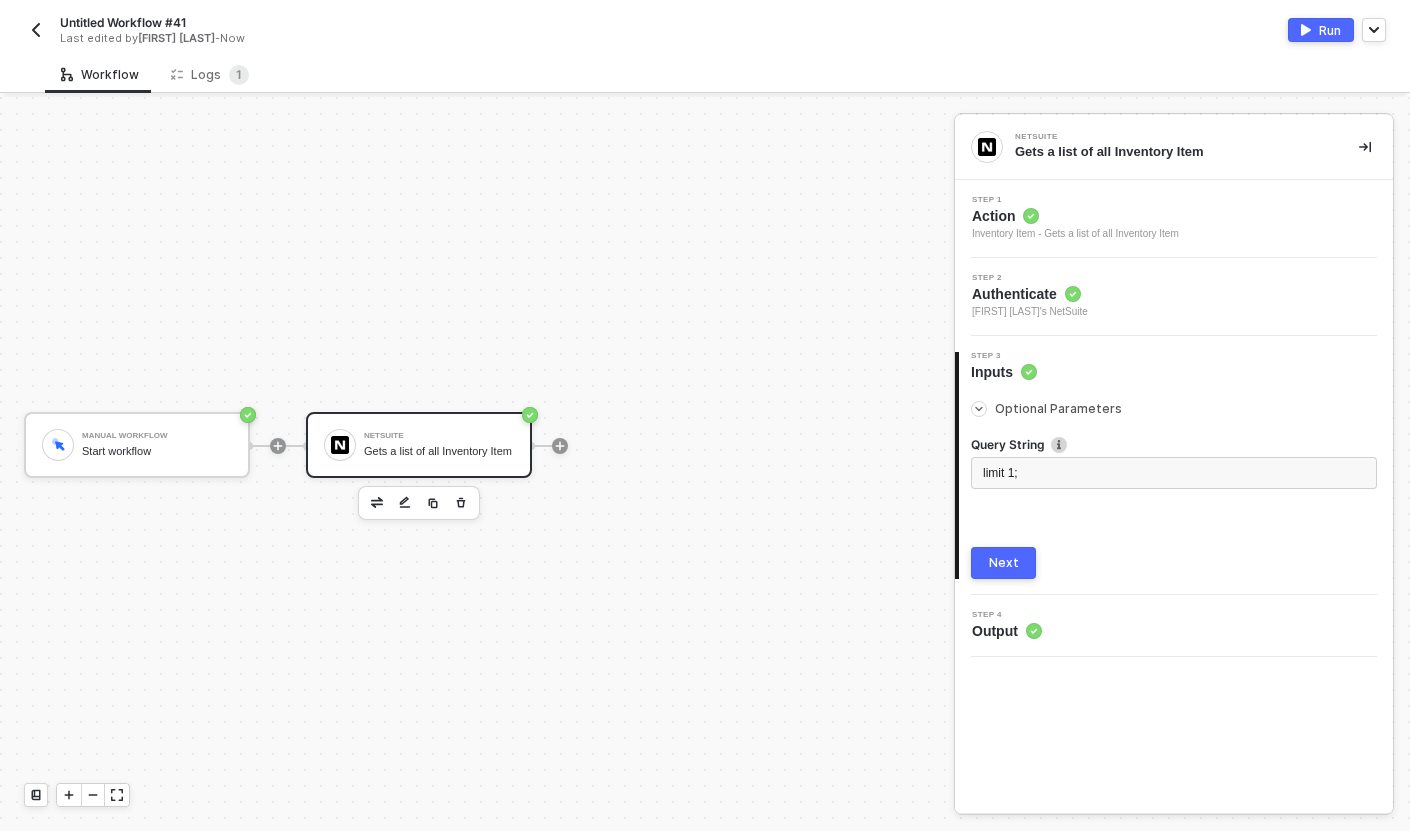 click on "Step 2 Authenticate    Dan Shapiro's NetSuite" at bounding box center (1176, 219) 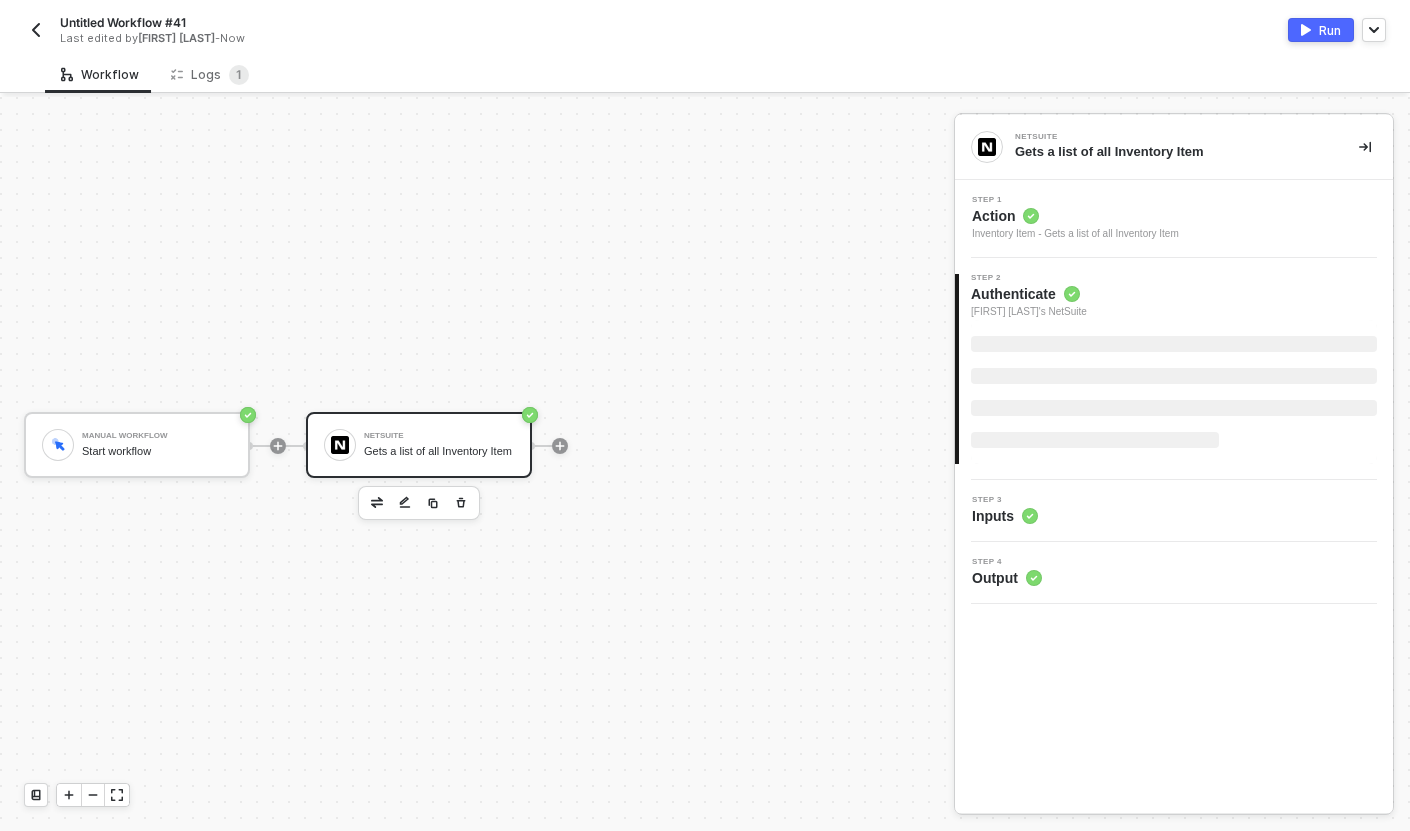 click on "Step 1" at bounding box center [1075, 200] 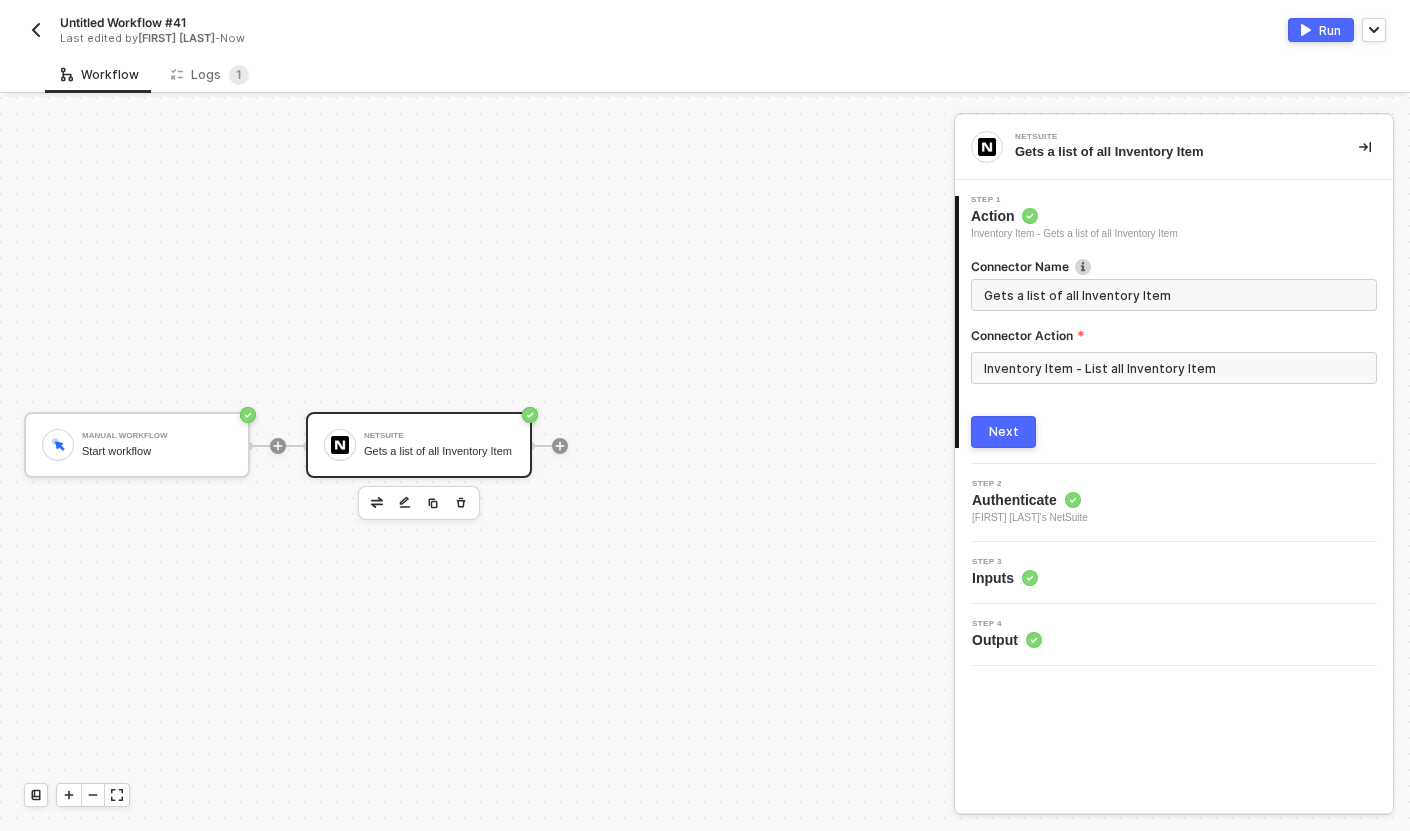 click on "Inventory Item - List all Inventory Item" at bounding box center (1174, 368) 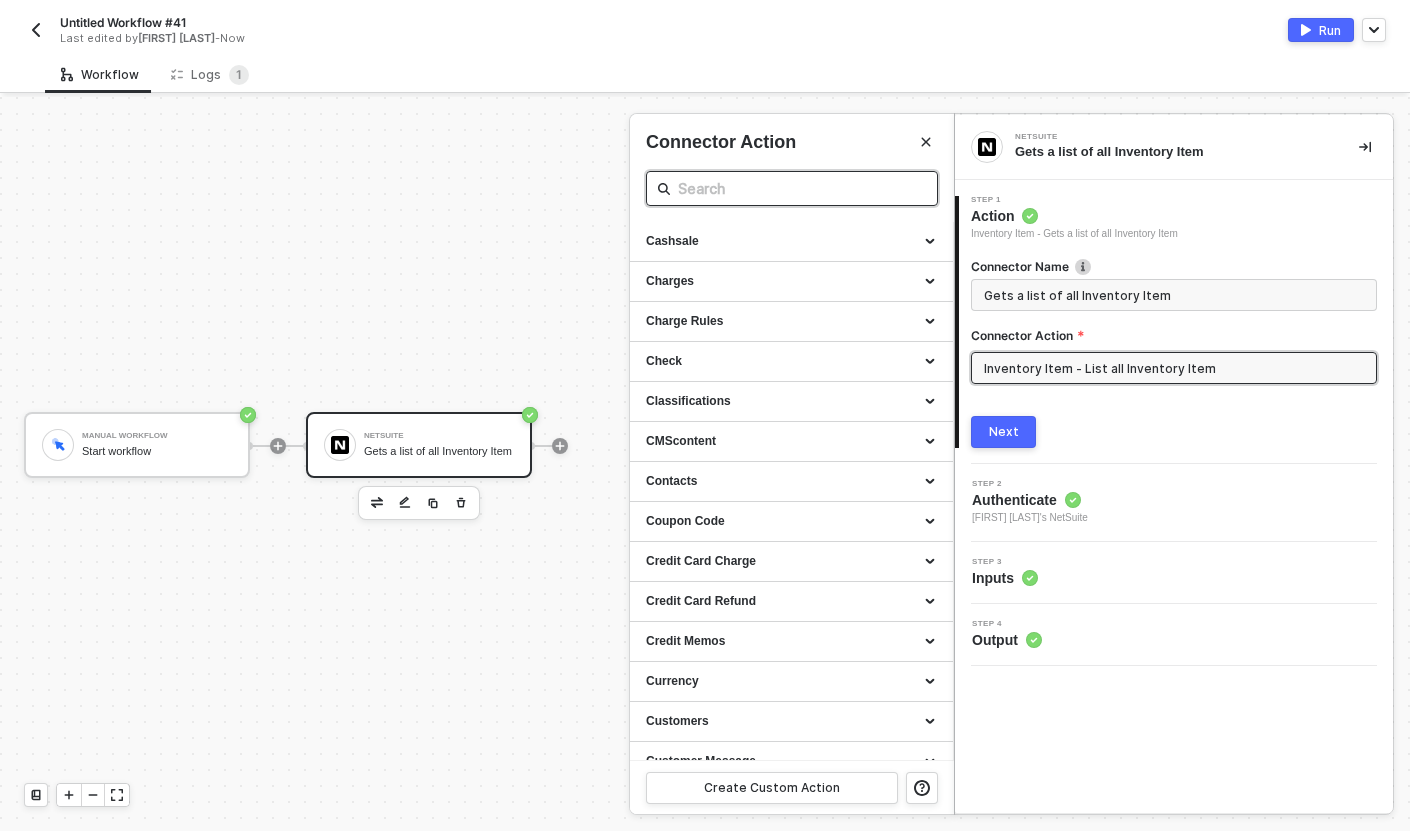 click at bounding box center [792, 188] 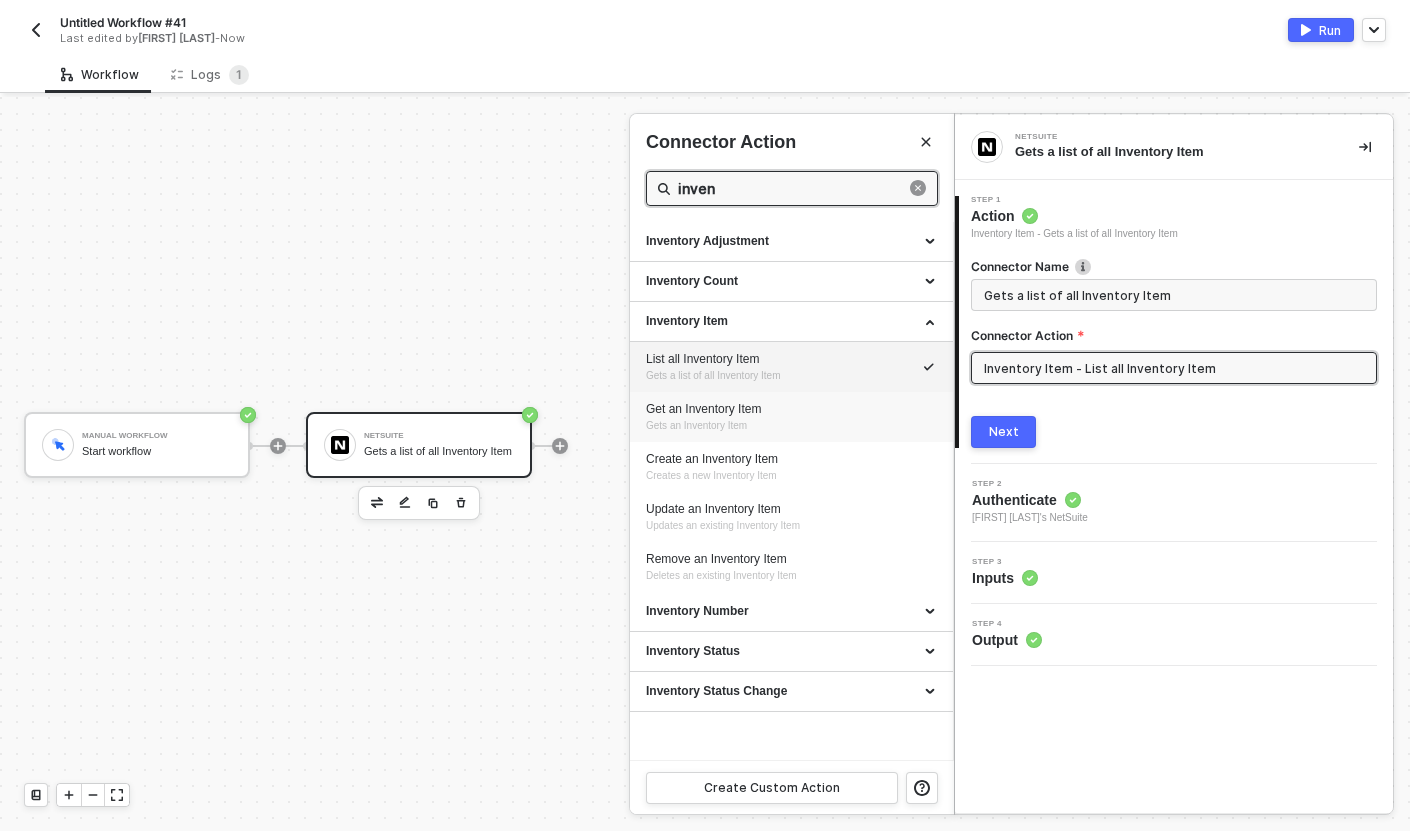 type on "inven" 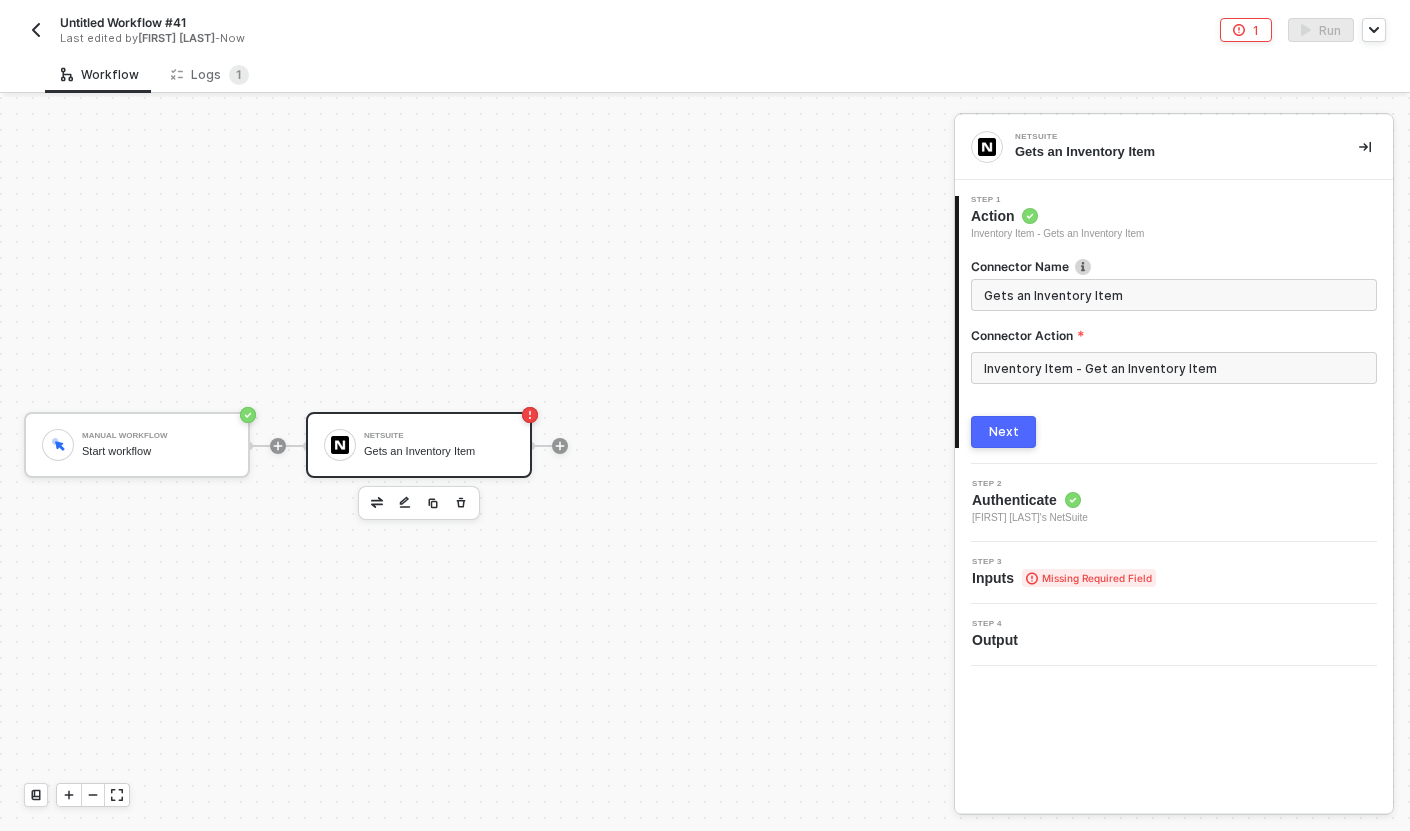 click on "Next" at bounding box center [1003, 432] 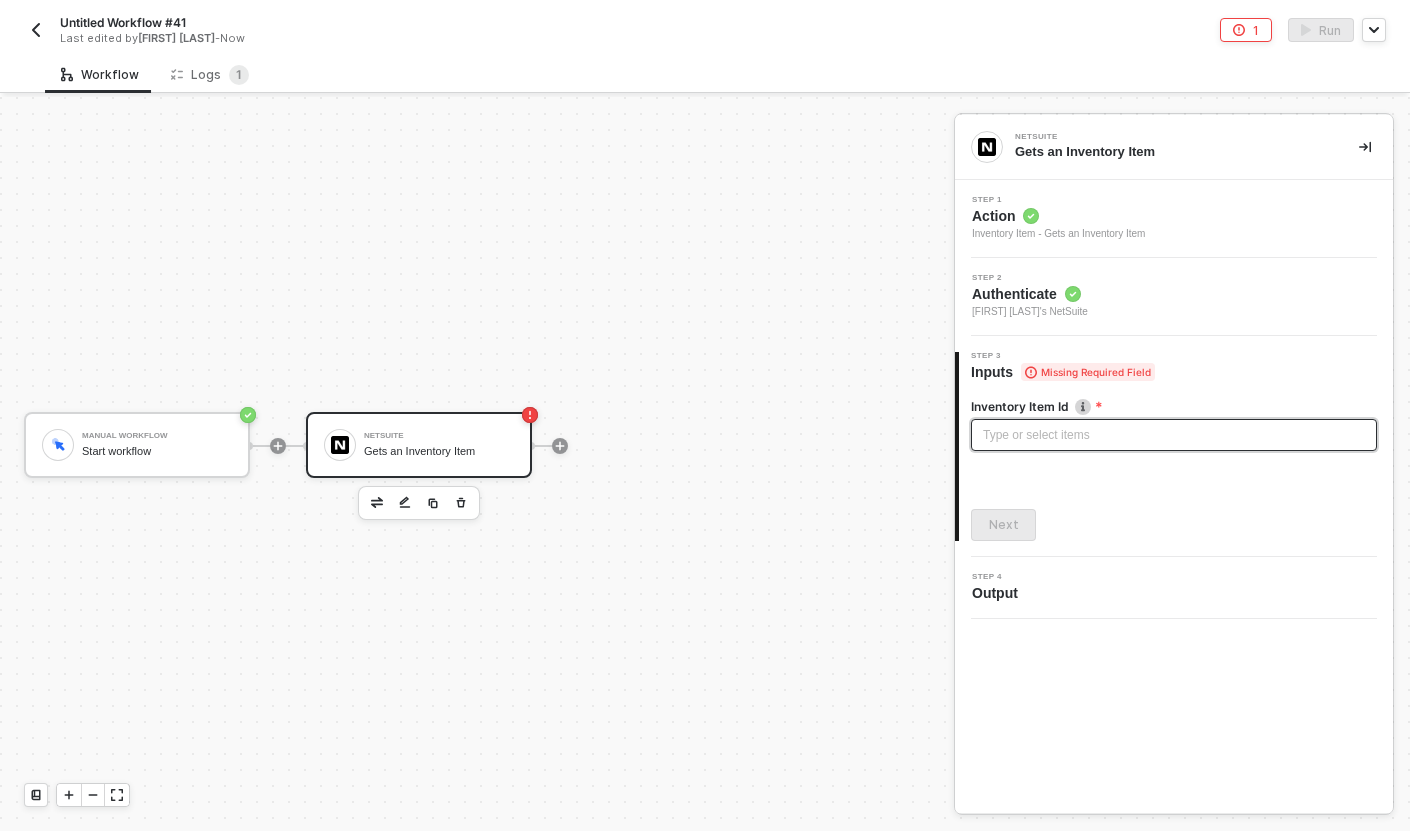 click on "Type or select items ﻿" at bounding box center (1174, 435) 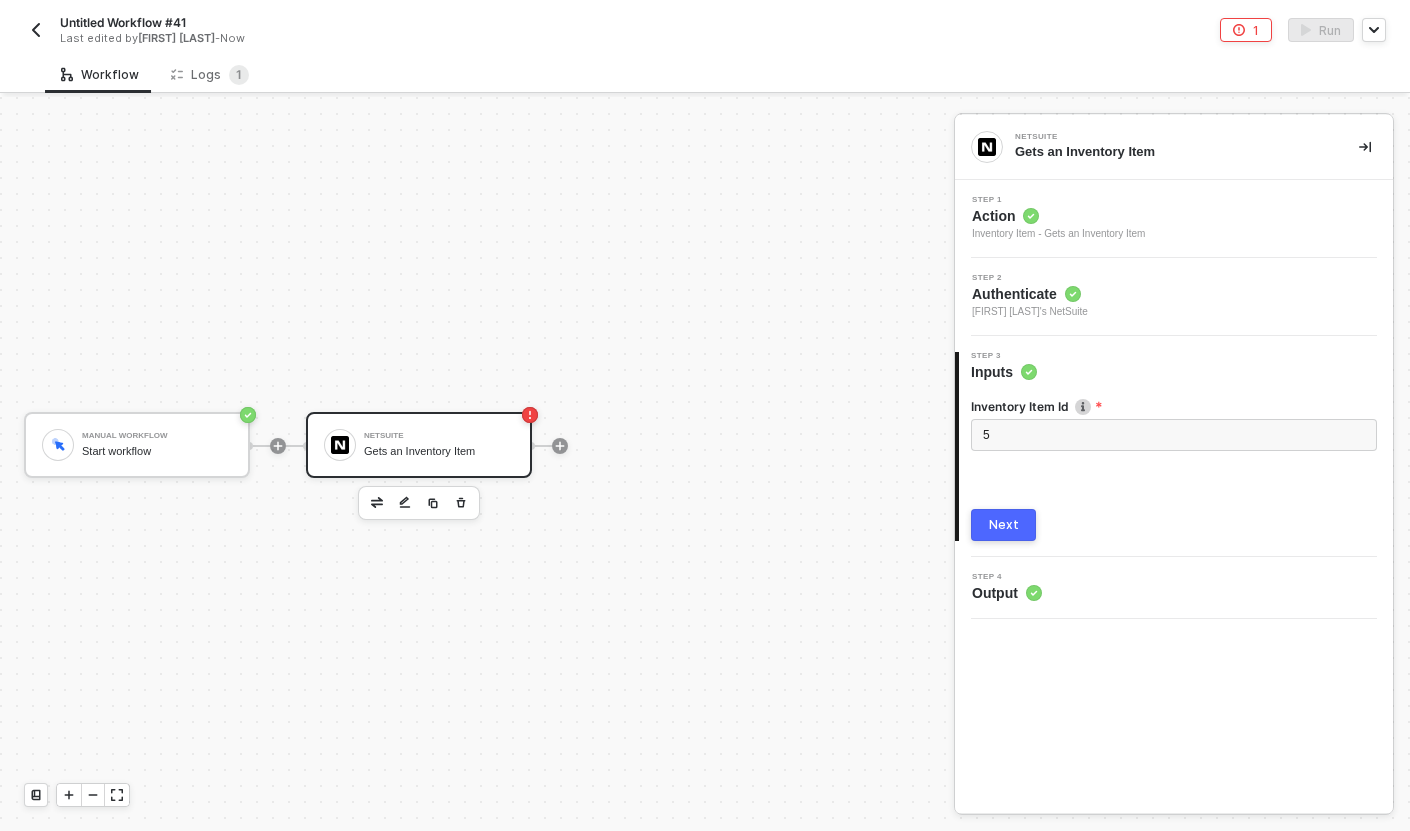 click on "Next" at bounding box center (1003, 525) 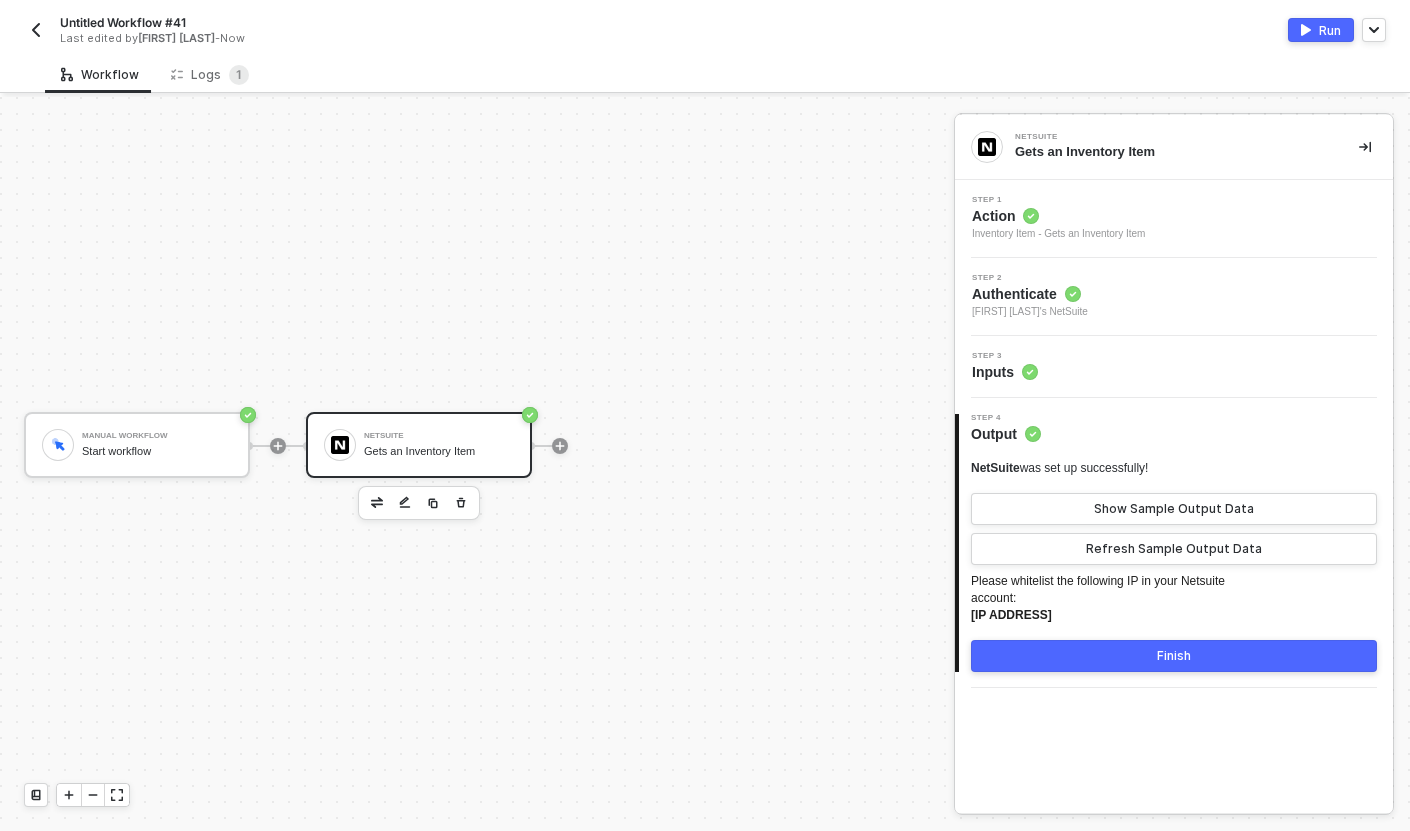 click on "Finish" at bounding box center [1174, 656] 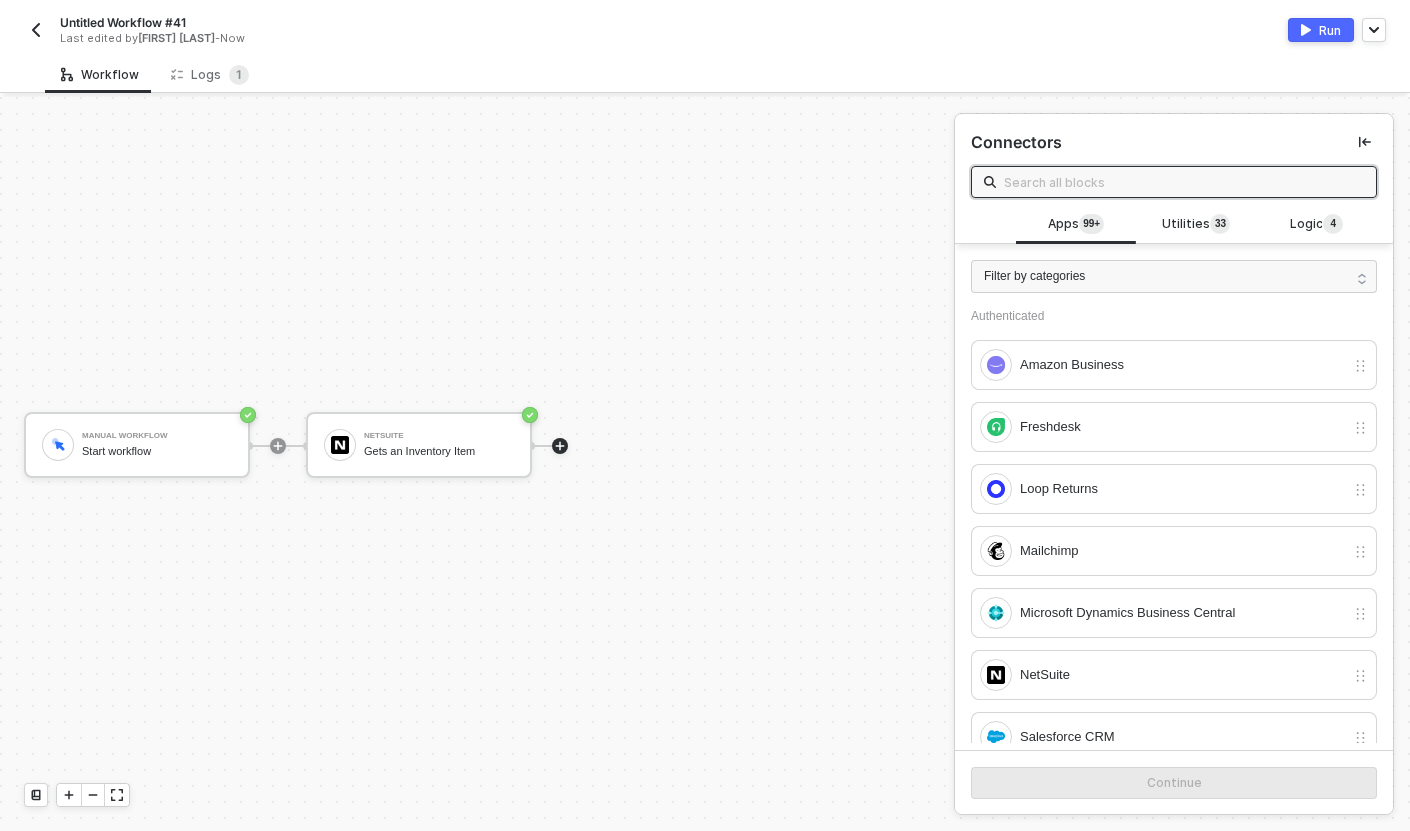 click on "Run" at bounding box center (1330, 30) 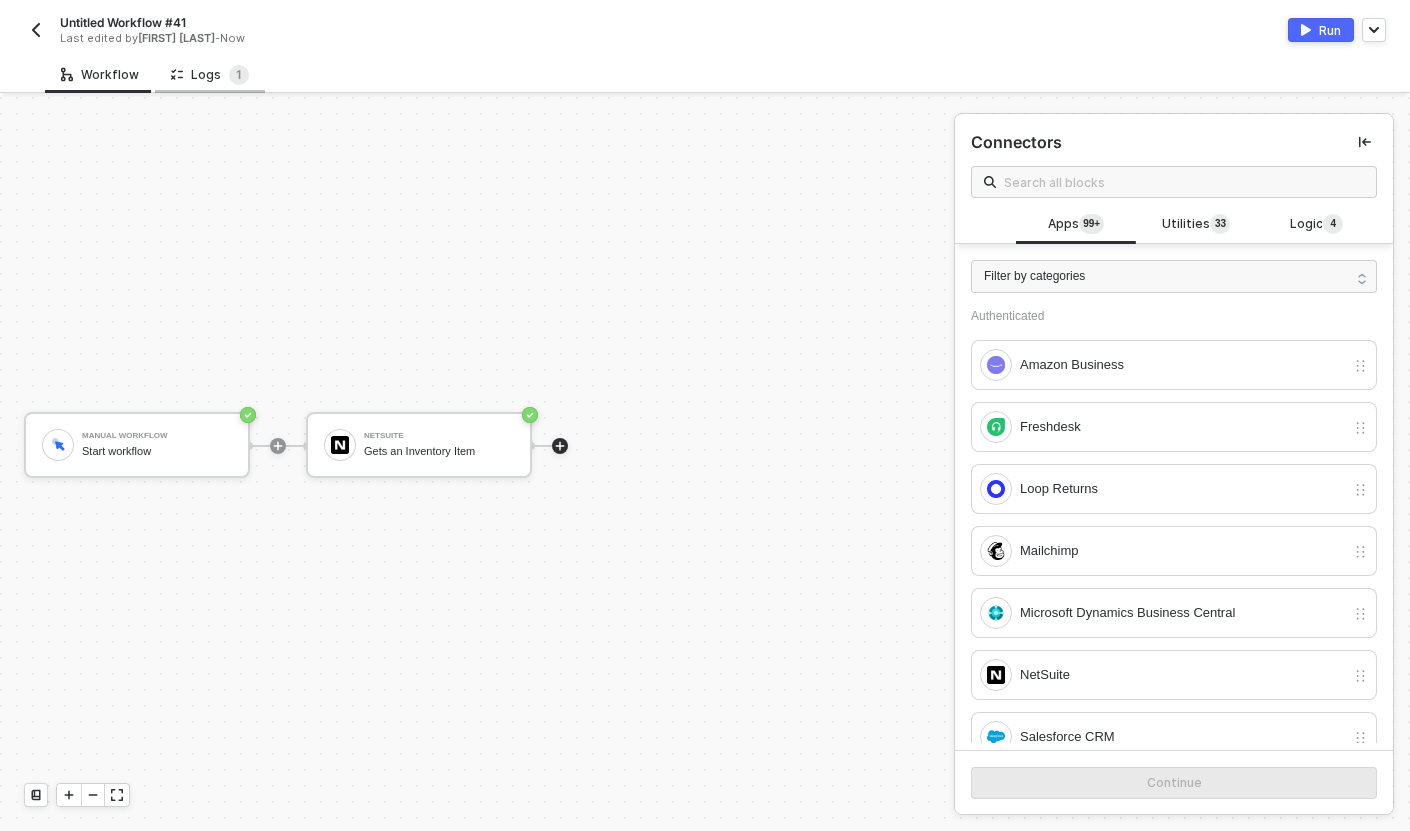 click on "Logs 1" at bounding box center (210, 75) 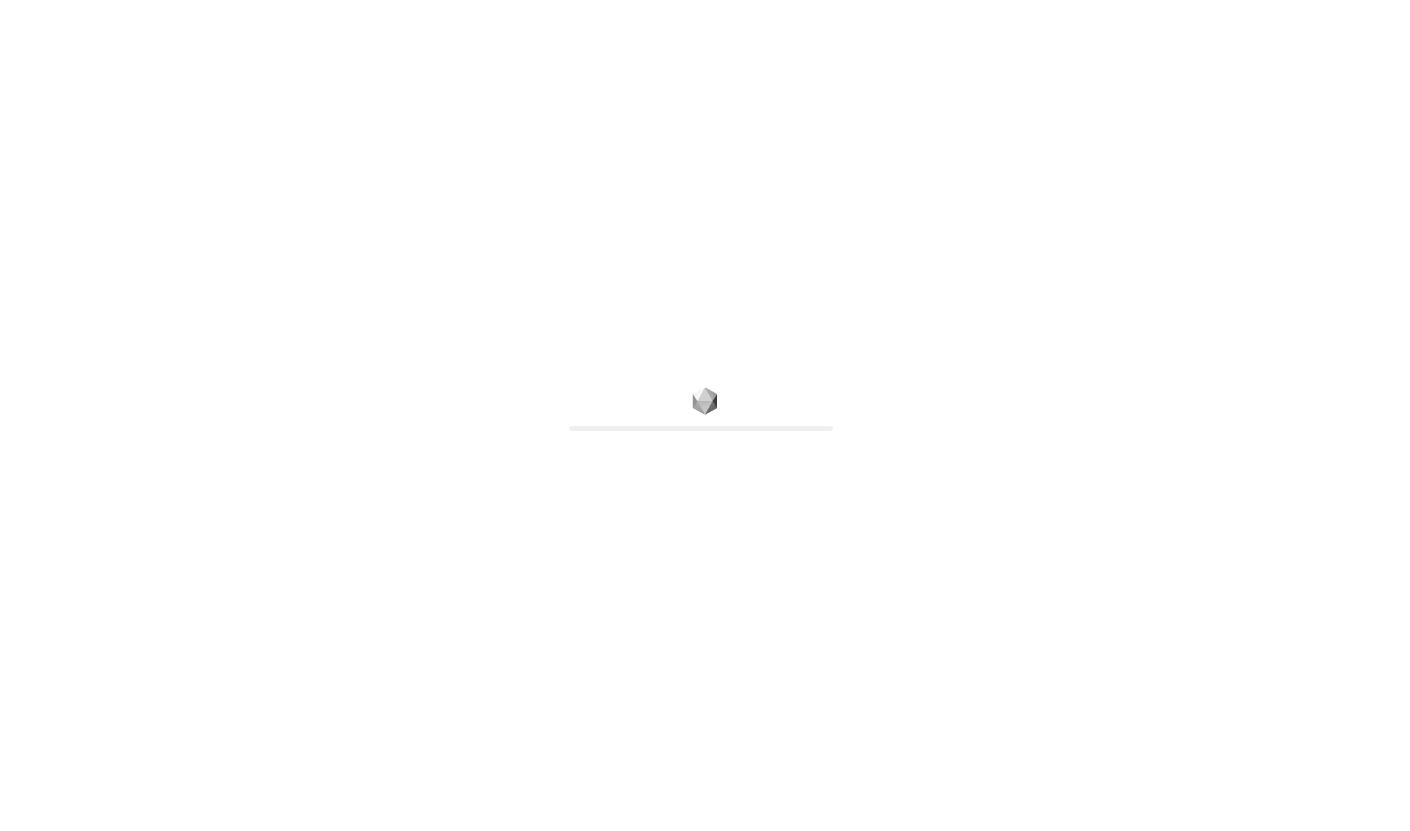 scroll, scrollTop: 0, scrollLeft: 0, axis: both 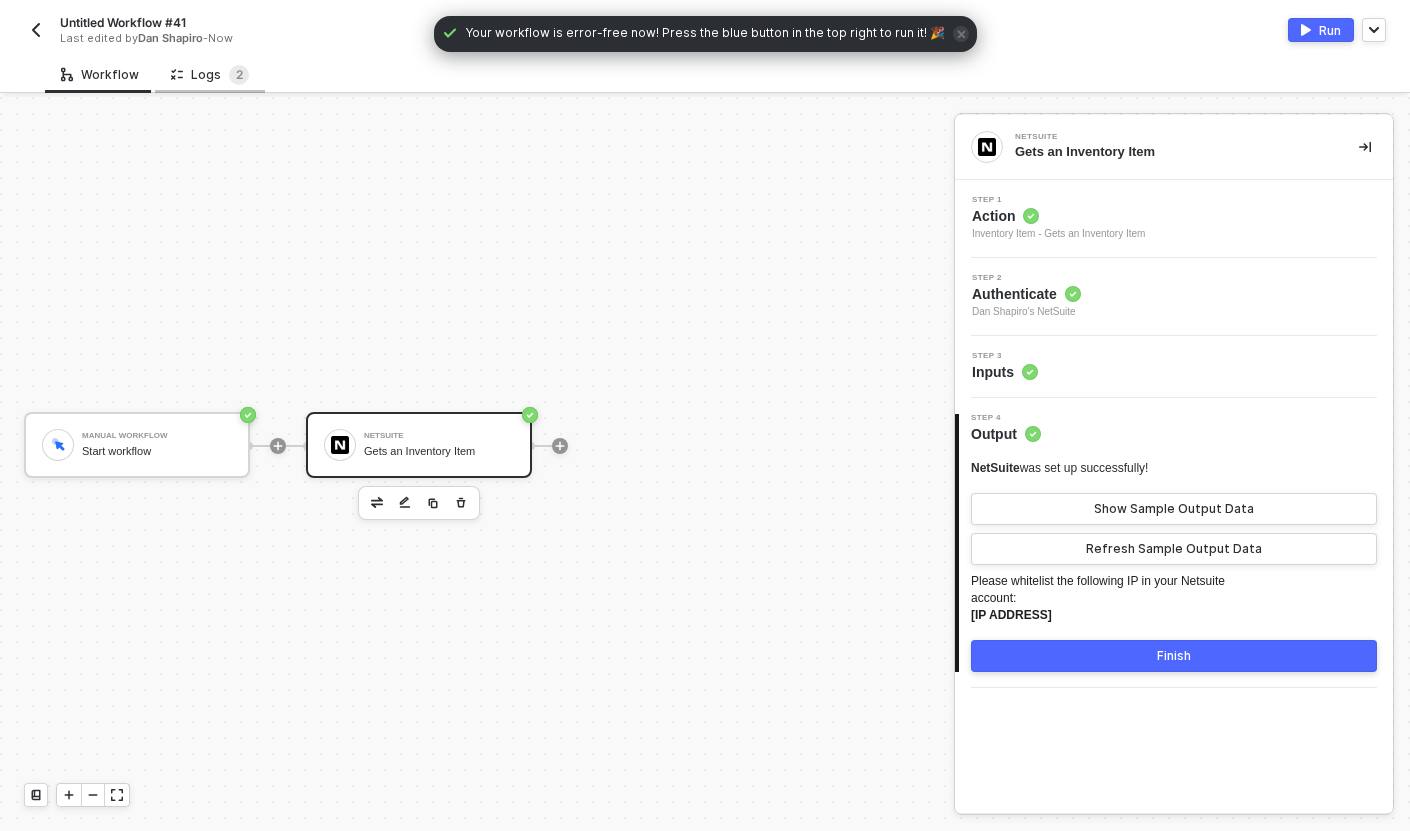 click on "Logs 2" at bounding box center [210, 75] 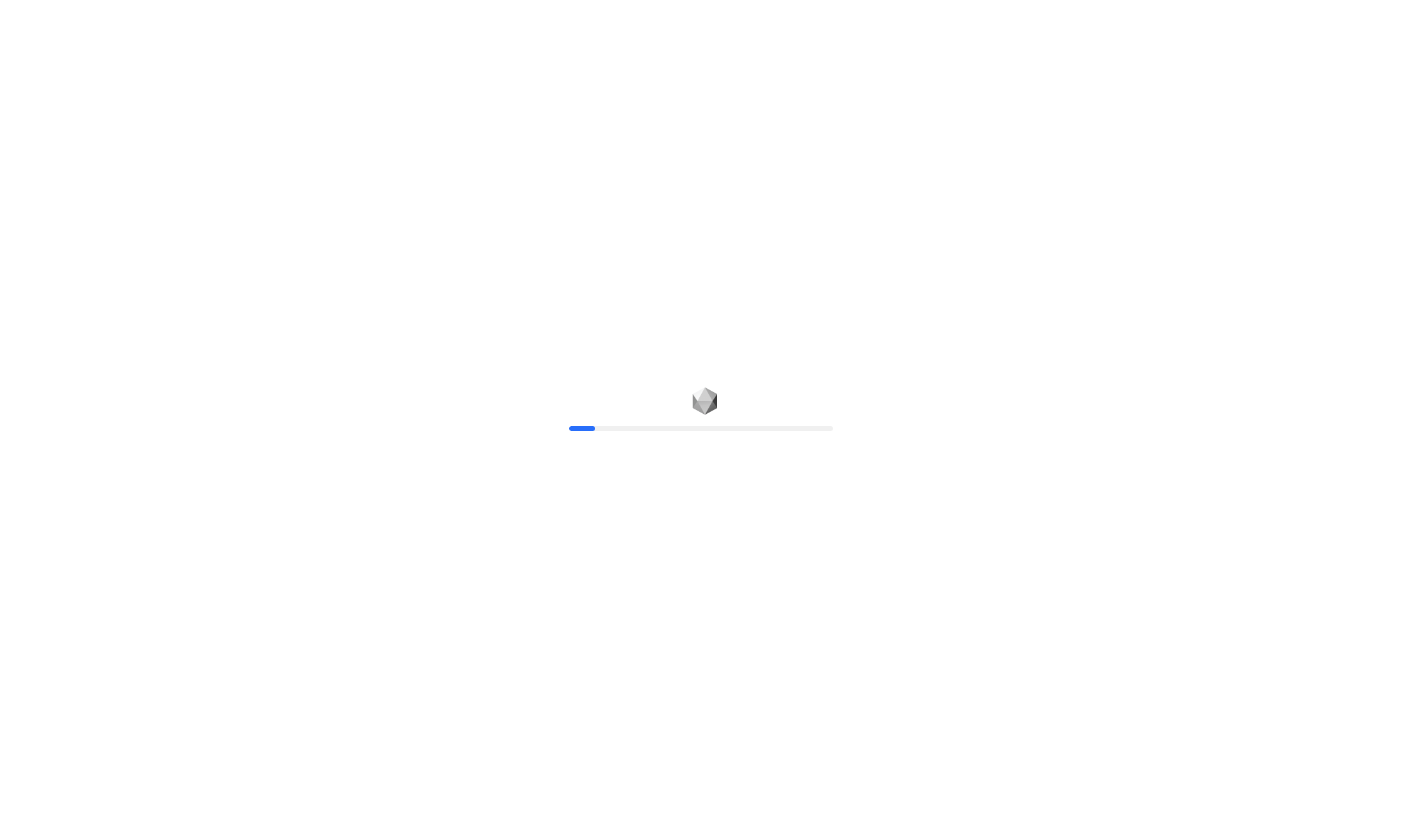 scroll, scrollTop: 0, scrollLeft: 0, axis: both 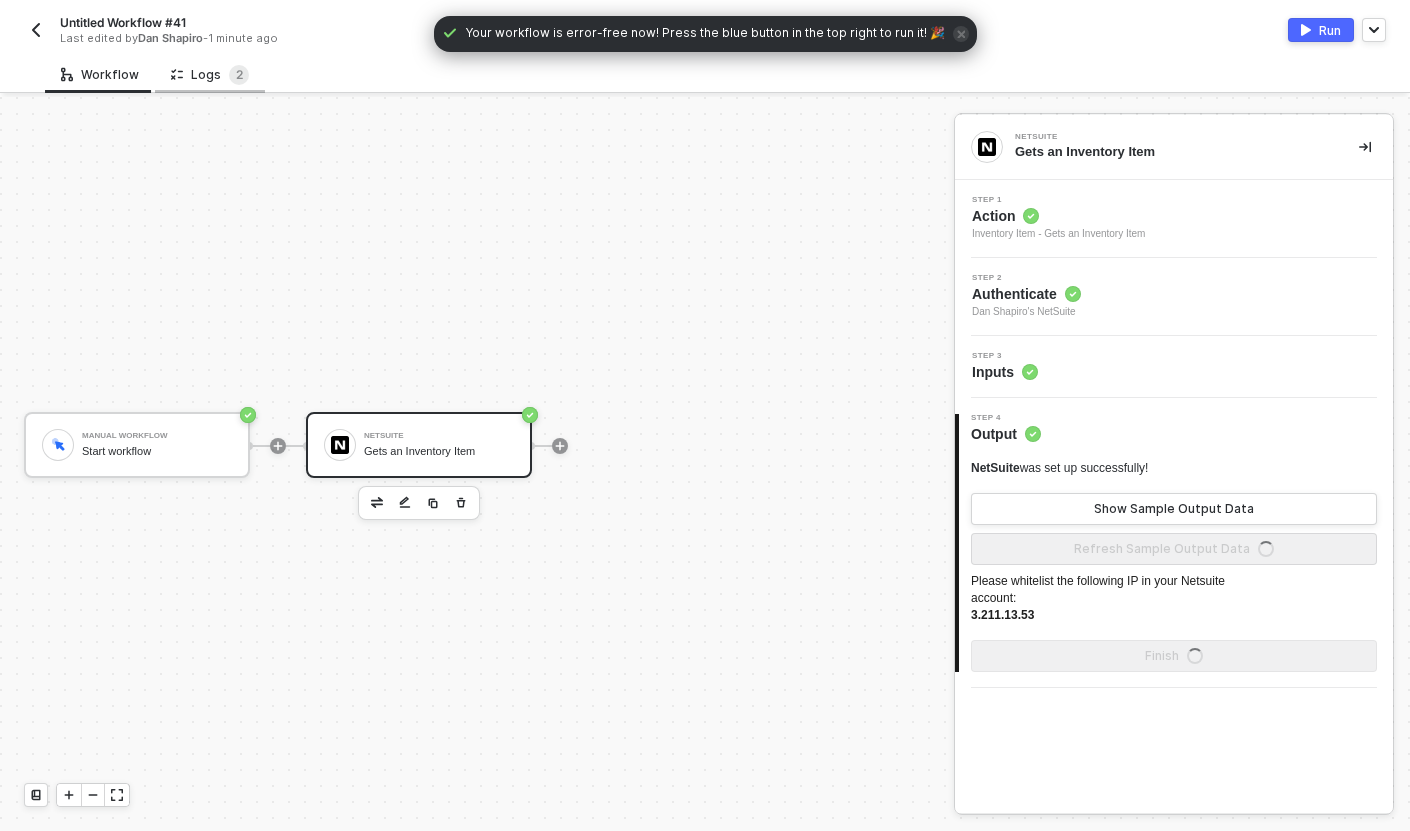 click on "Logs 2" at bounding box center [210, 75] 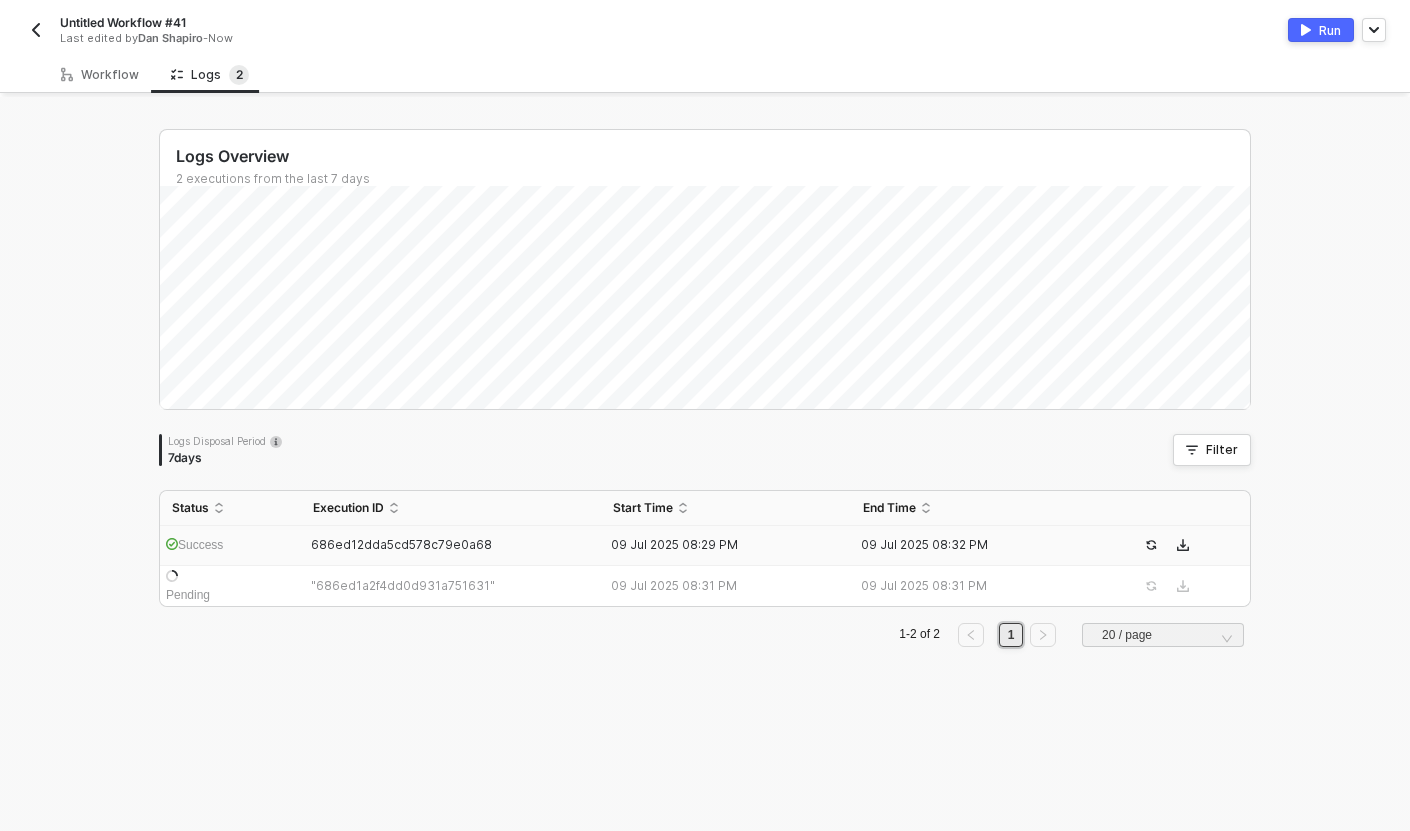 click on "Success" at bounding box center (230, 546) 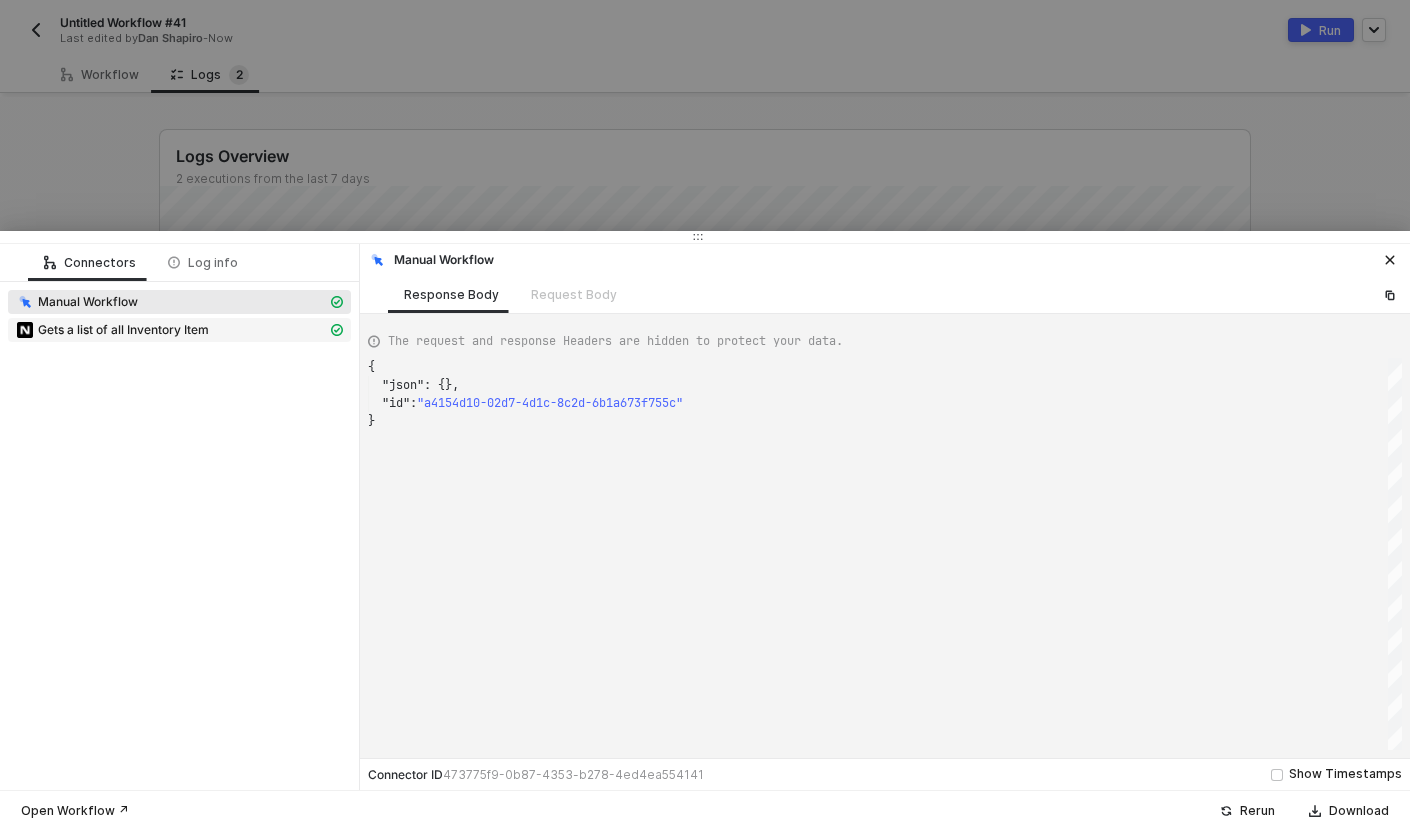 scroll, scrollTop: 54, scrollLeft: 0, axis: vertical 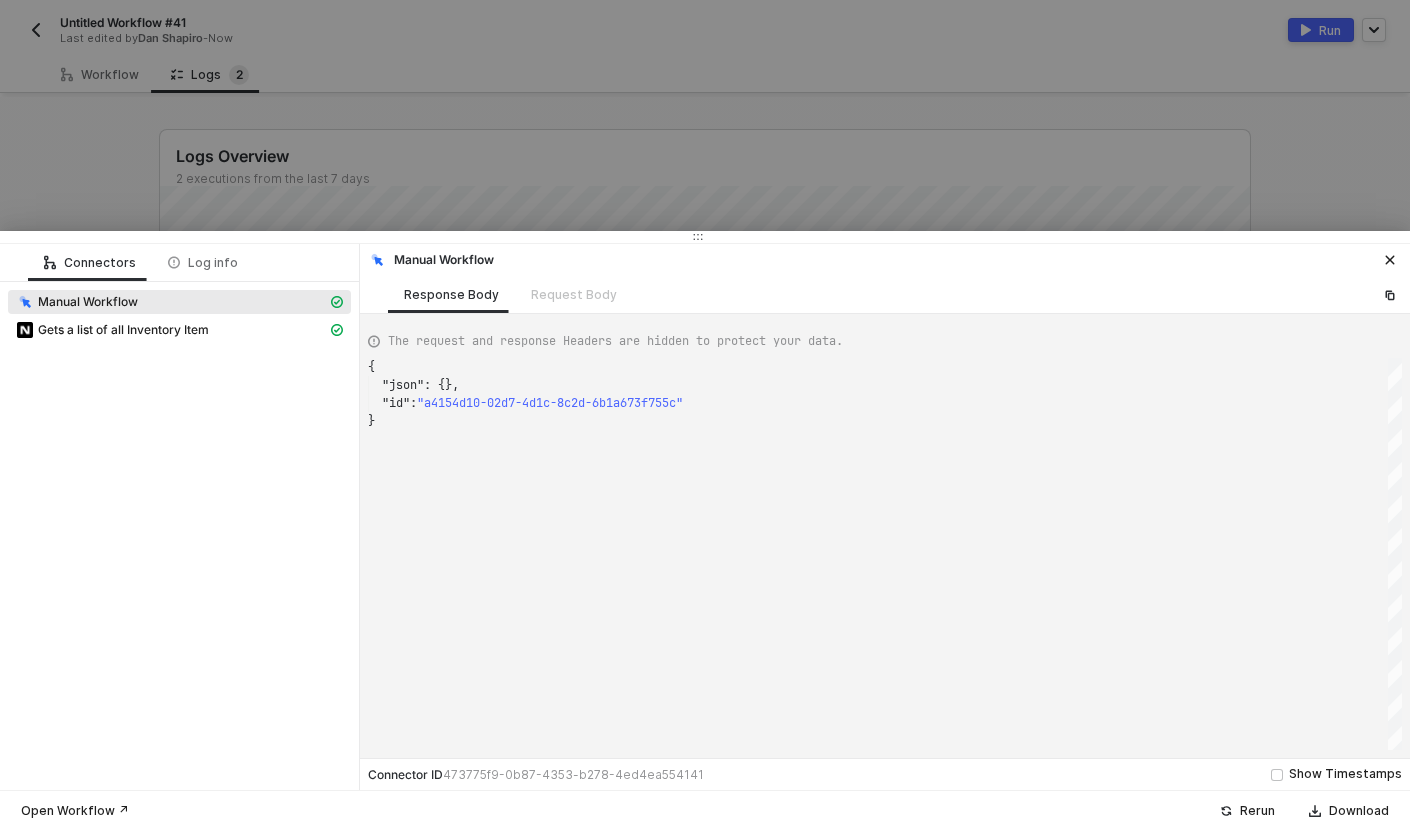 click on "Manual Workflow" at bounding box center [171, 302] 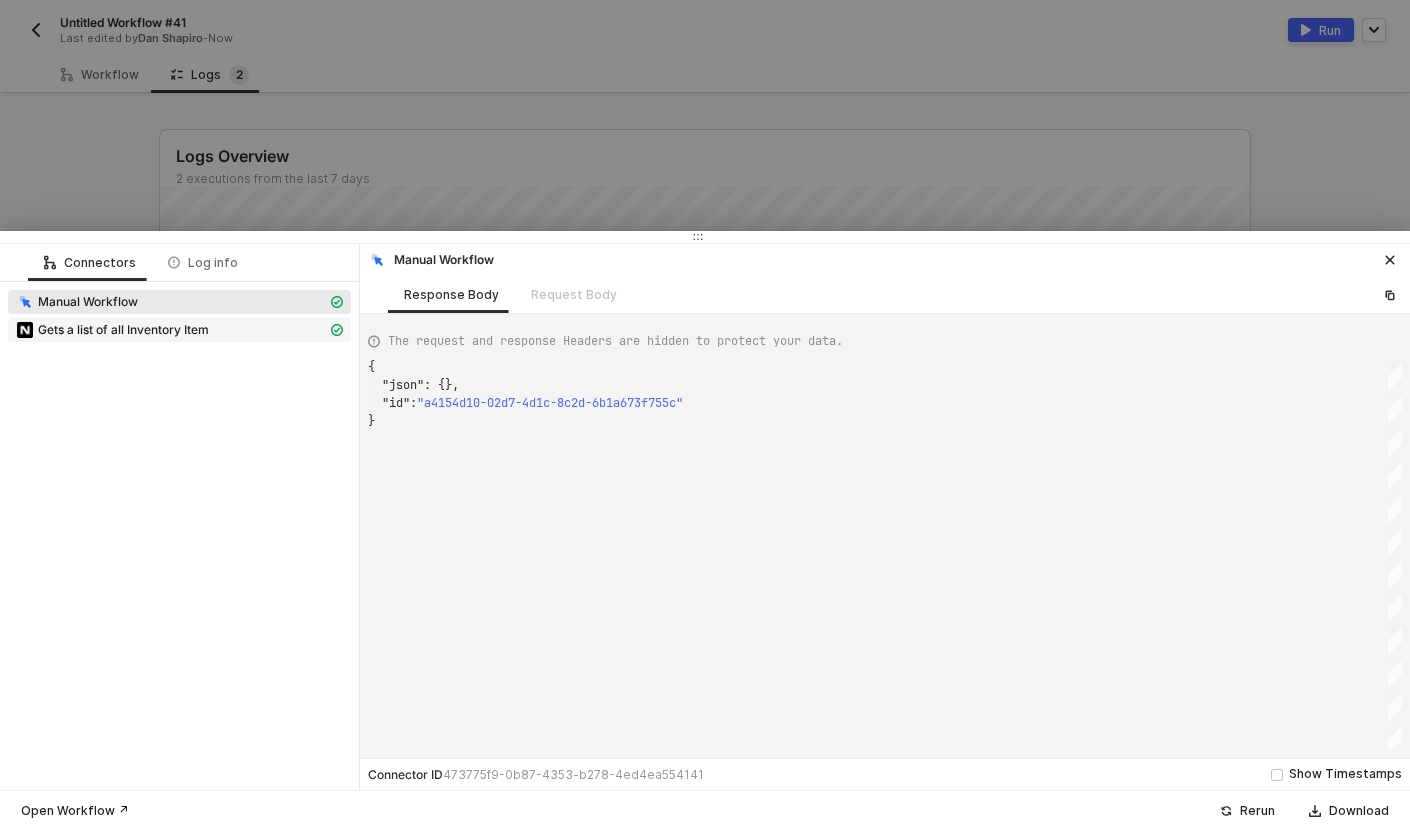 click on "Gets a list of all Inventory Item" at bounding box center [123, 330] 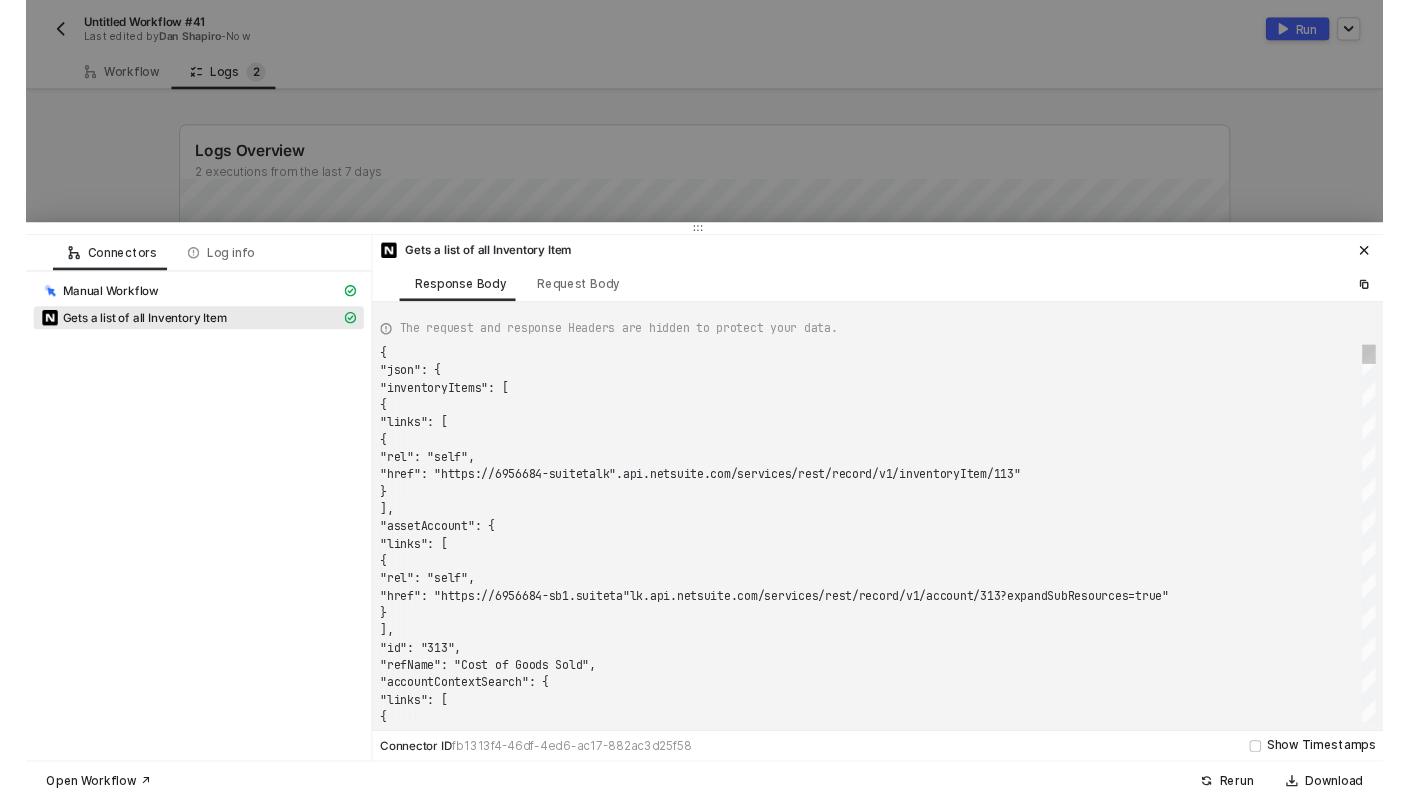 scroll, scrollTop: 180, scrollLeft: 0, axis: vertical 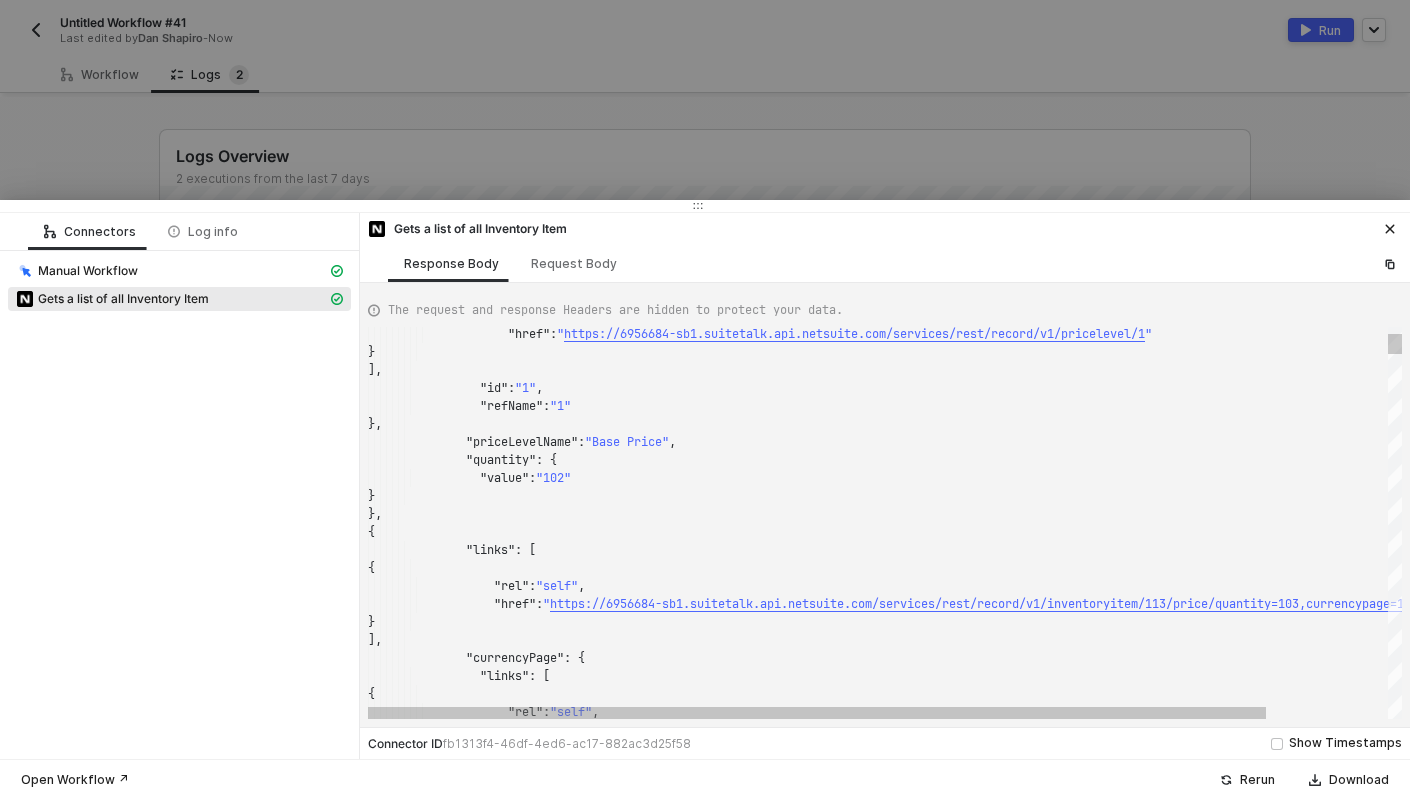 click on "{" at bounding box center [955, 532] 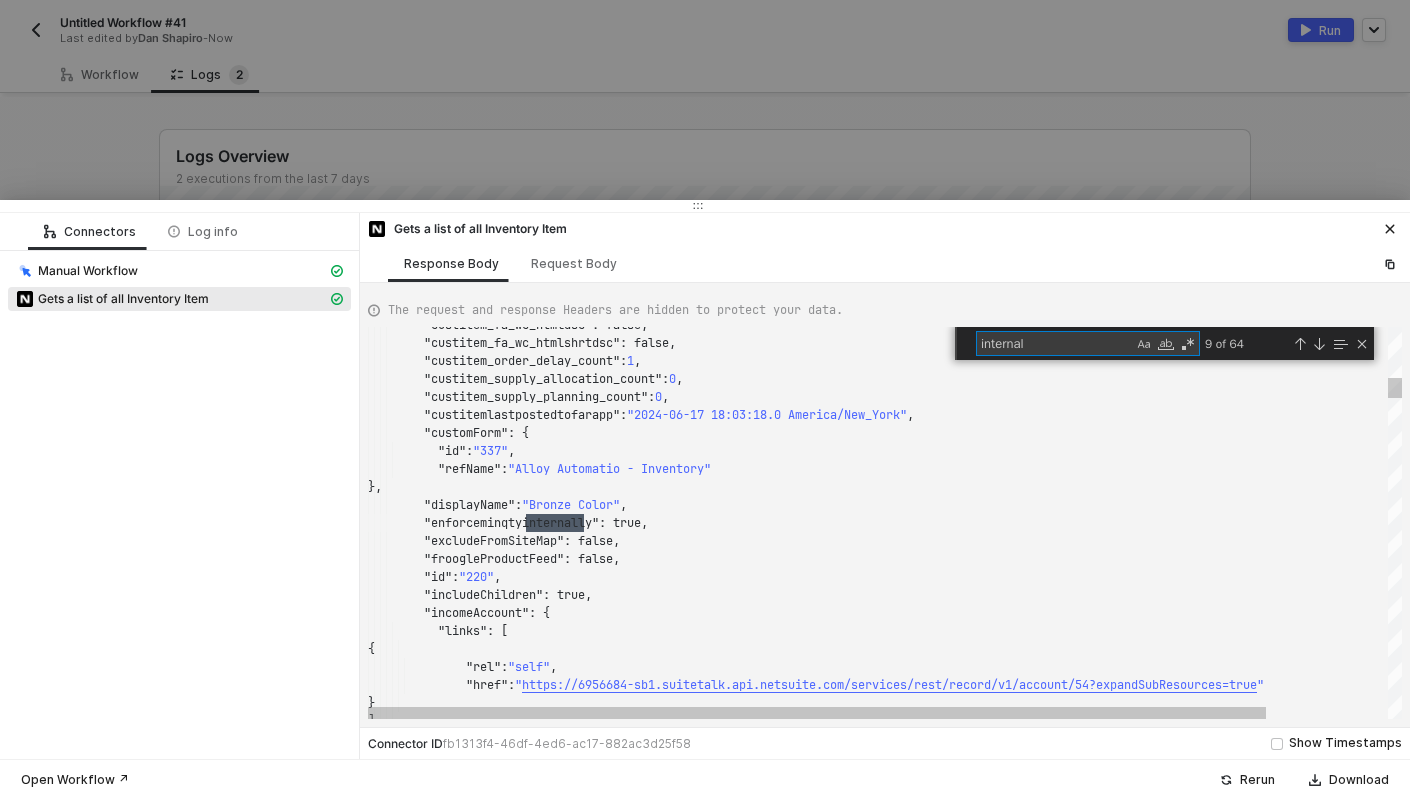 scroll, scrollTop: 180, scrollLeft: 216, axis: both 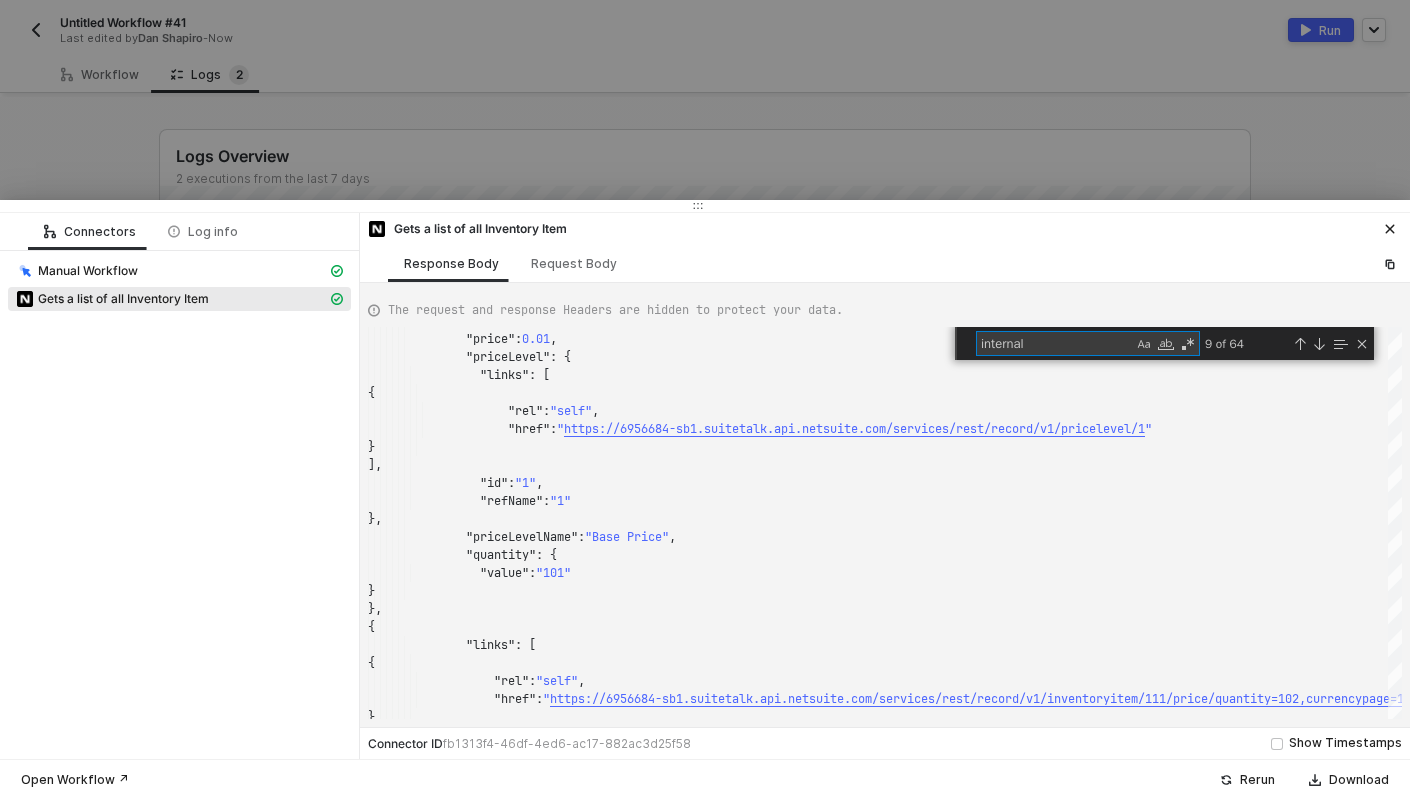 type on "internal" 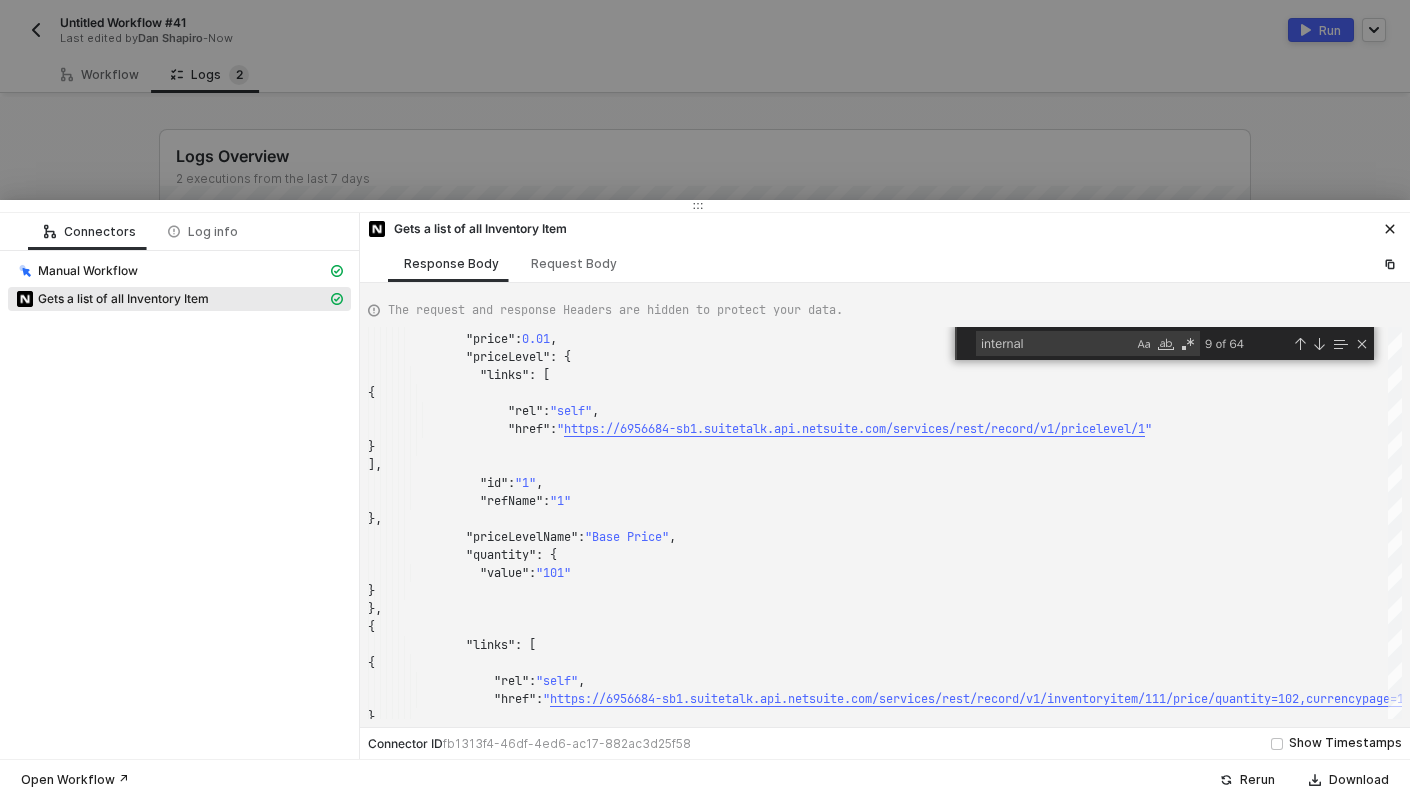 click at bounding box center (705, 400) 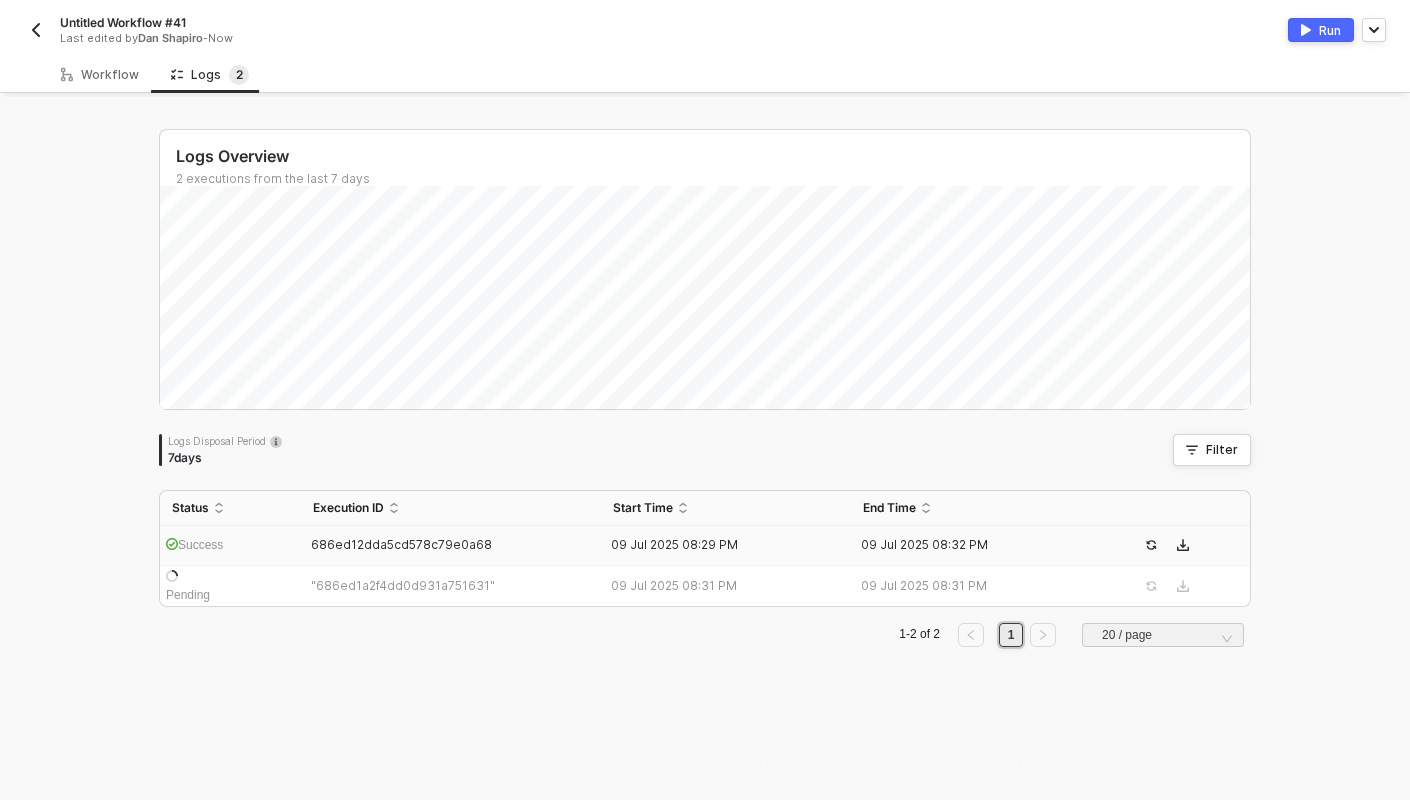 click on "Success" at bounding box center (230, 546) 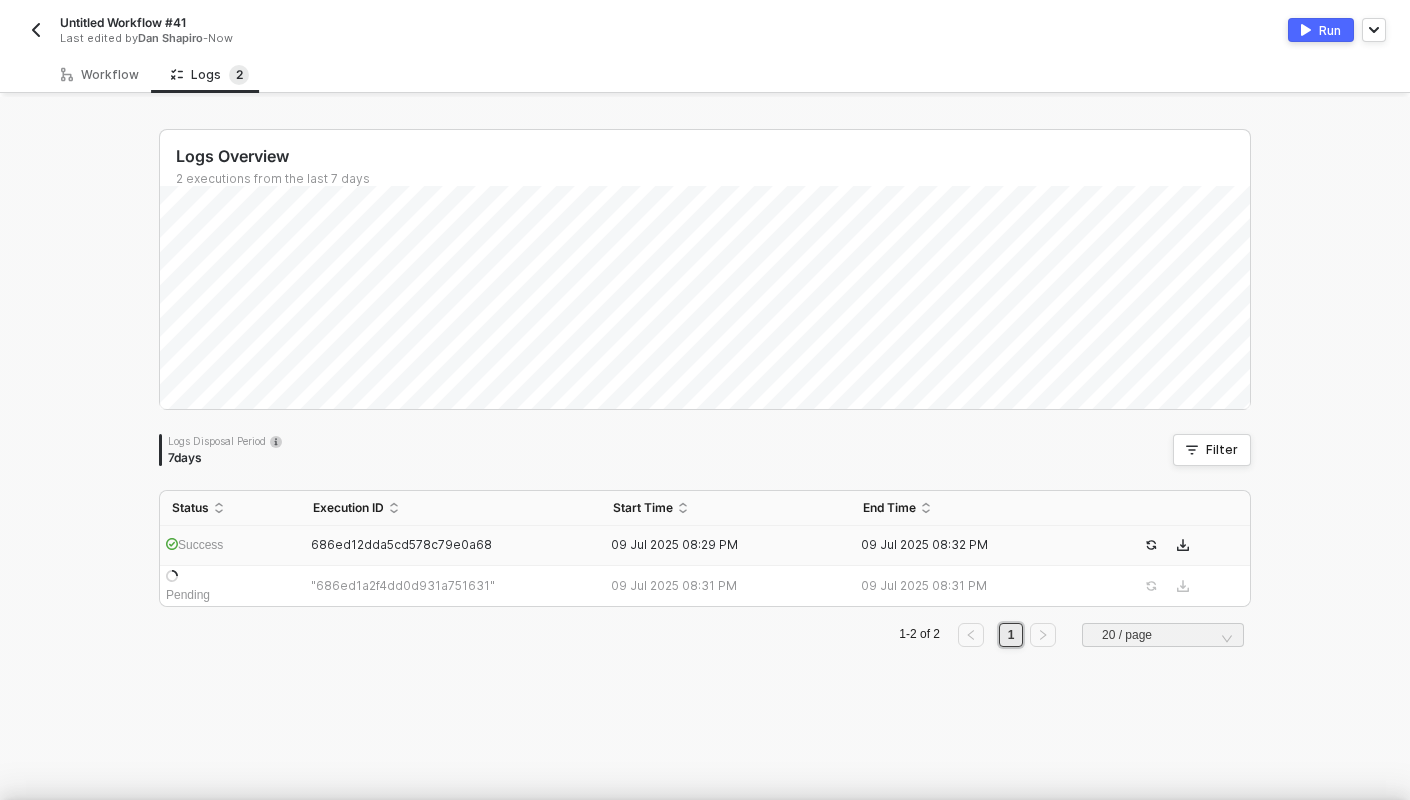scroll, scrollTop: 54, scrollLeft: 0, axis: vertical 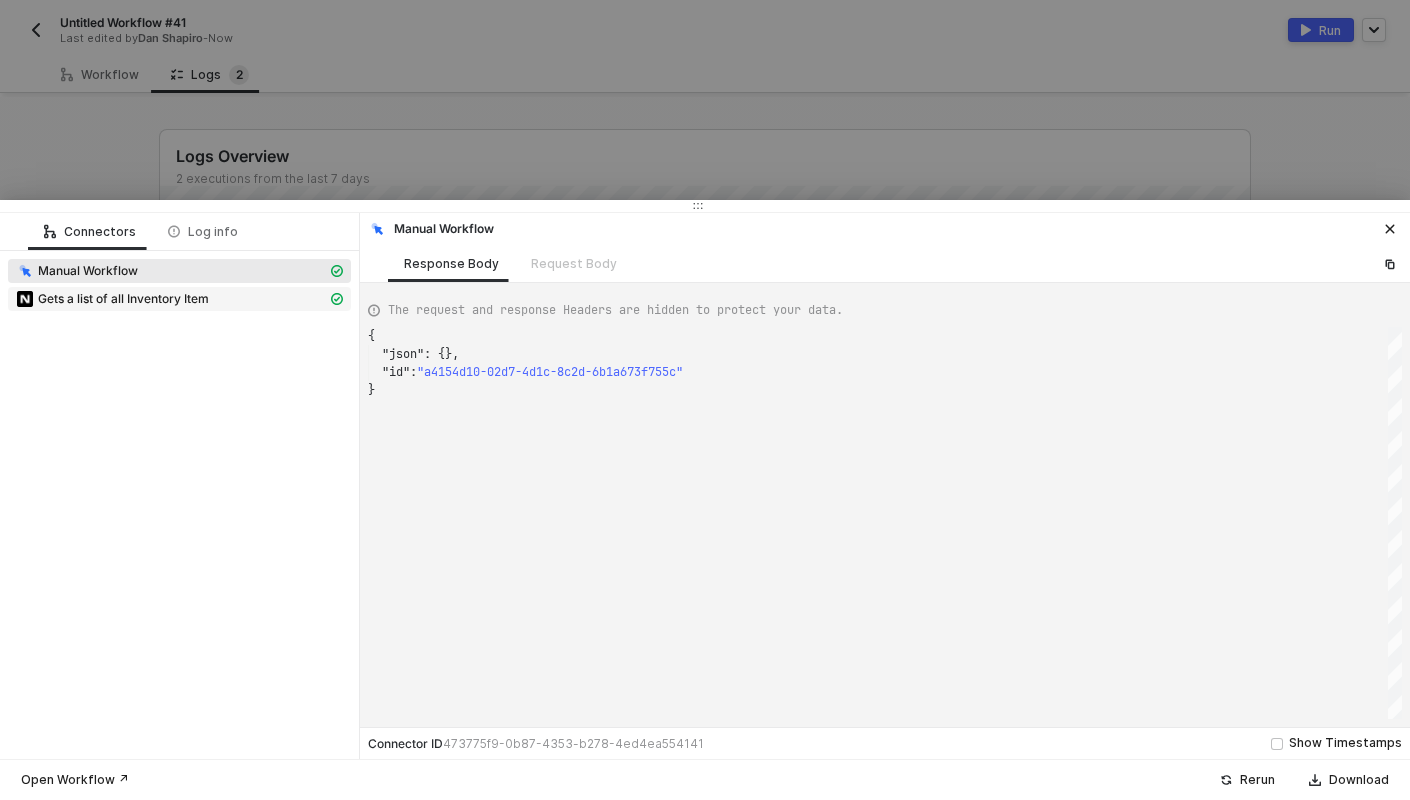 click on "Gets a list of all Inventory Item" at bounding box center (171, 299) 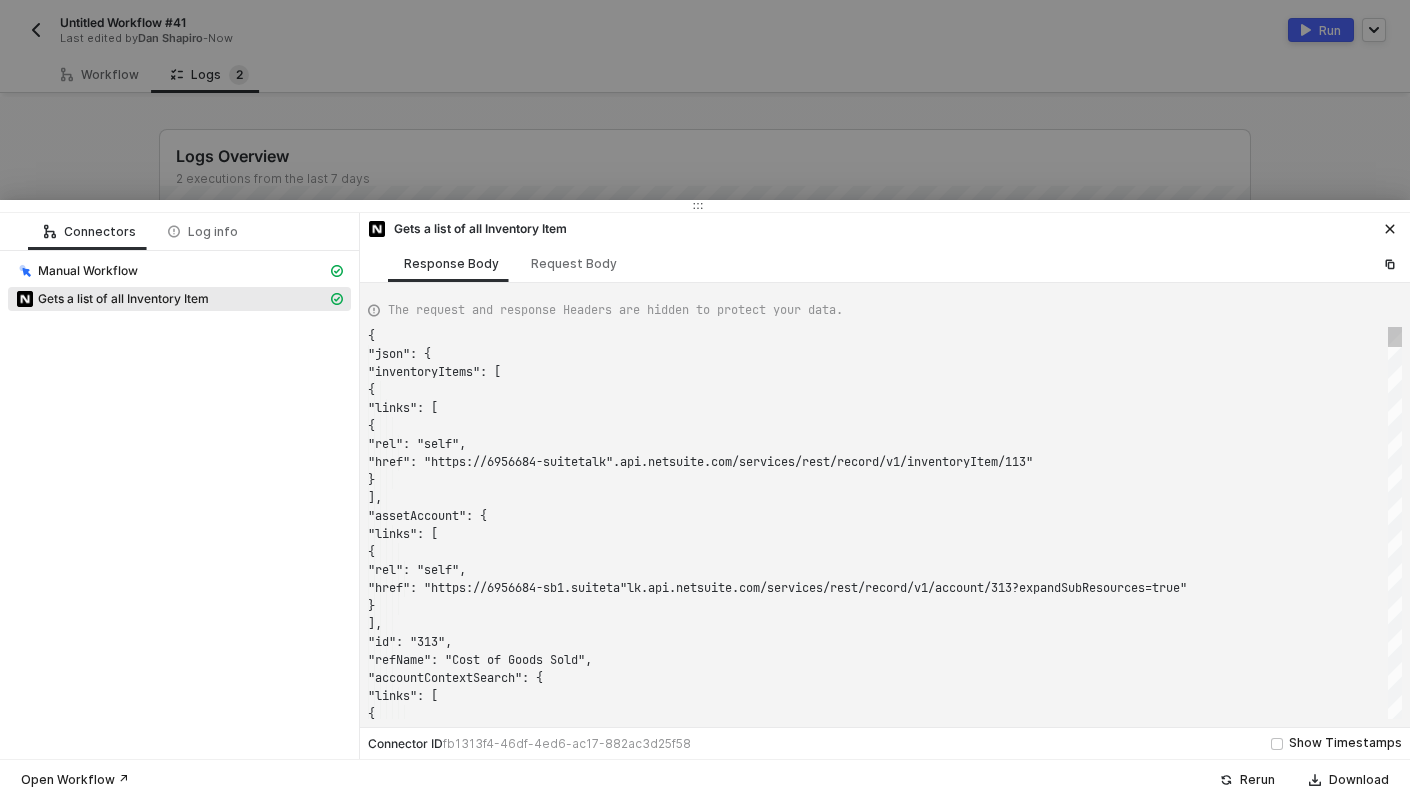 scroll, scrollTop: 180, scrollLeft: 0, axis: vertical 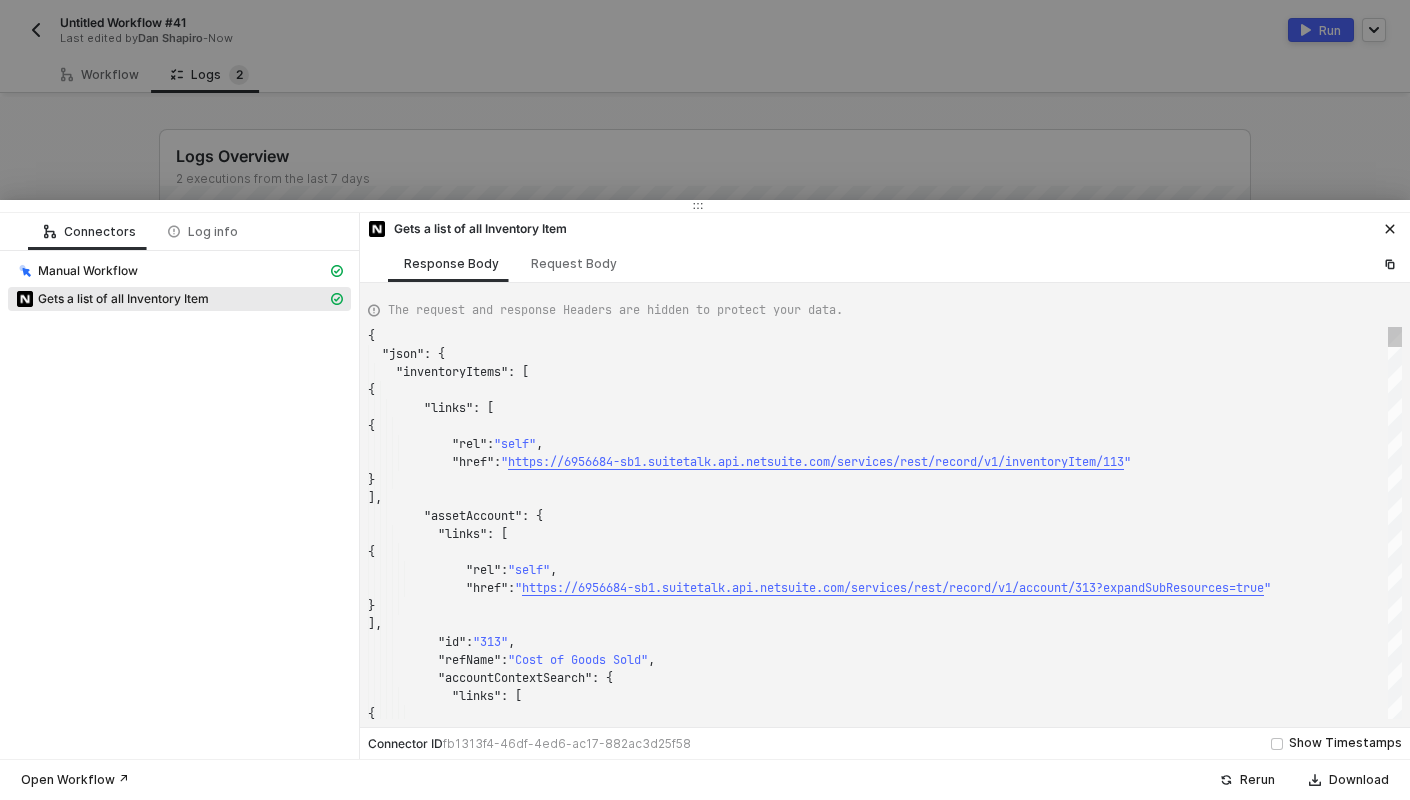 click on "}" at bounding box center (885, 480) 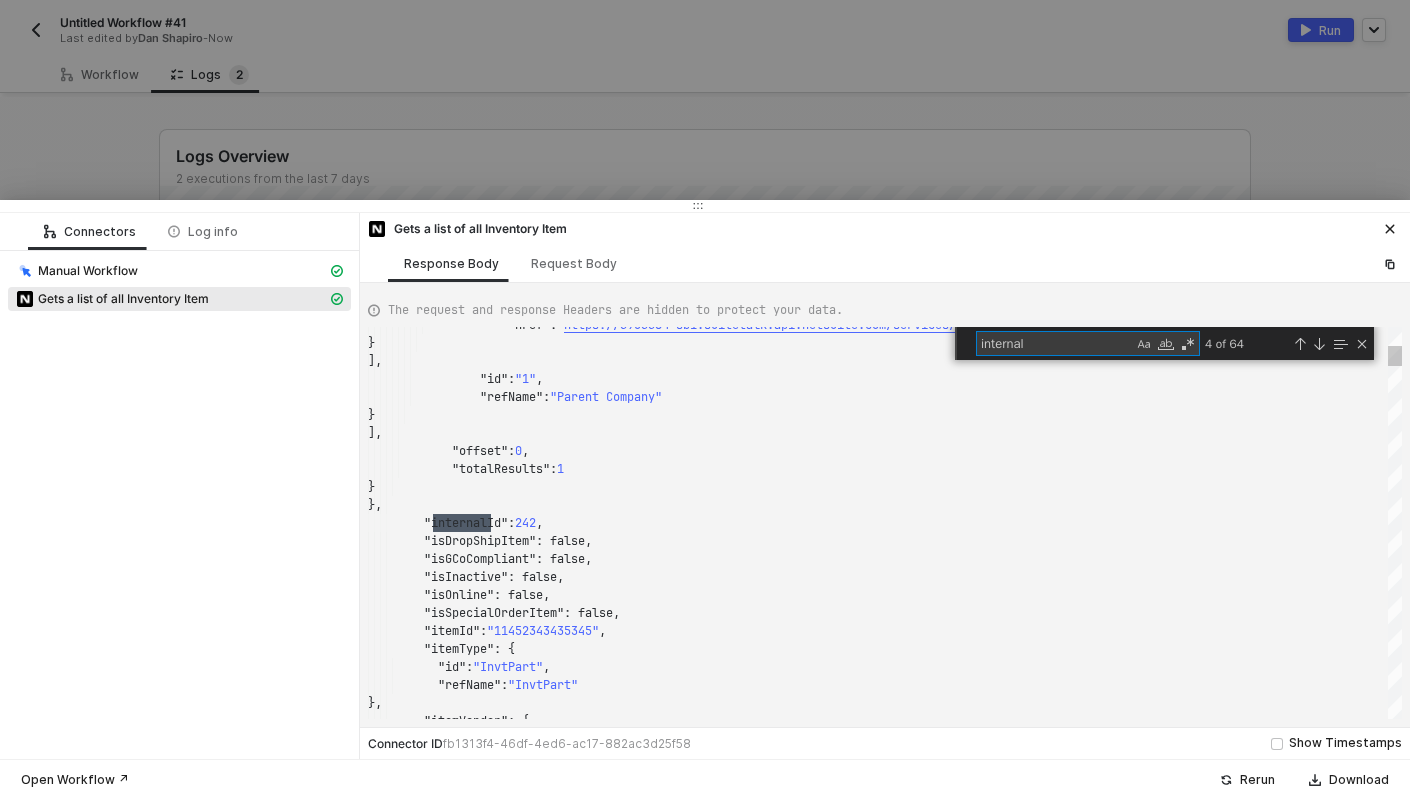 scroll, scrollTop: 180, scrollLeft: 122, axis: both 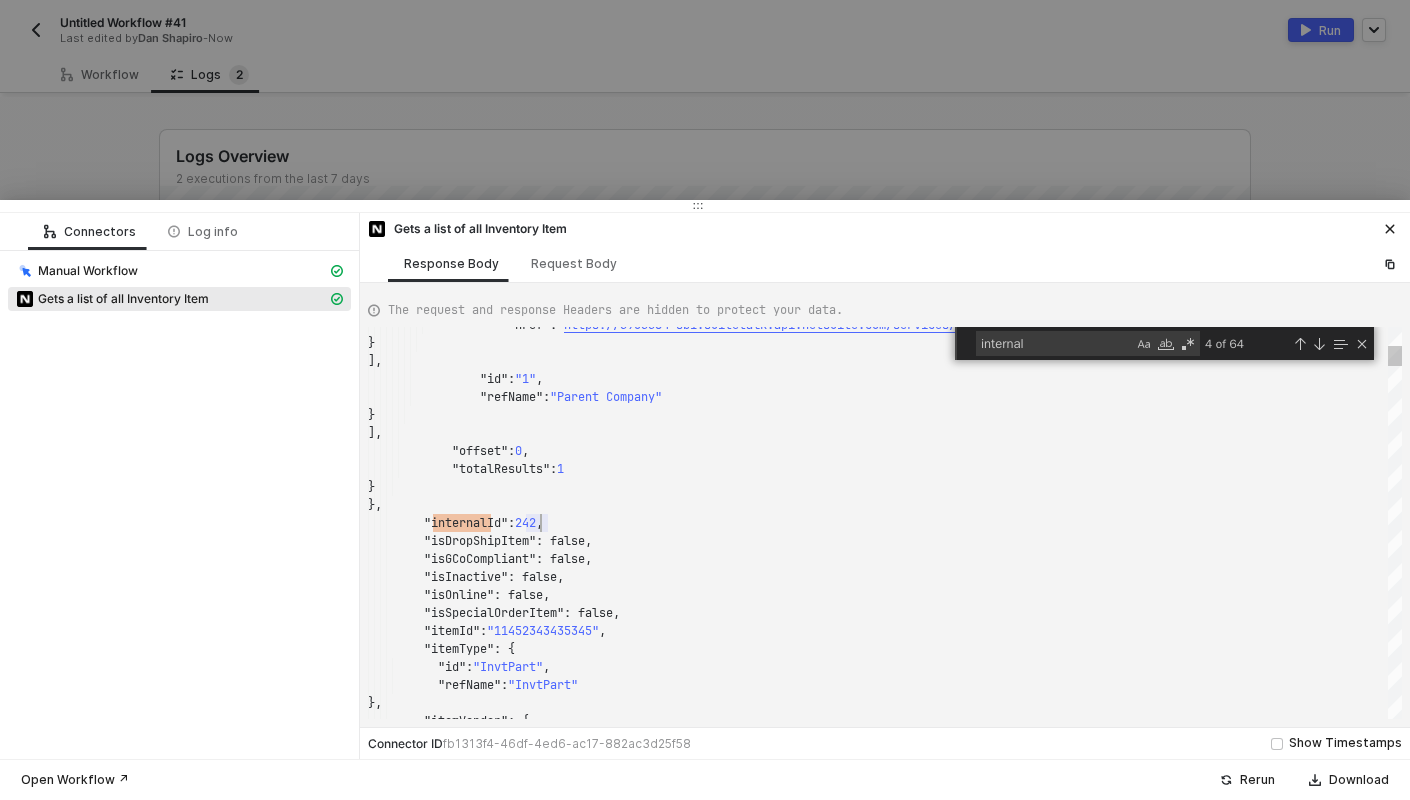 click on ""href" :  " https://[API_HOST]/ser vices/rest/record/v1/subsidiary/1 "                   }" at bounding box center (500368, 465723) 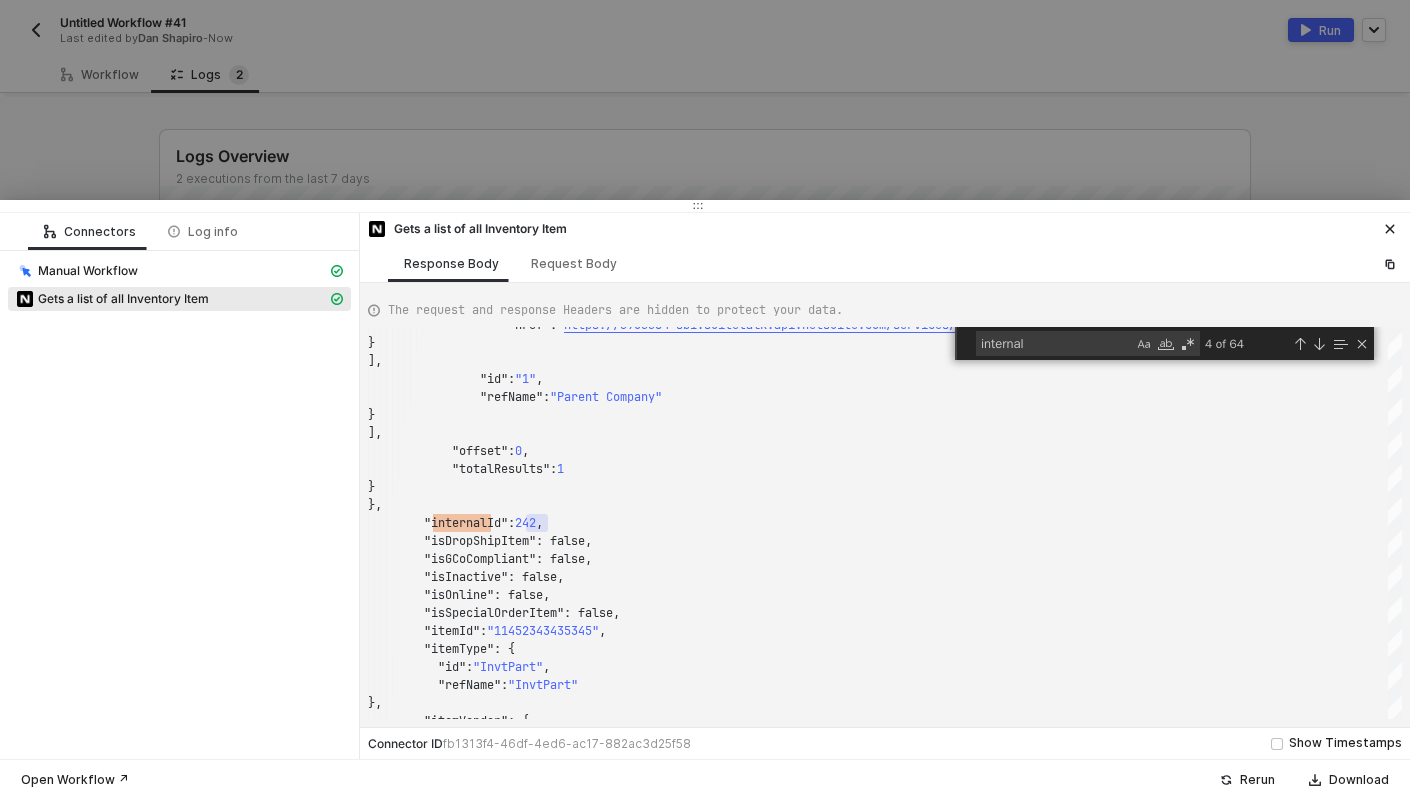 click at bounding box center (705, 400) 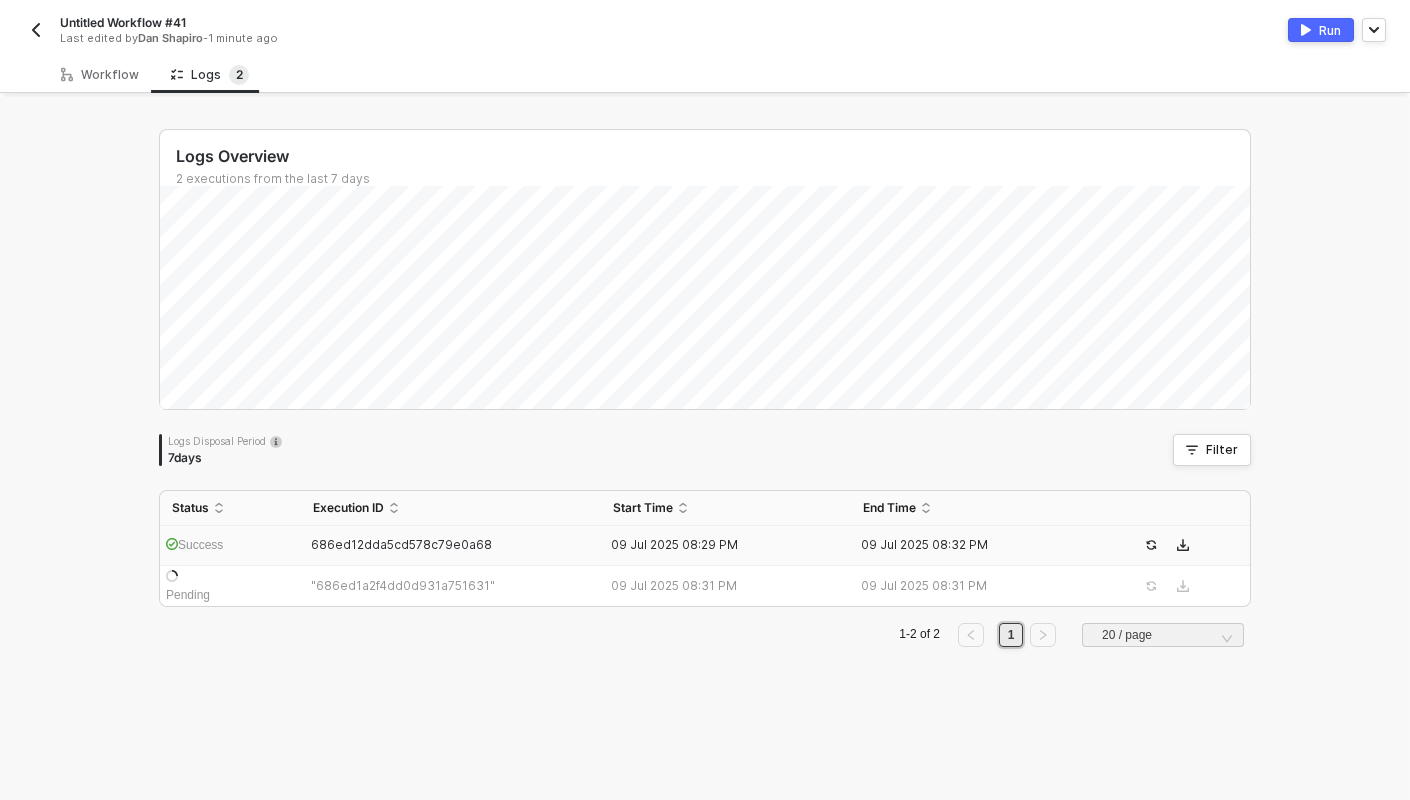 click on "Logs Overview 2 executions from the last 7 days Logs Disposal Period 7  days Filter Status Execution ID Start Time End Time           Success 686ed12dda5cd578c79e0a68 09 Jul 2025 08:29 PM 09 Jul 2025 08:32 PM Pending 686ed1a2f4dd0d931a751631 09 Jul 2025 08:31 PM 09 Jul 2025 08:31 PM 1-2 of 2 1 20 / page" at bounding box center [705, 448] 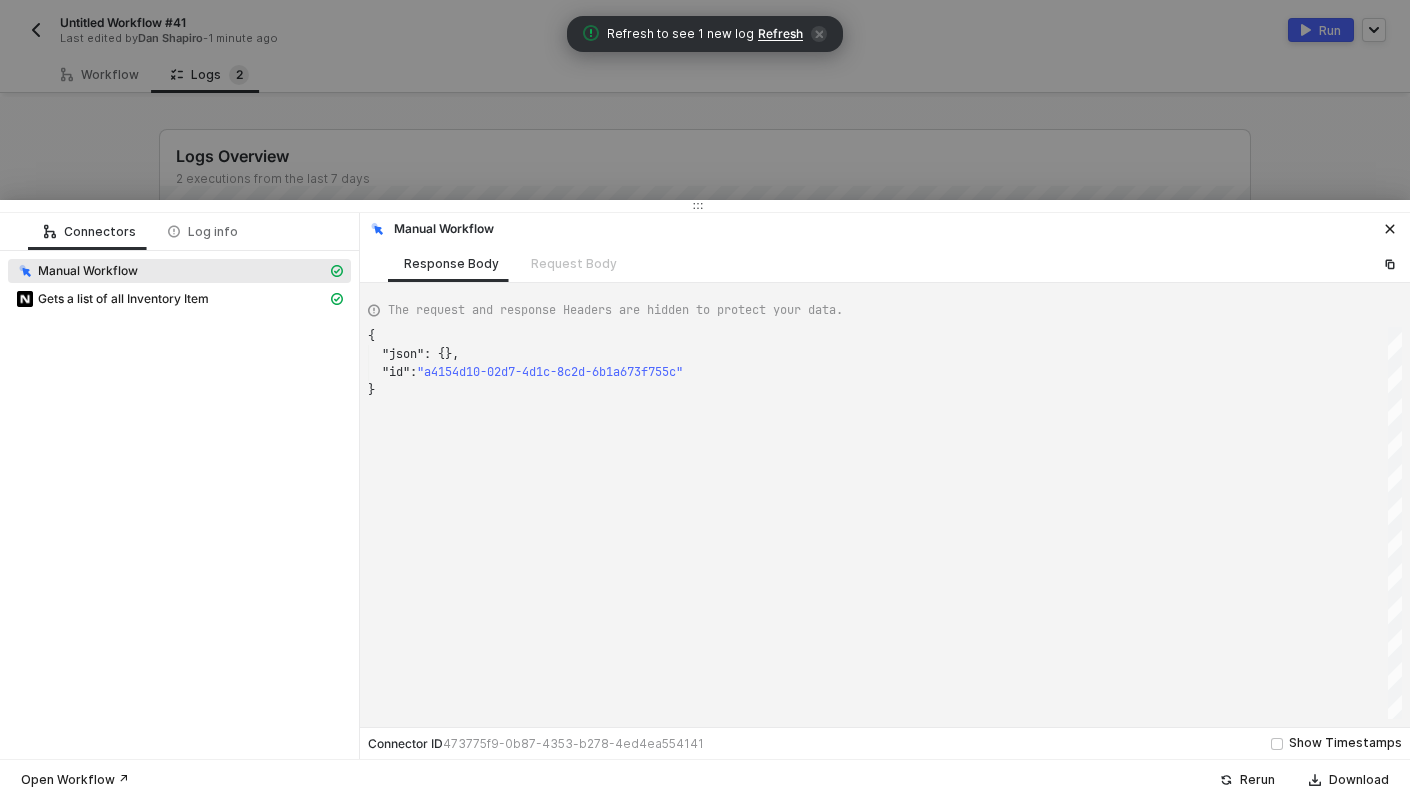 scroll, scrollTop: 54, scrollLeft: 0, axis: vertical 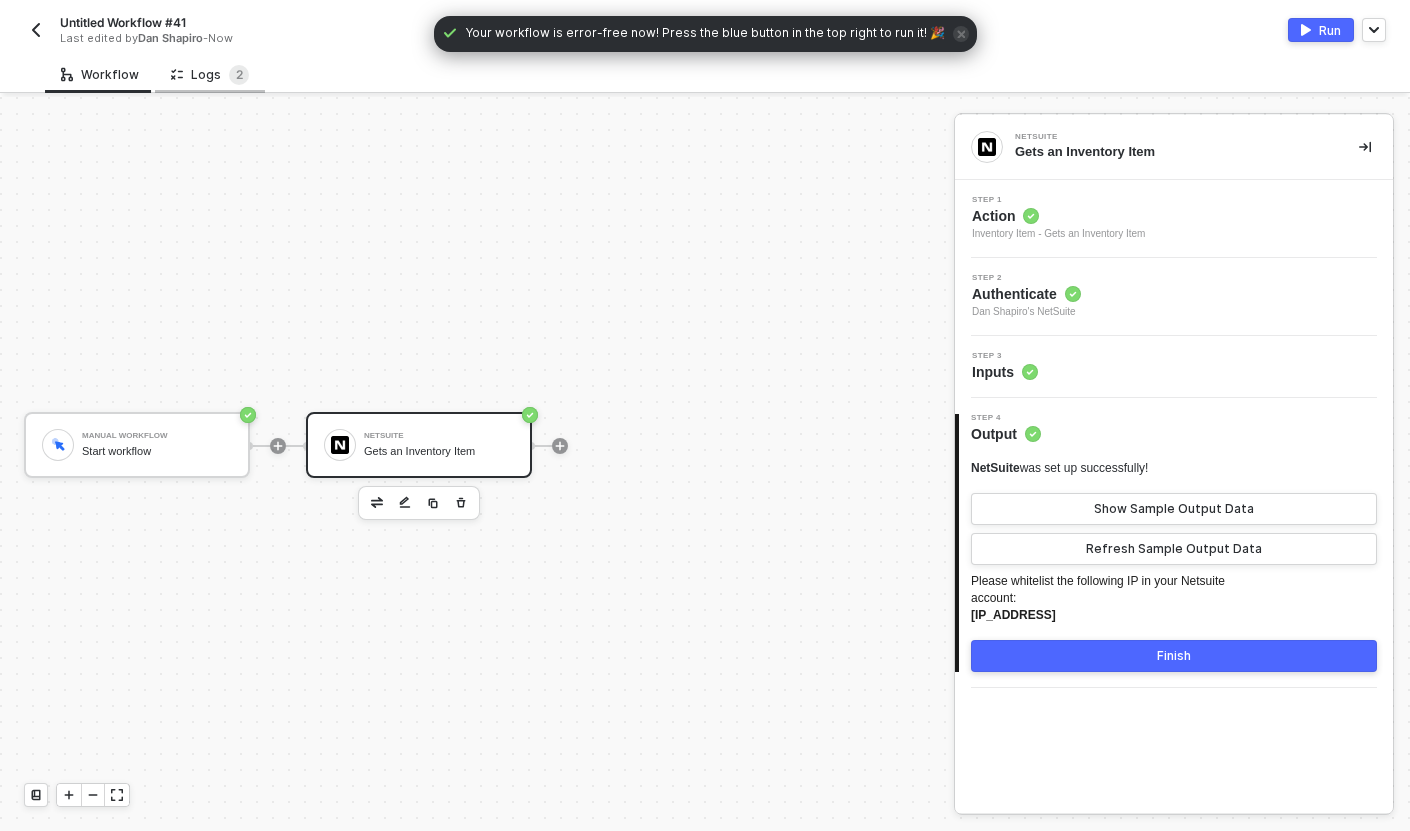 click on "Logs 2" at bounding box center [210, 75] 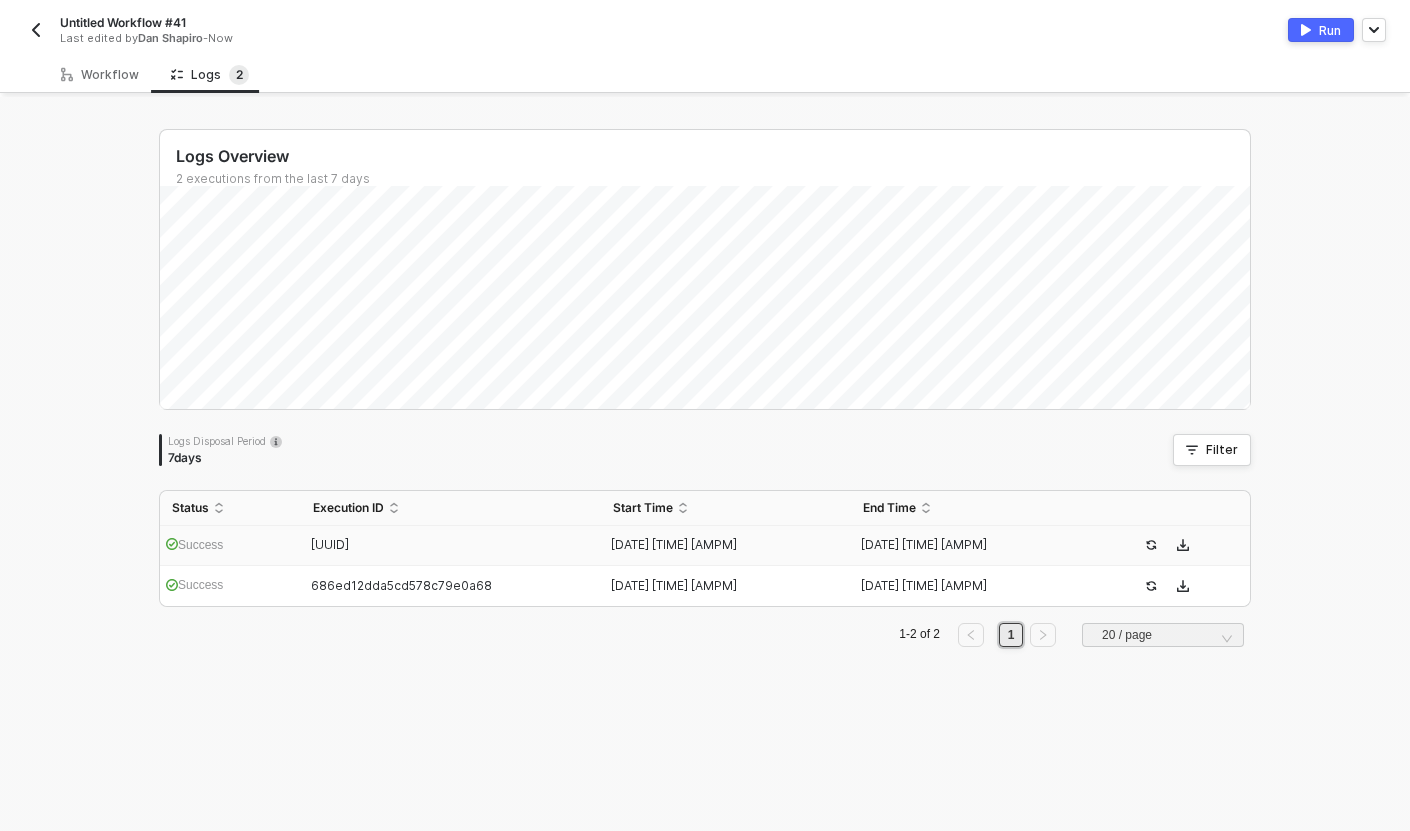 click on "Success" at bounding box center (230, 546) 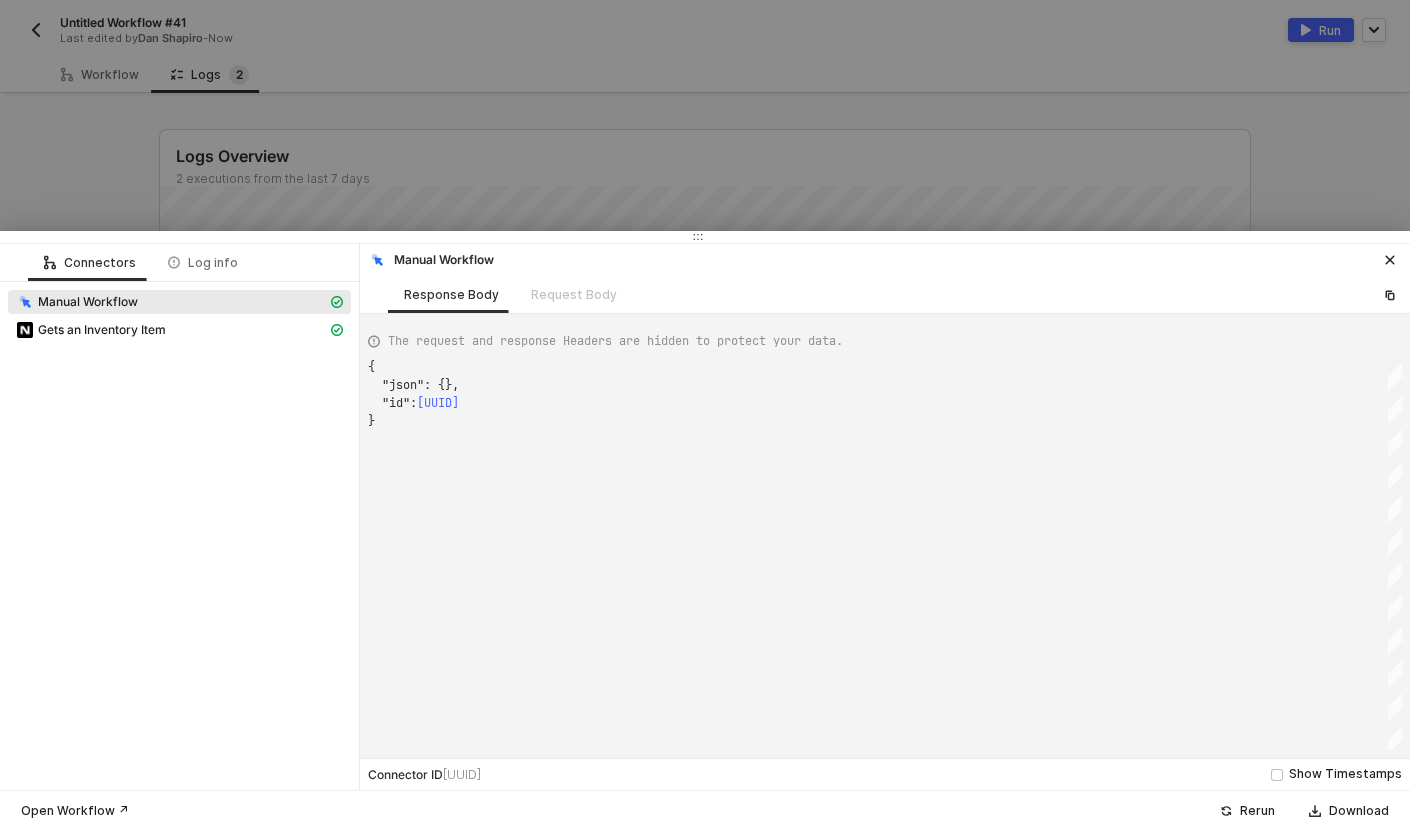 scroll, scrollTop: 54, scrollLeft: 0, axis: vertical 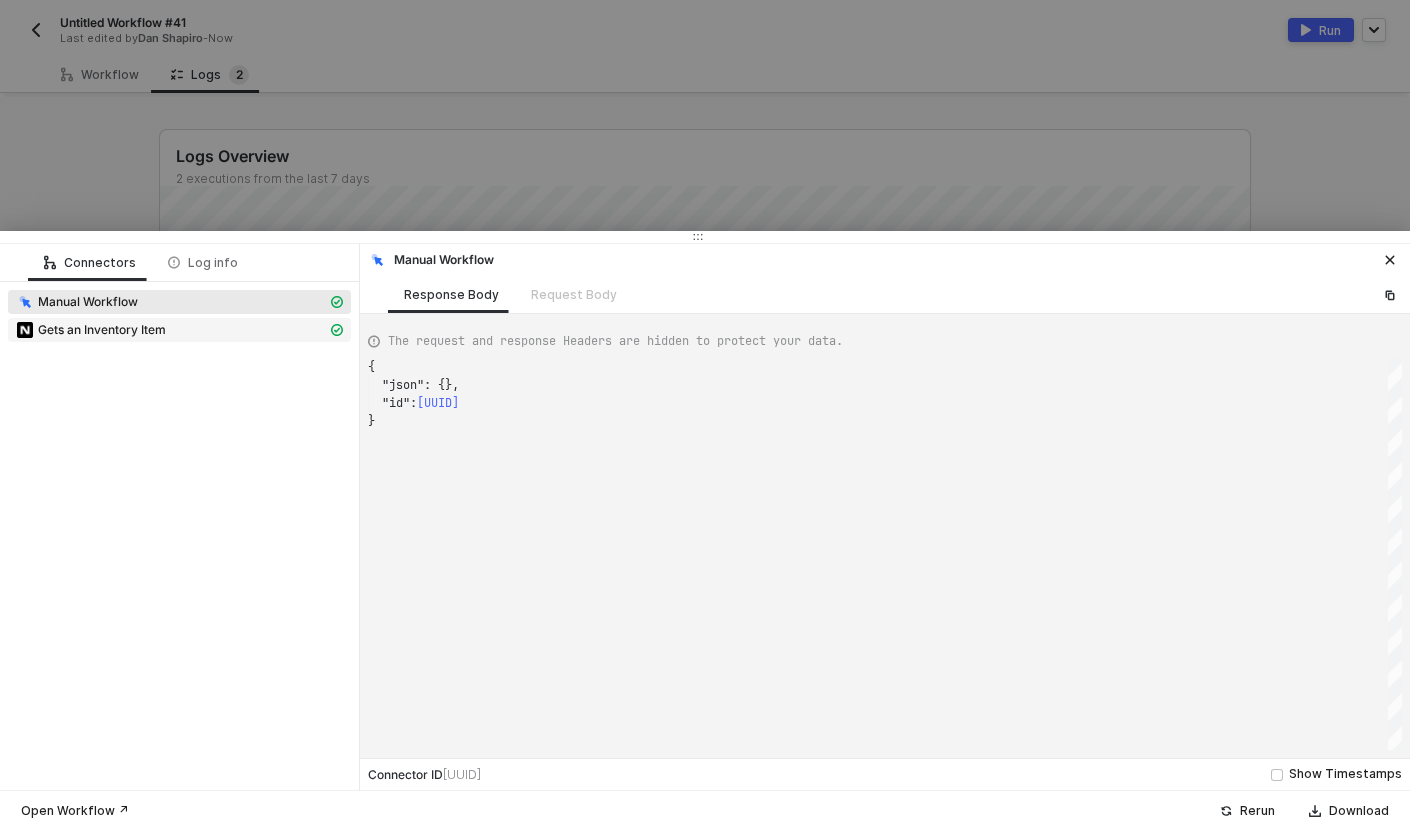 click on "Gets an Inventory Item" at bounding box center [171, 330] 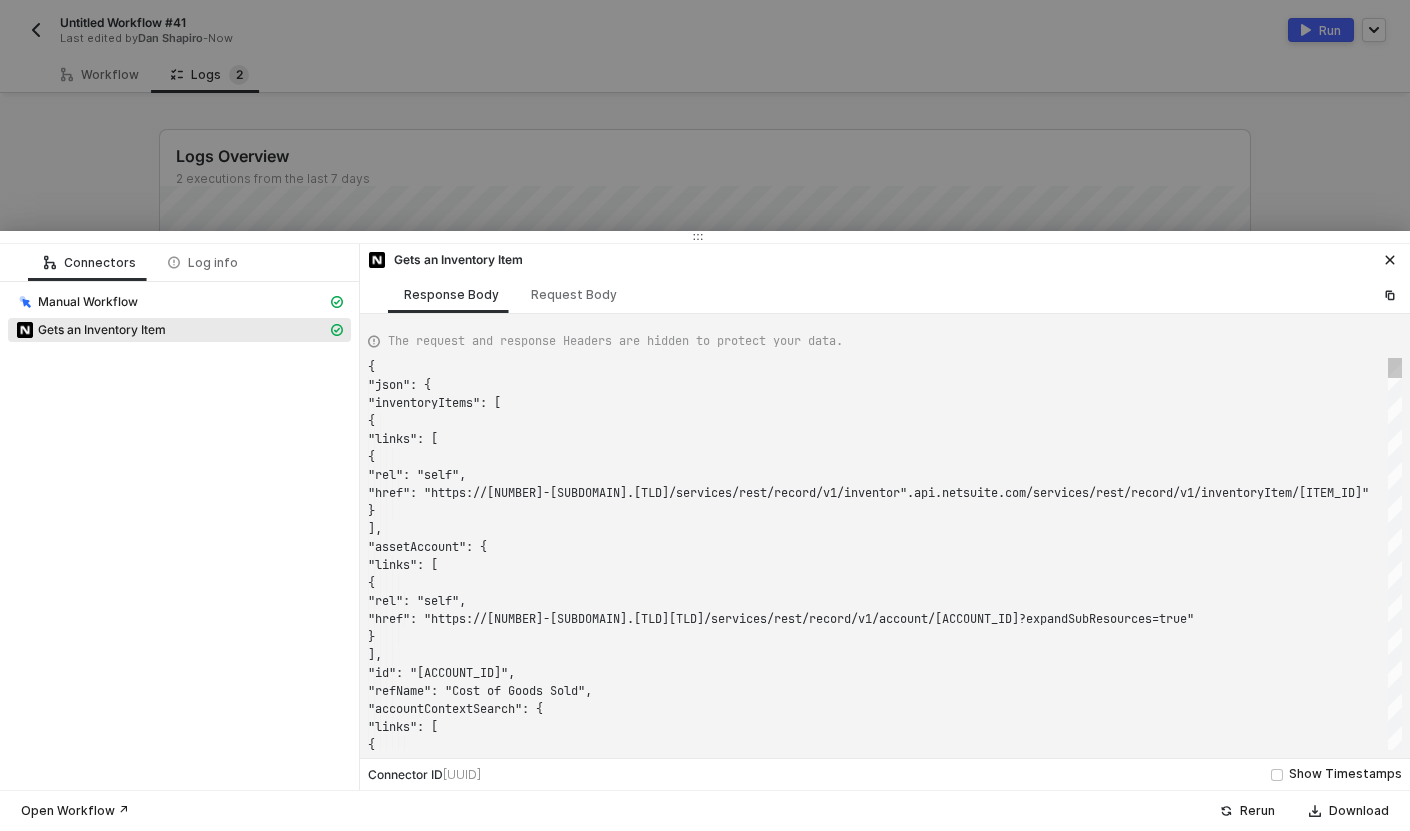 scroll, scrollTop: 180, scrollLeft: 0, axis: vertical 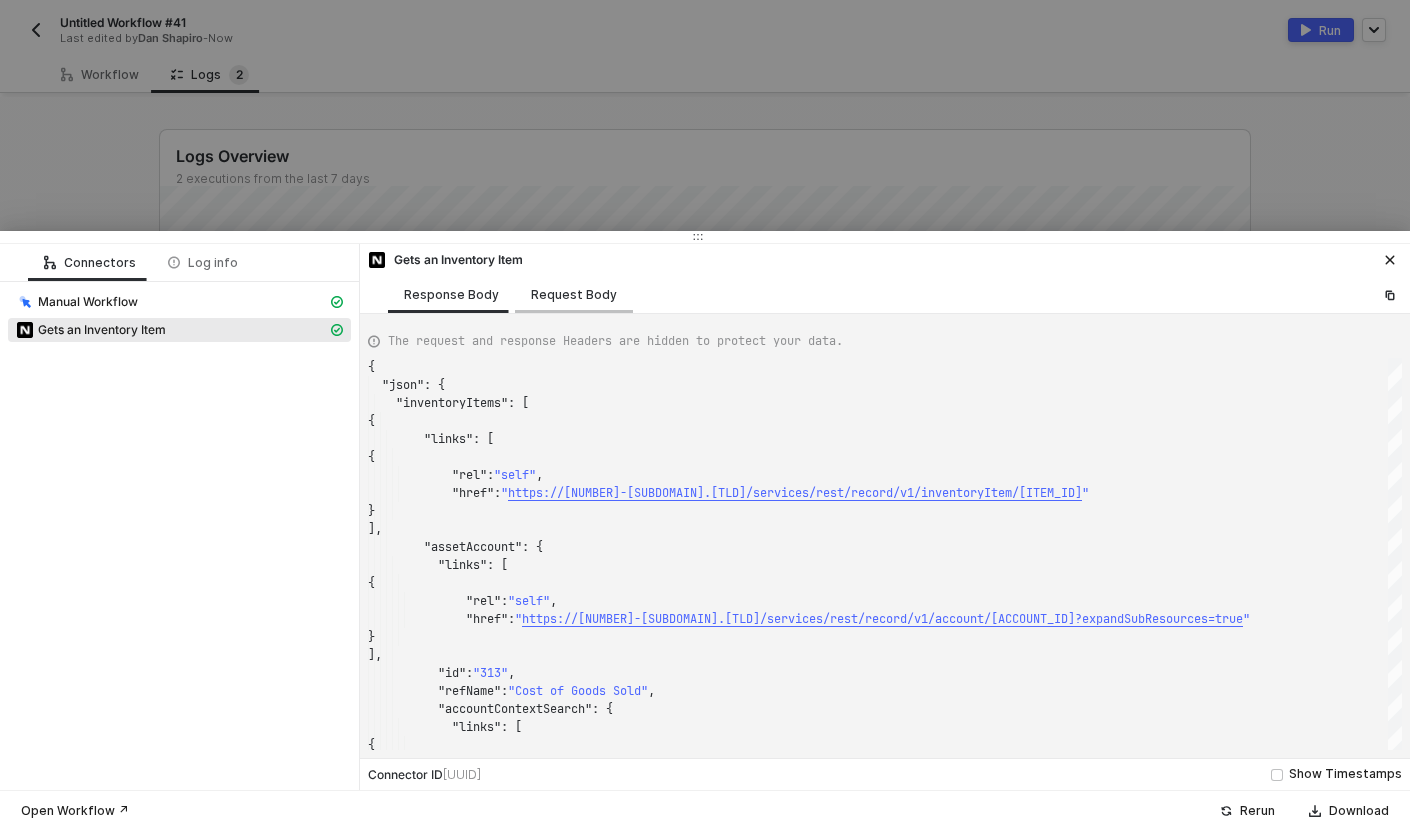 click on "Request Body" at bounding box center [574, 294] 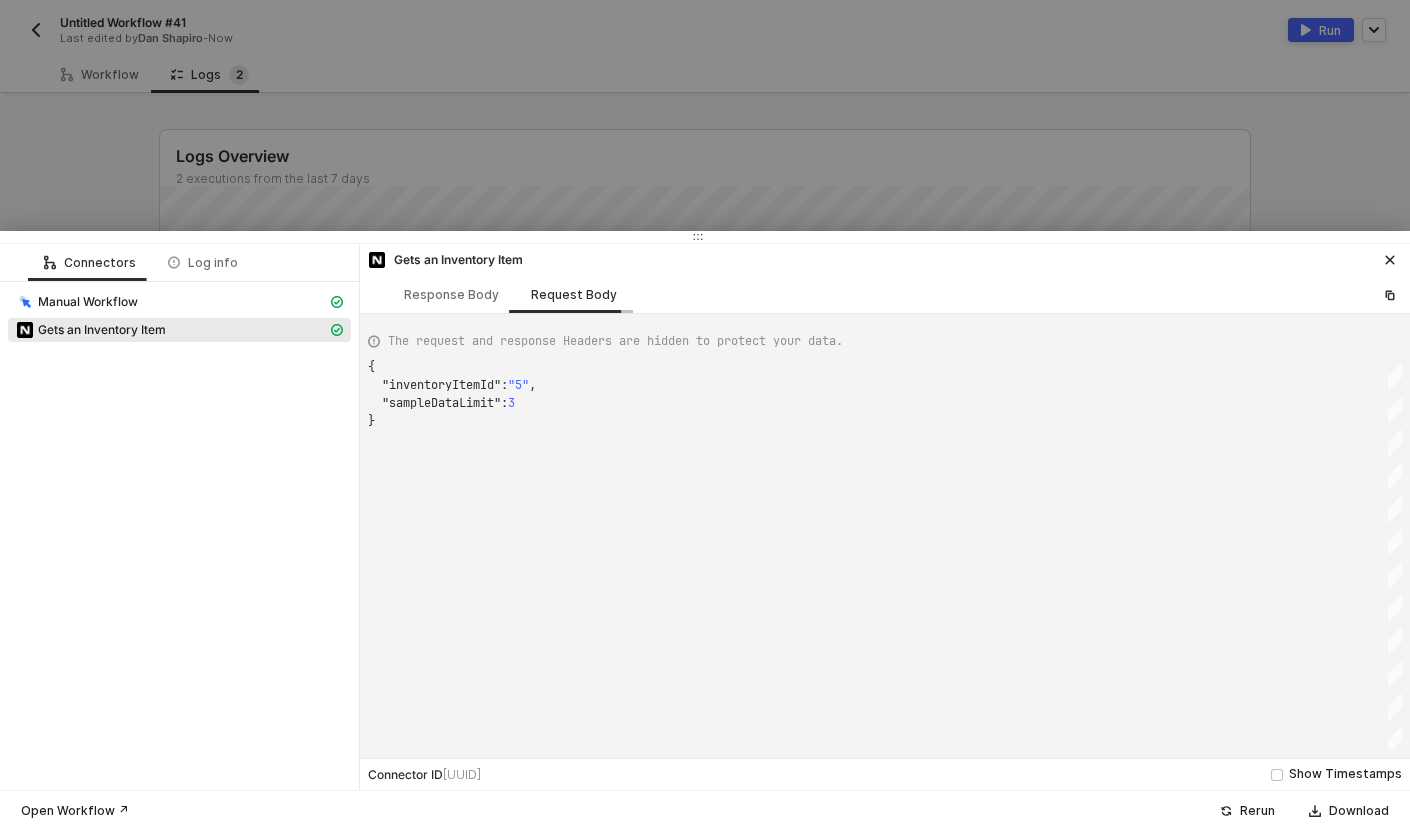 scroll, scrollTop: 54, scrollLeft: 0, axis: vertical 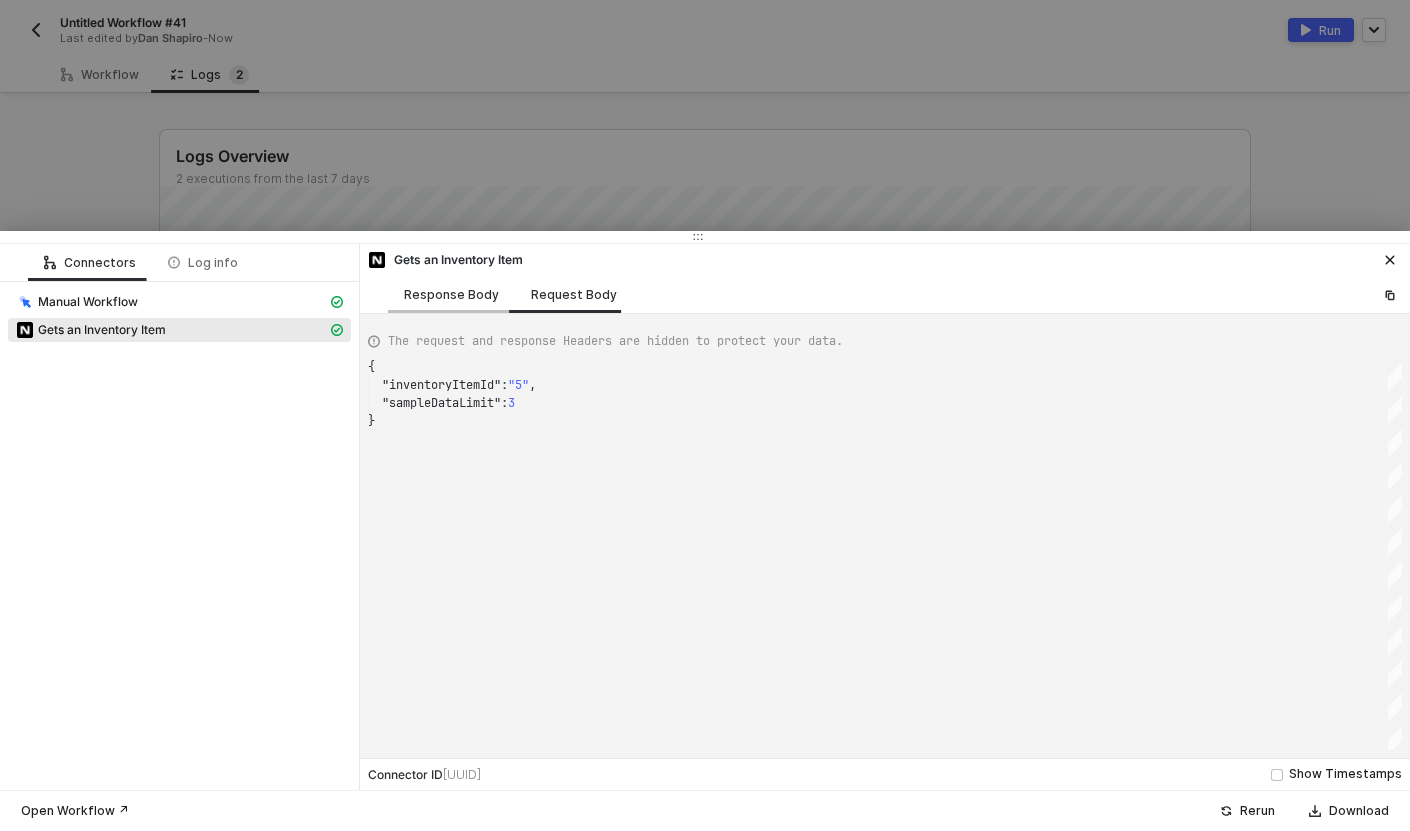 click on "Response Body" at bounding box center (451, 294) 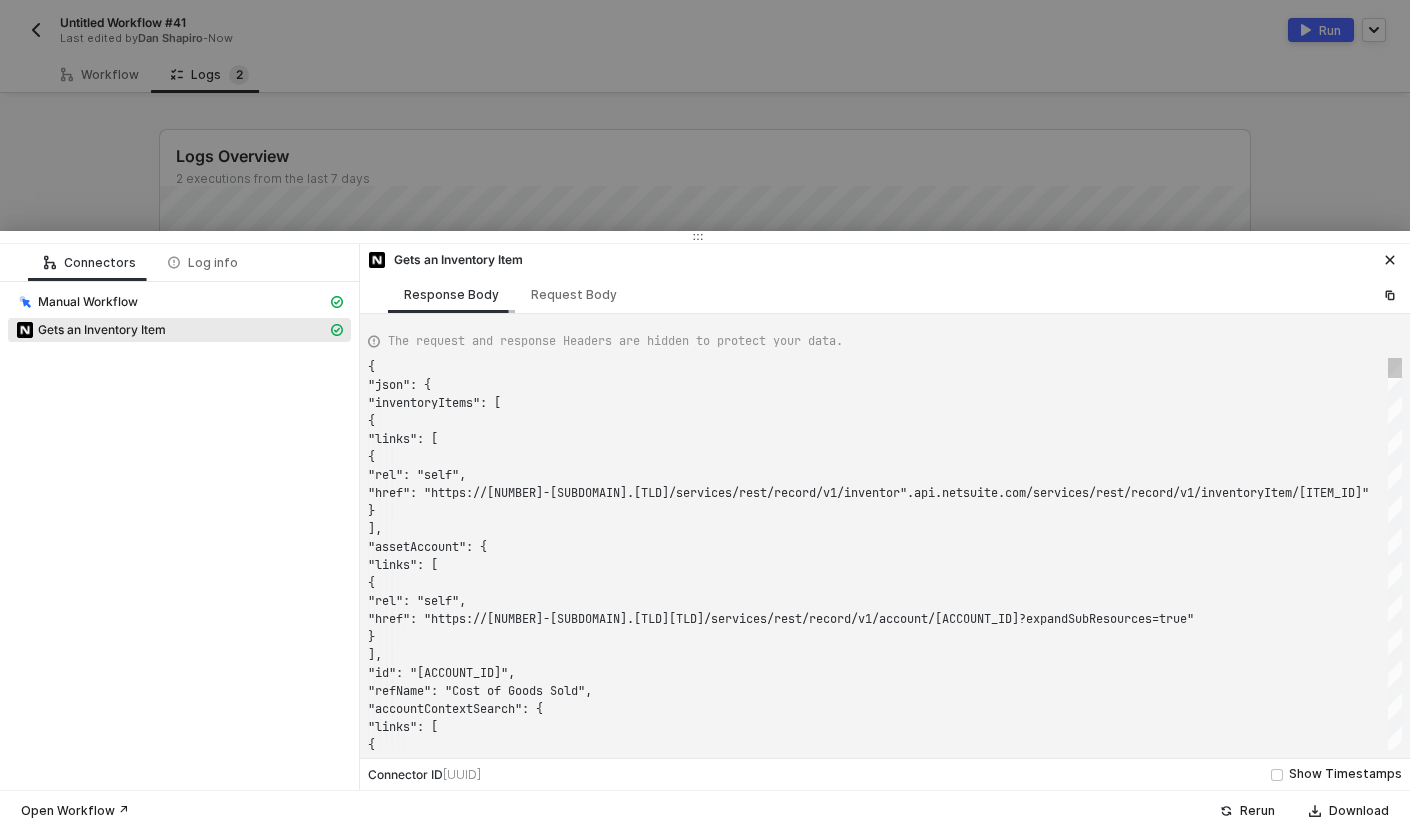 scroll, scrollTop: 180, scrollLeft: 0, axis: vertical 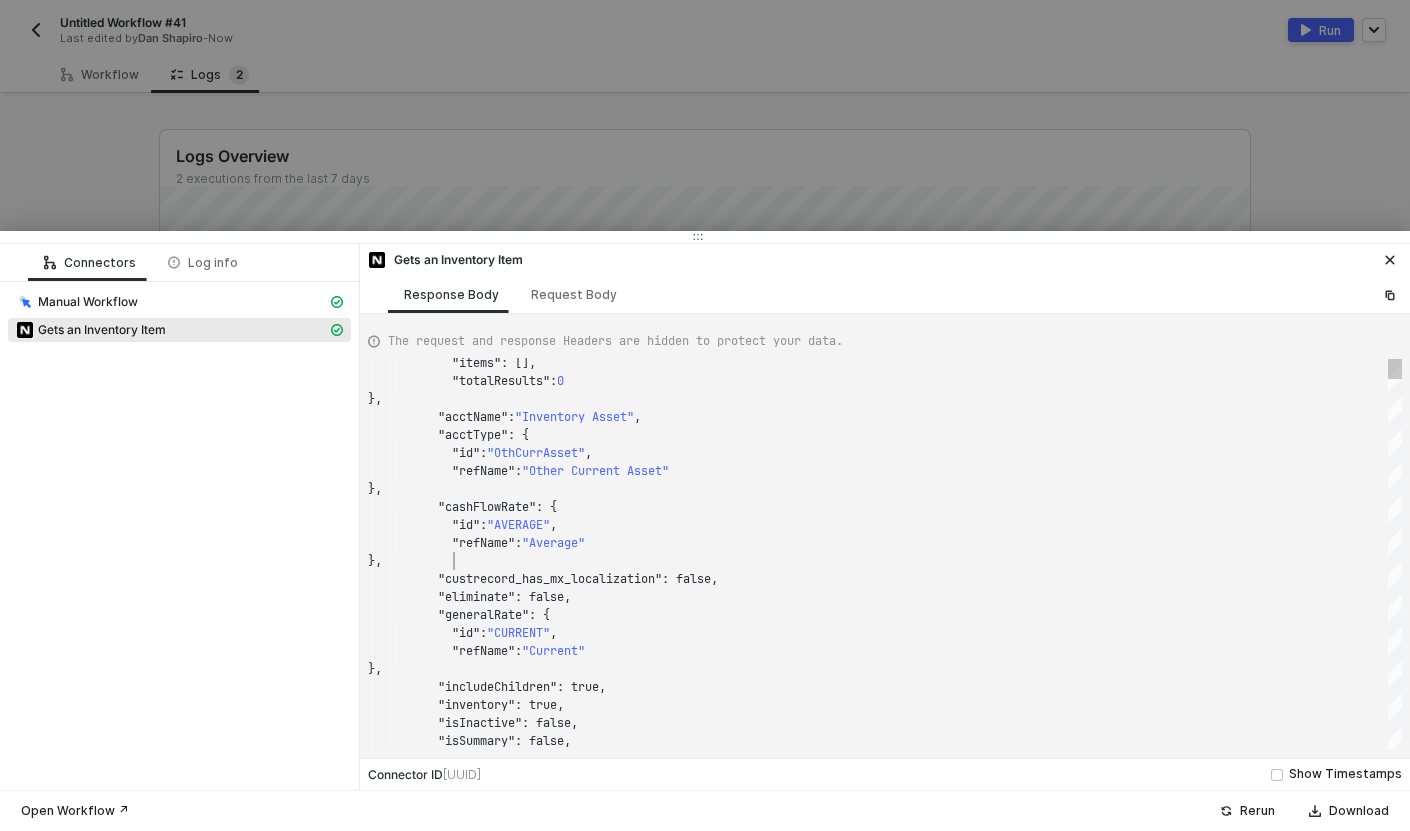 click on "}," at bounding box center [885, 561] 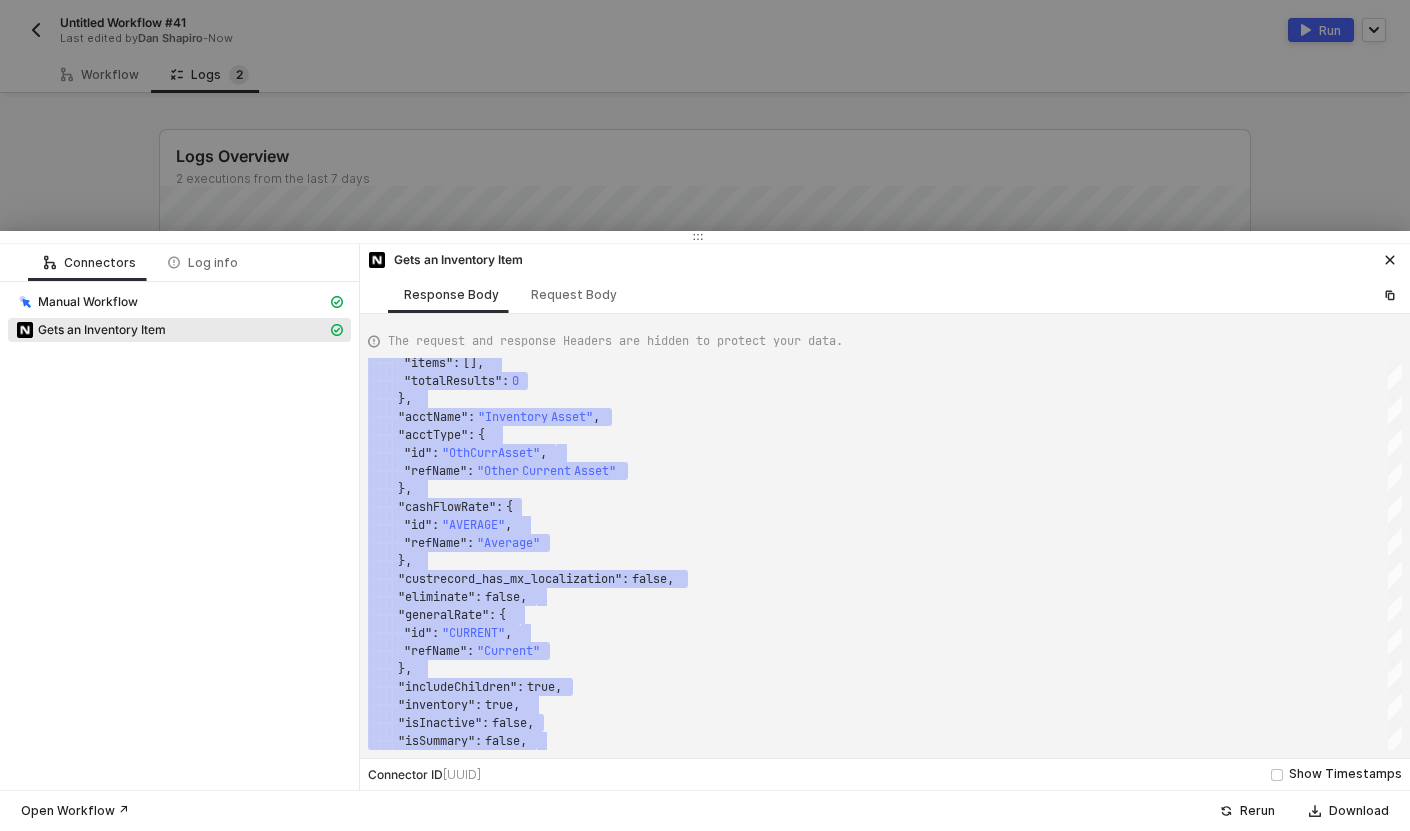click at bounding box center (1390, 295) 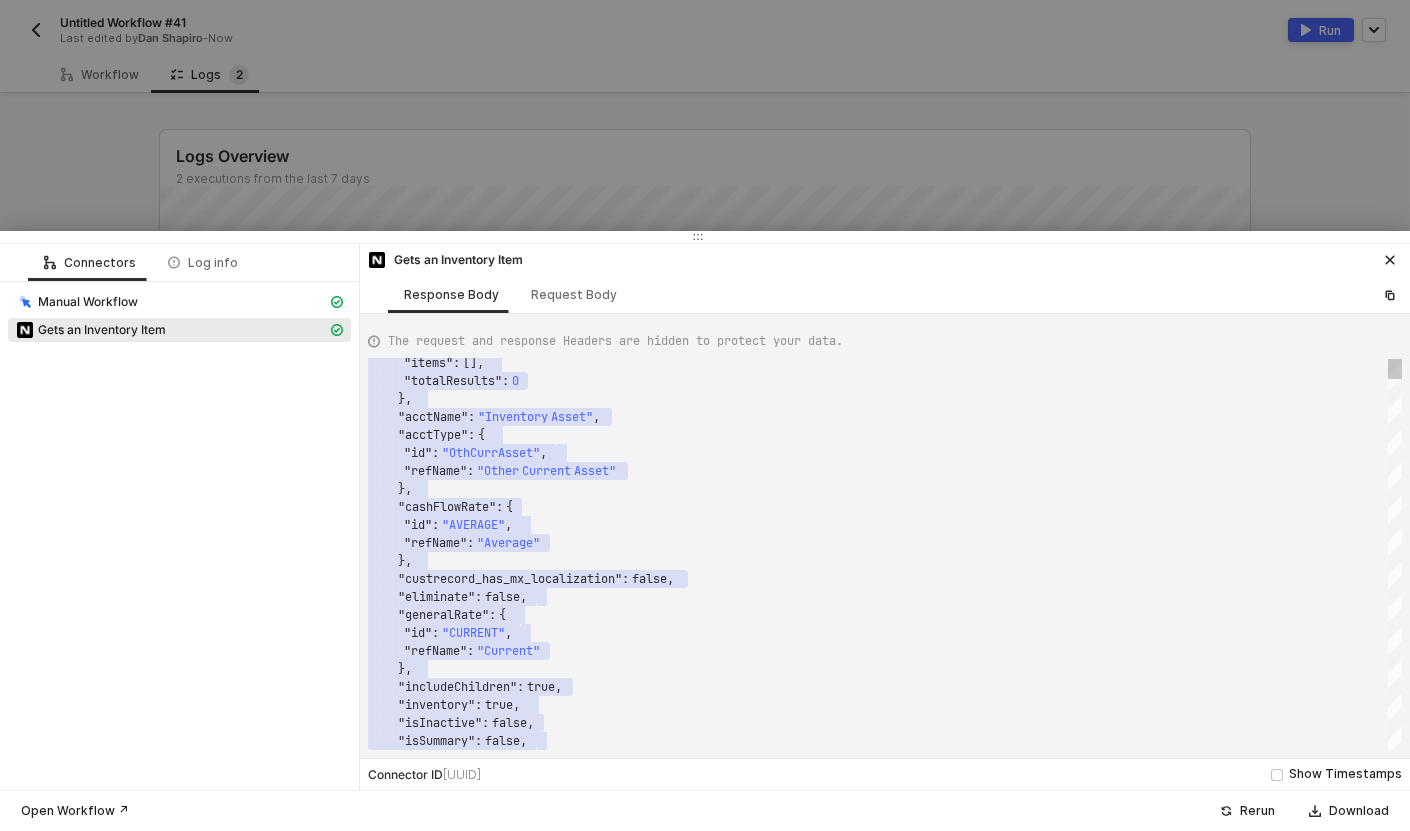 type 